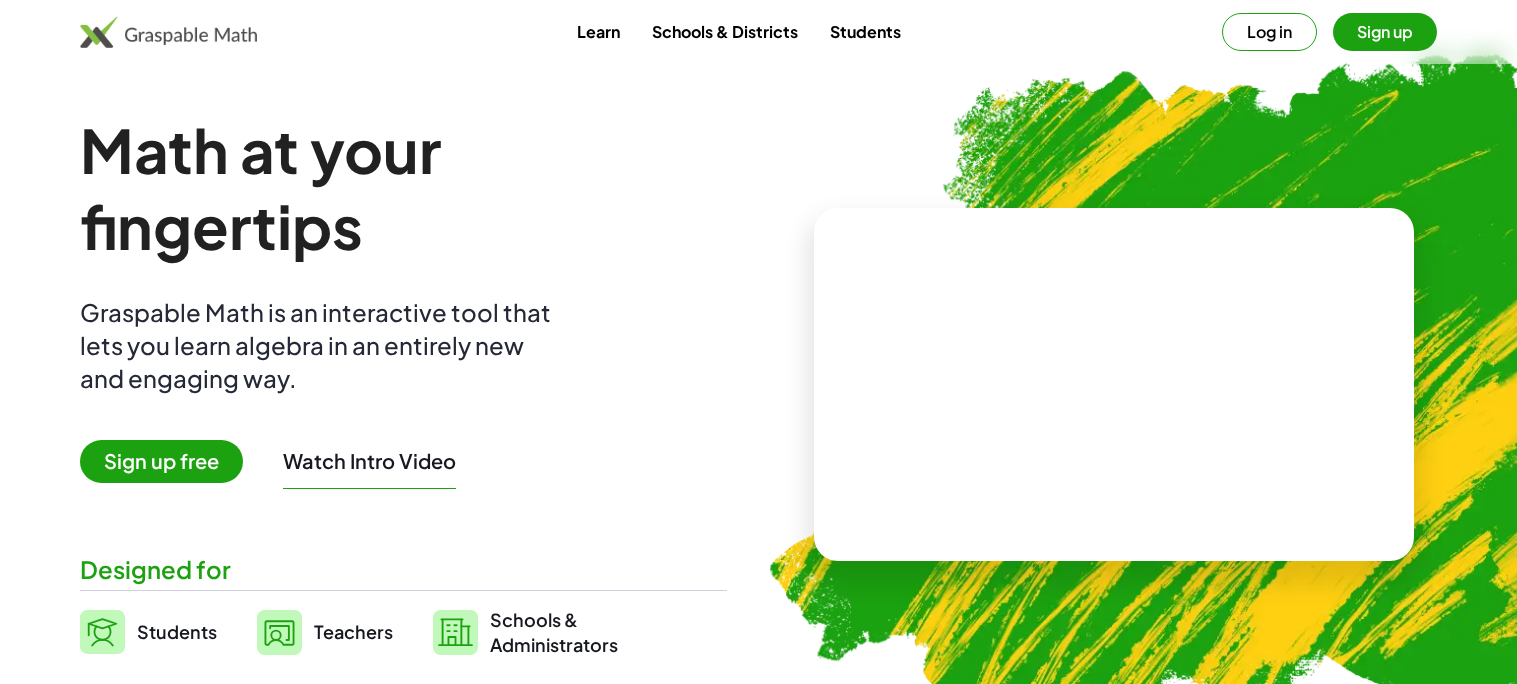 click on "Sign up" at bounding box center (1385, 32) 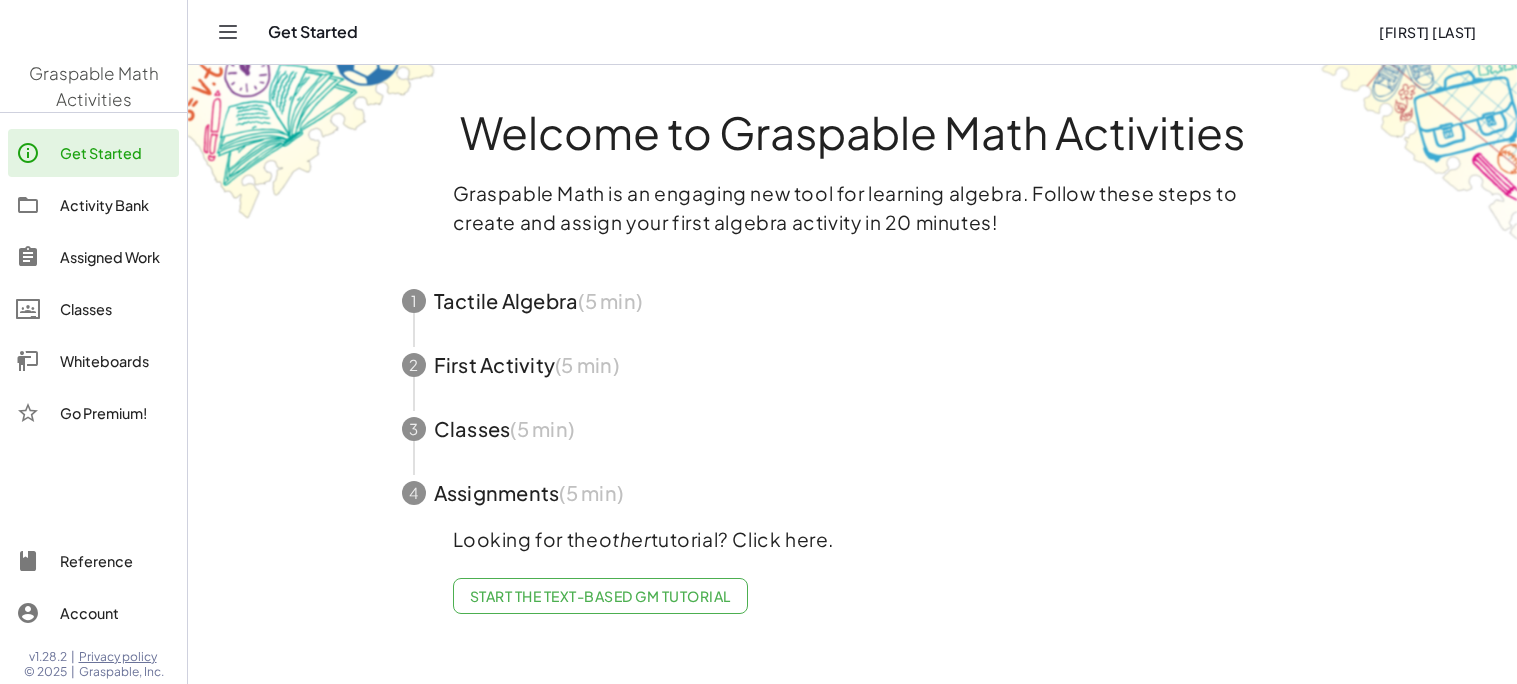 click on "Information We Collect From Teacher Users" at bounding box center (758, 425) 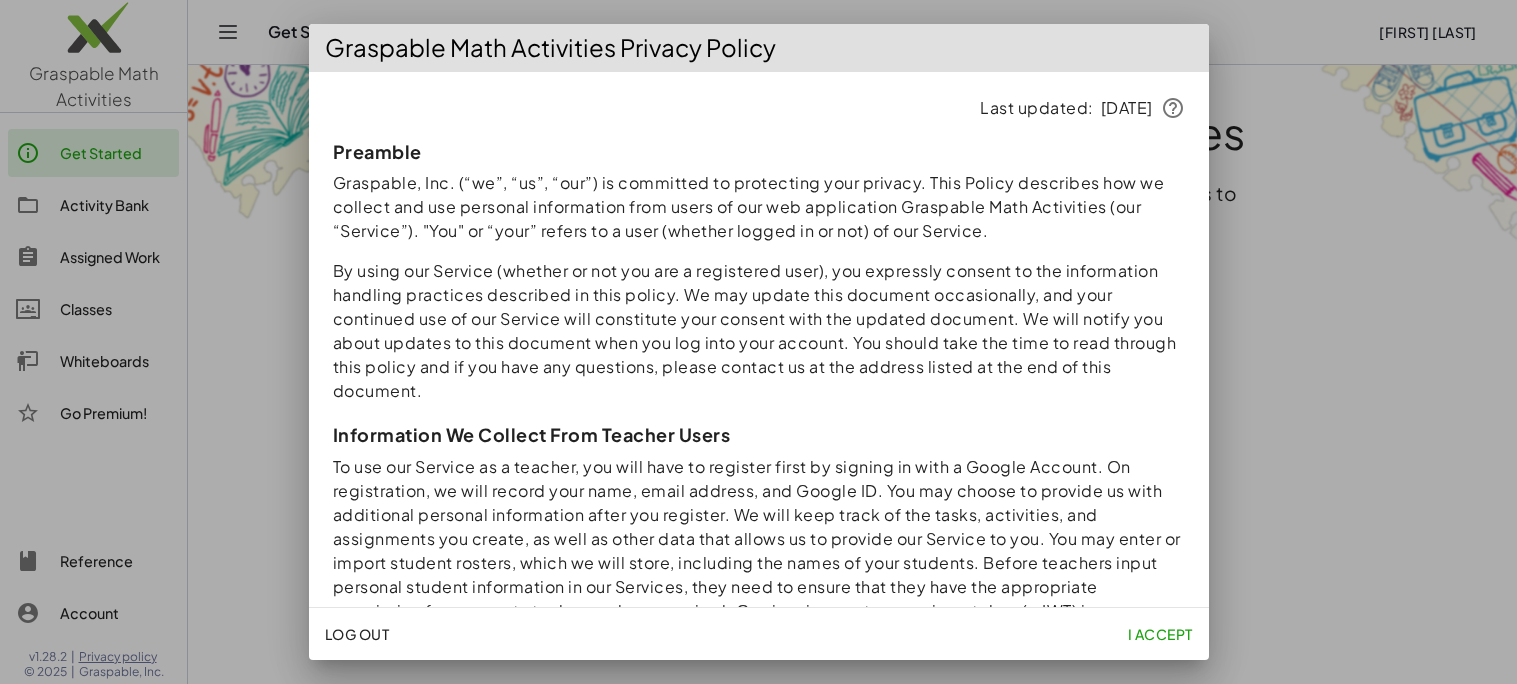 click on "I accept" 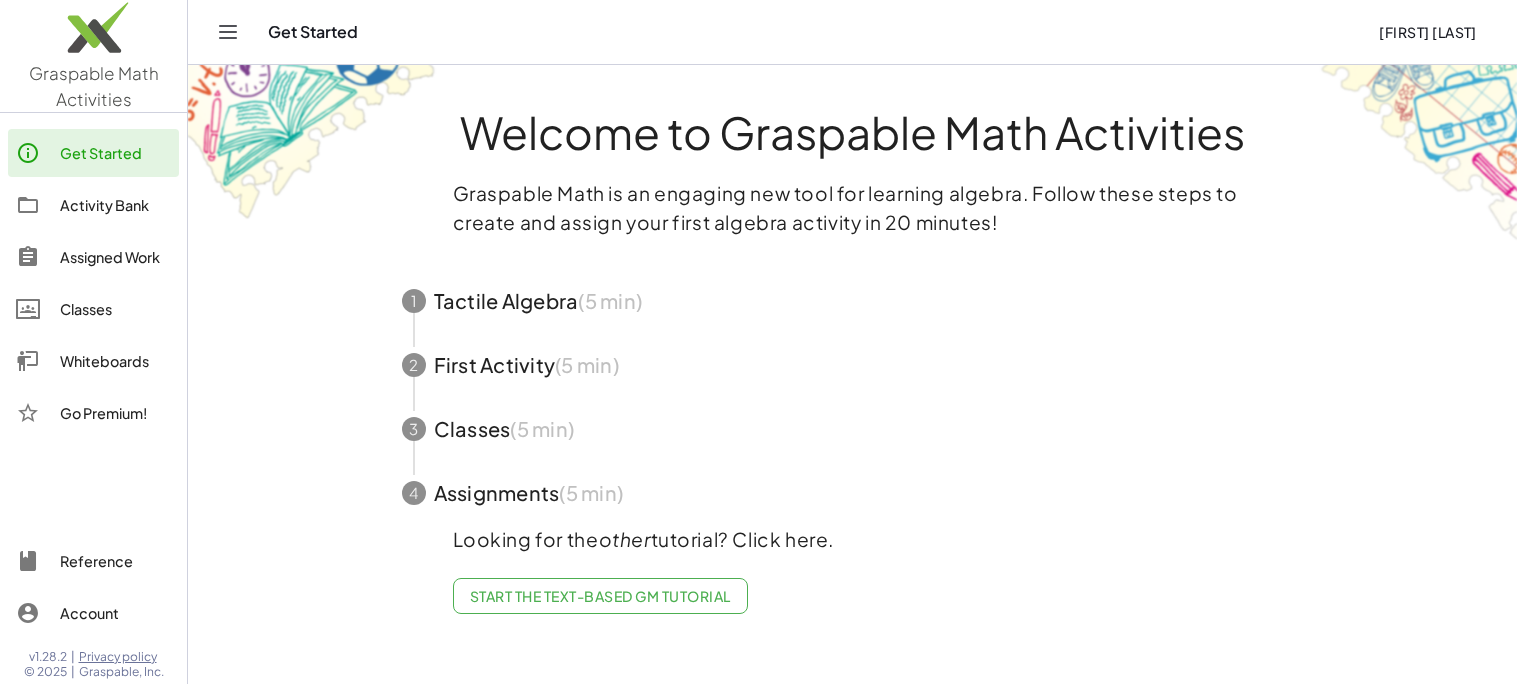click on "Activity Bank" 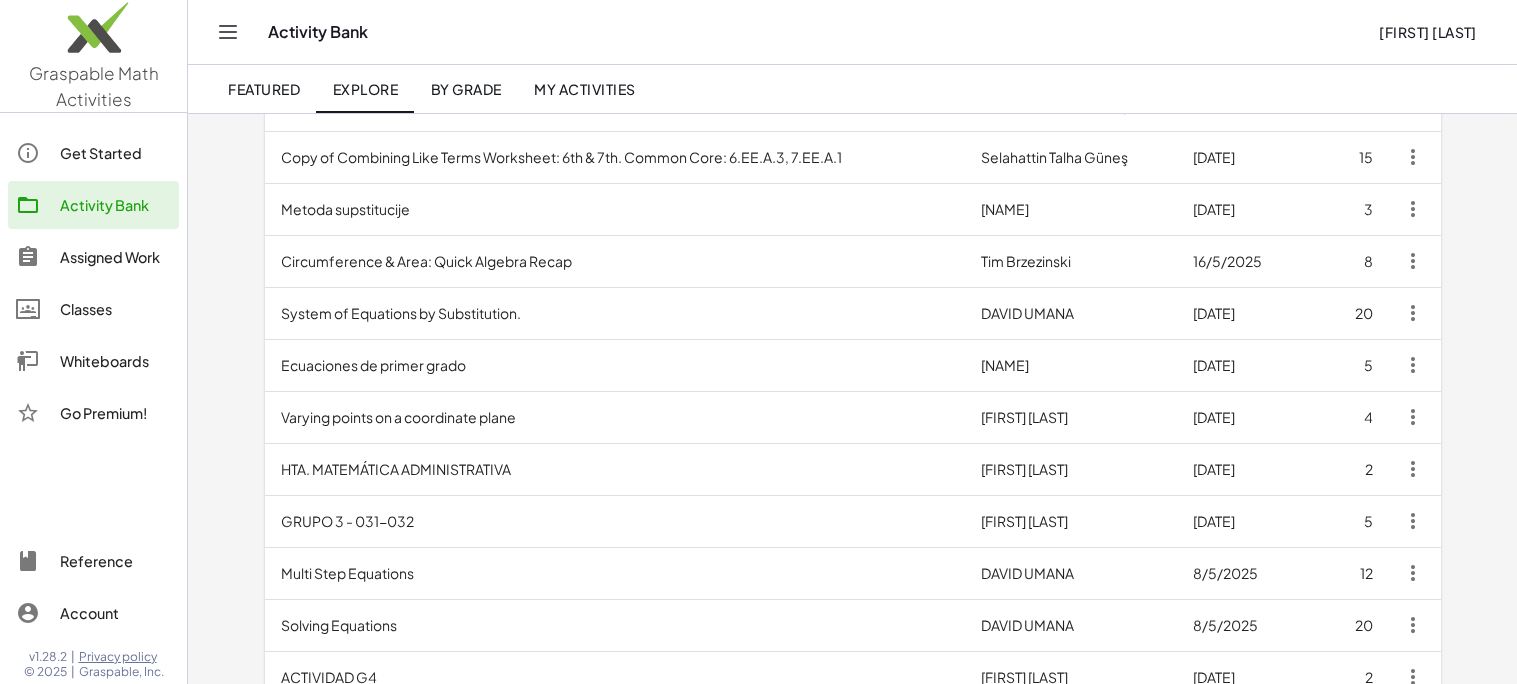 scroll, scrollTop: 970, scrollLeft: 0, axis: vertical 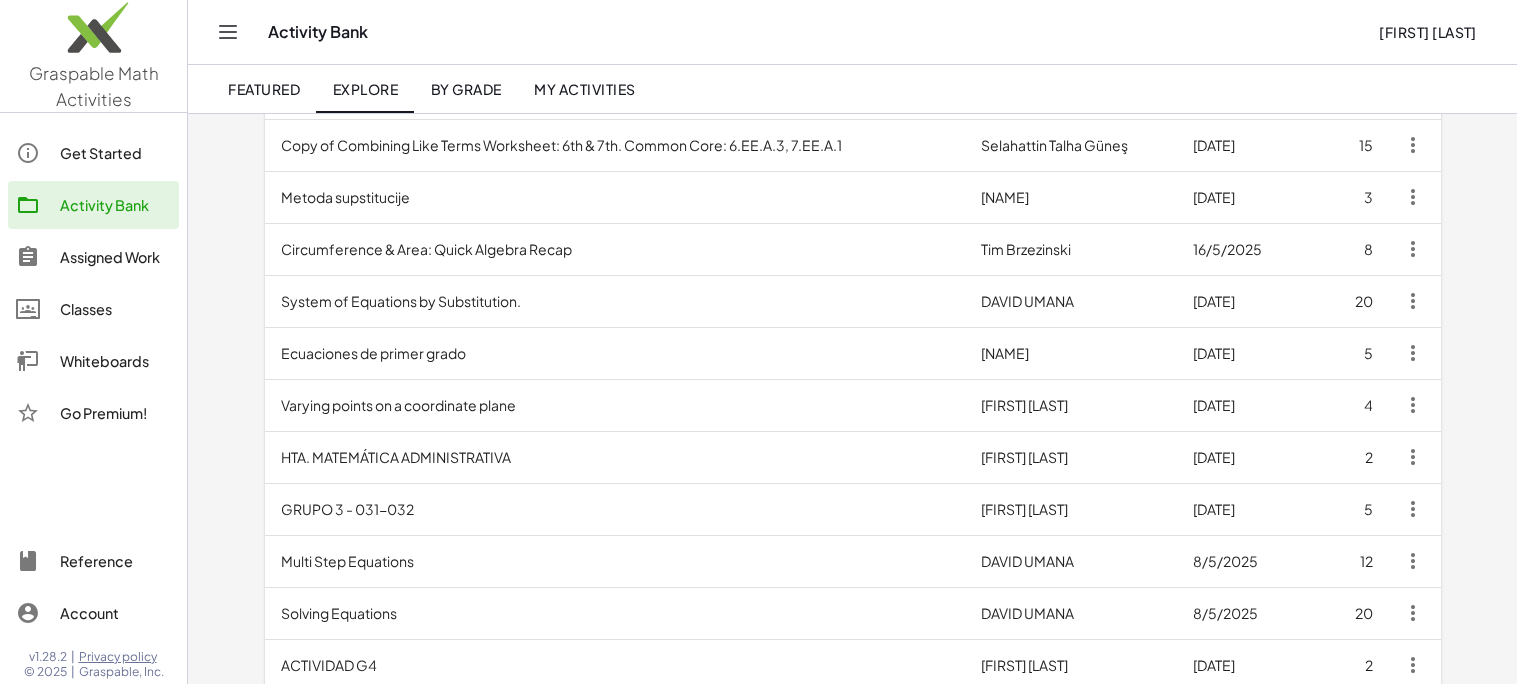 click on "Whiteboards" 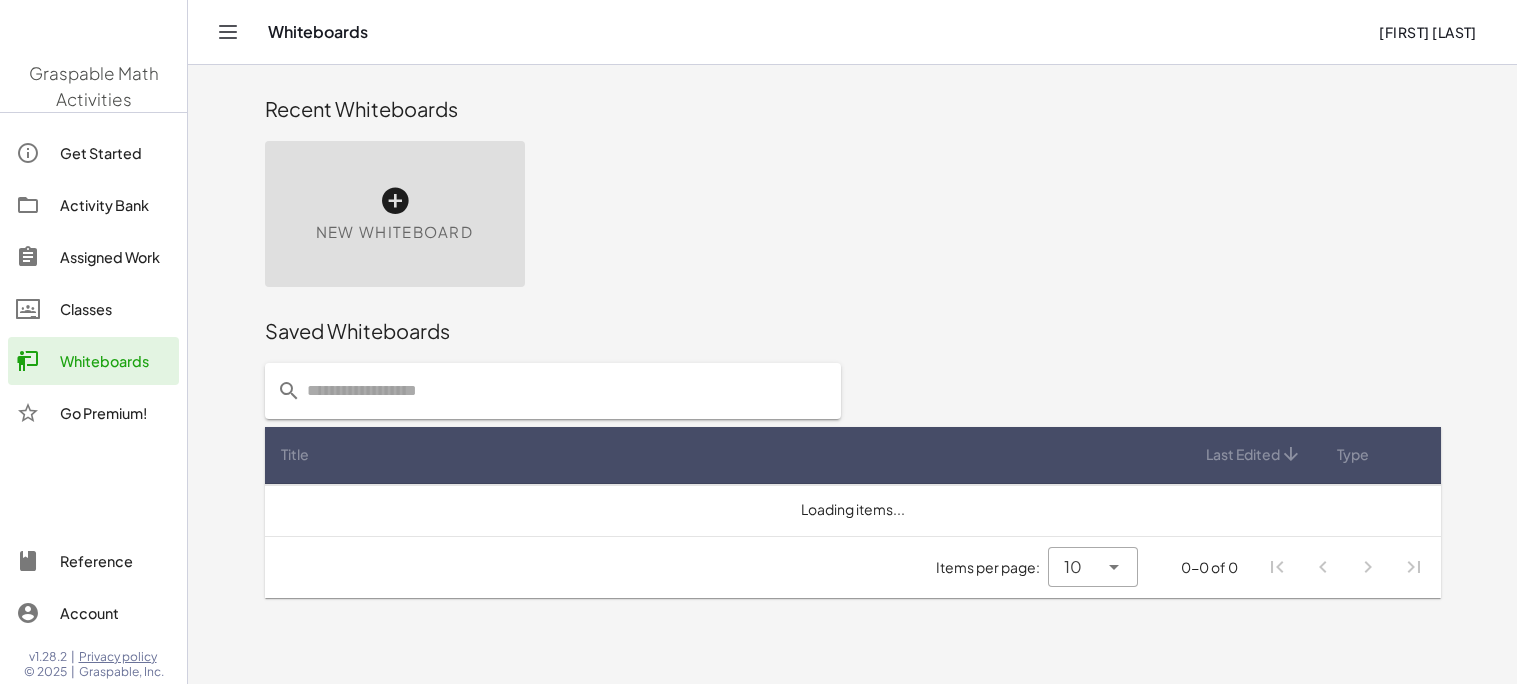scroll, scrollTop: 0, scrollLeft: 0, axis: both 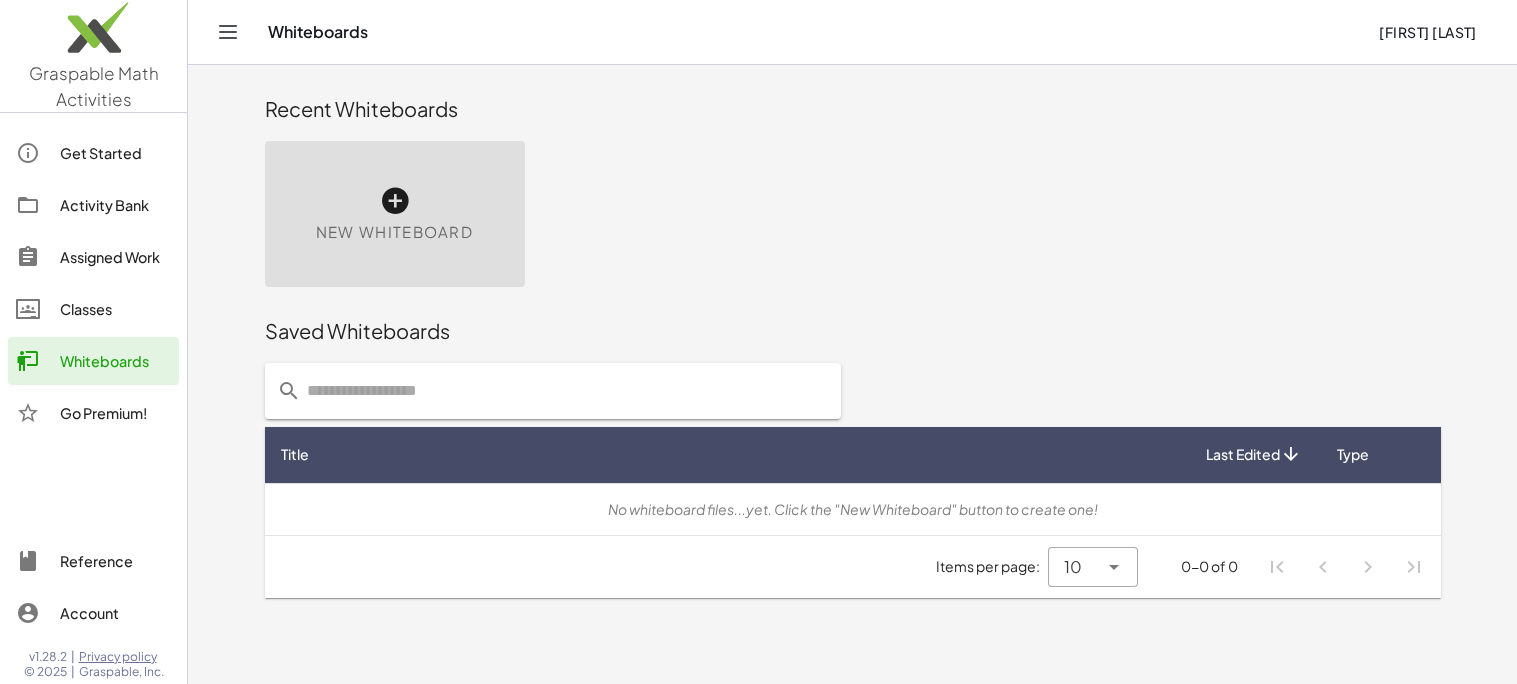 click on "New Whiteboard" at bounding box center (395, 214) 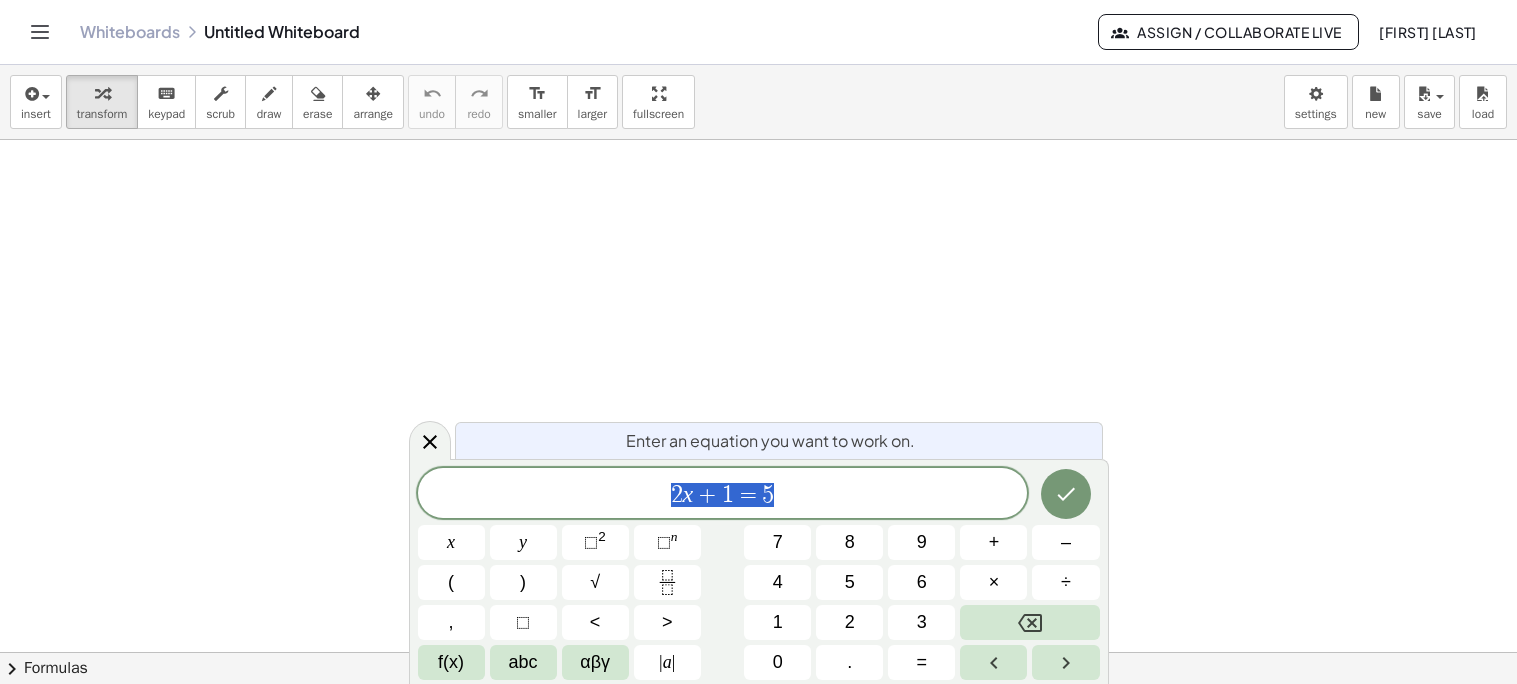 click at bounding box center [758, 0] 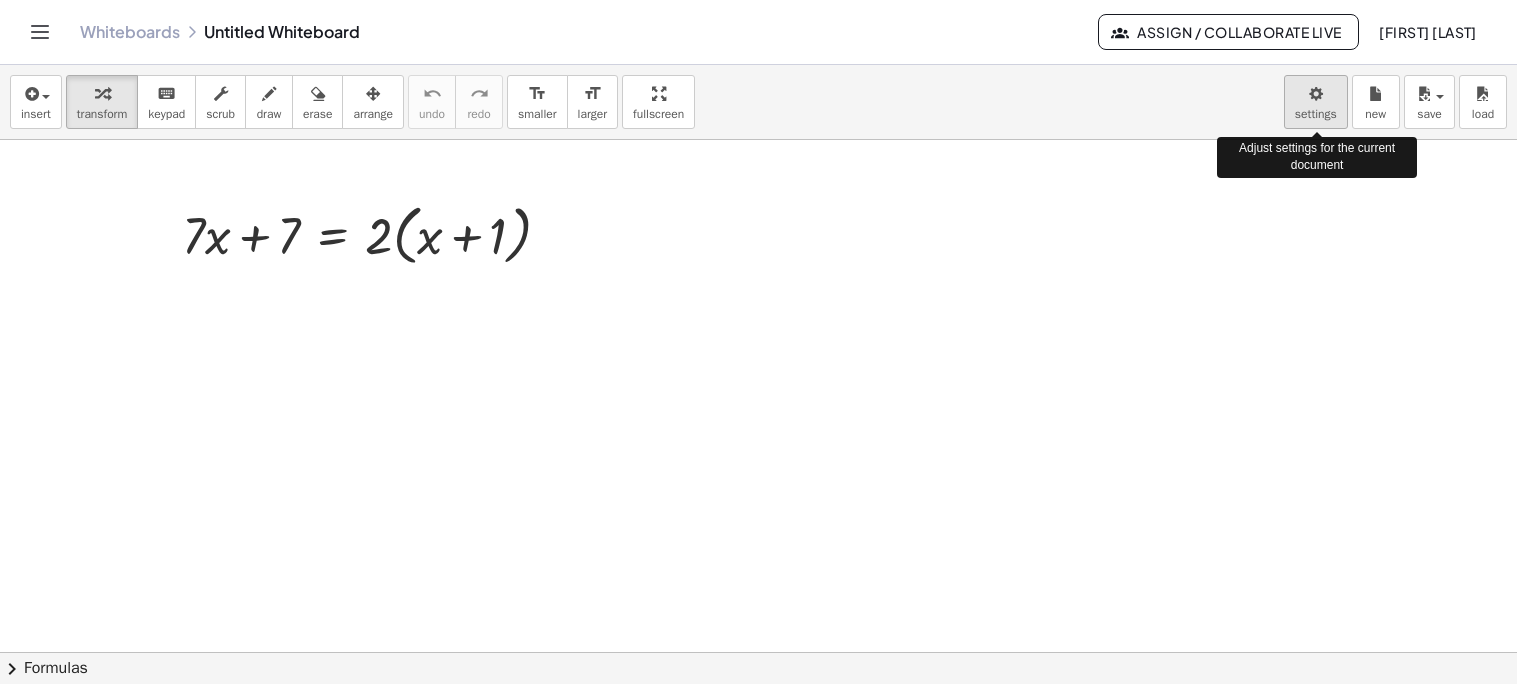 click on "Graspable Math Activities Get Started Activity Bank Assigned Work Classes Whiteboards Go Premium! Reference Account v1.28.2 | Privacy policy © [YEAR] | Graspable, Inc. Whiteboards Untitled Whiteboard Assign / Collaborate Live  [FIRST] [LAST]   insert select one: Math Expression Function Text Youtube Video Graphing Geometry Geometry 3D transform keyboard keypad scrub draw erase arrange undo undo redo redo format_size smaller format_size larger fullscreen load   save new settings Adjust settings for the current document + · 7 · x + 7 = · 2 · ( + x + 1 ) × chevron_right  Formulas
Drag one side of a formula onto a highlighted expression on the canvas to apply it.
Quadratic Formula
+ · a · x 2 + · b · x + c = 0
⇔
x = · ( − b ± 2 √ ( + b 2 − · 4 · a · c ) ) · 2 · a
+ x 2 + · p" at bounding box center (758, 342) 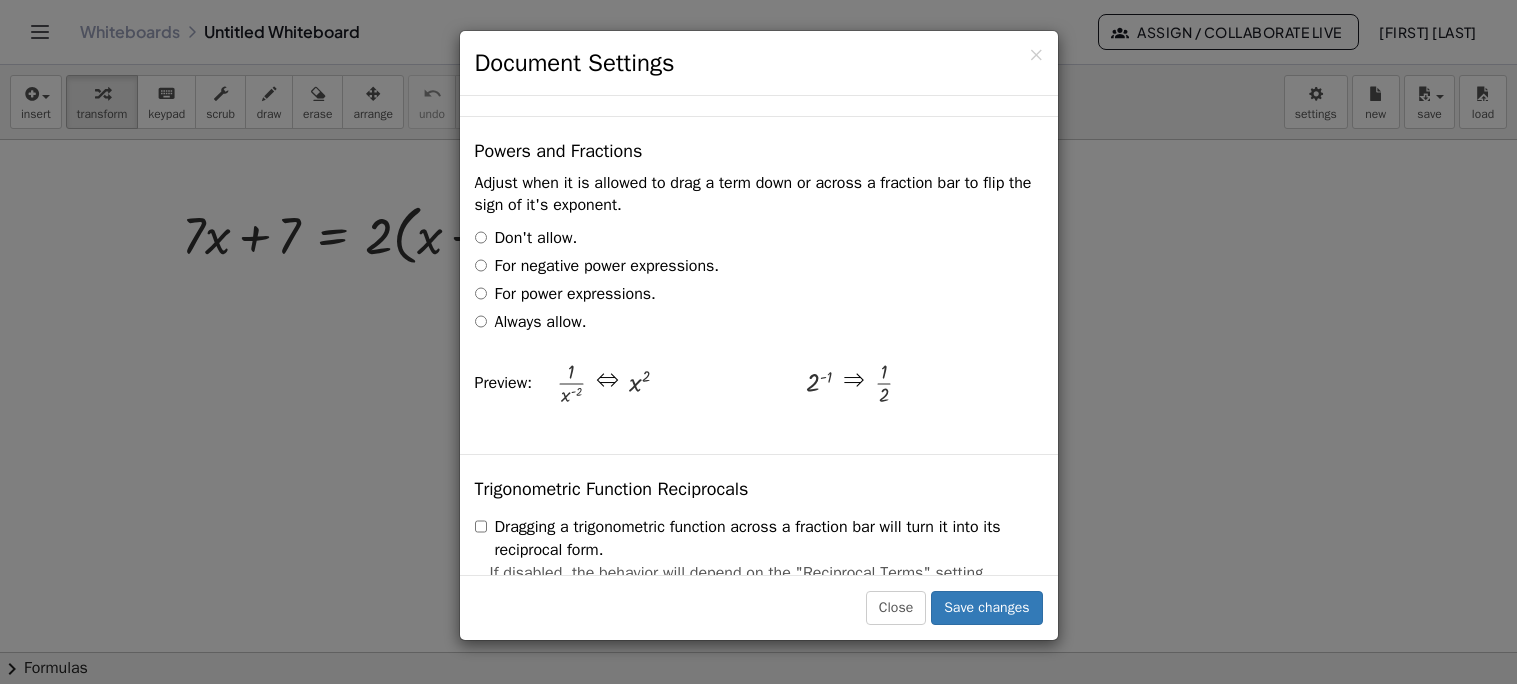 scroll, scrollTop: 3089, scrollLeft: 0, axis: vertical 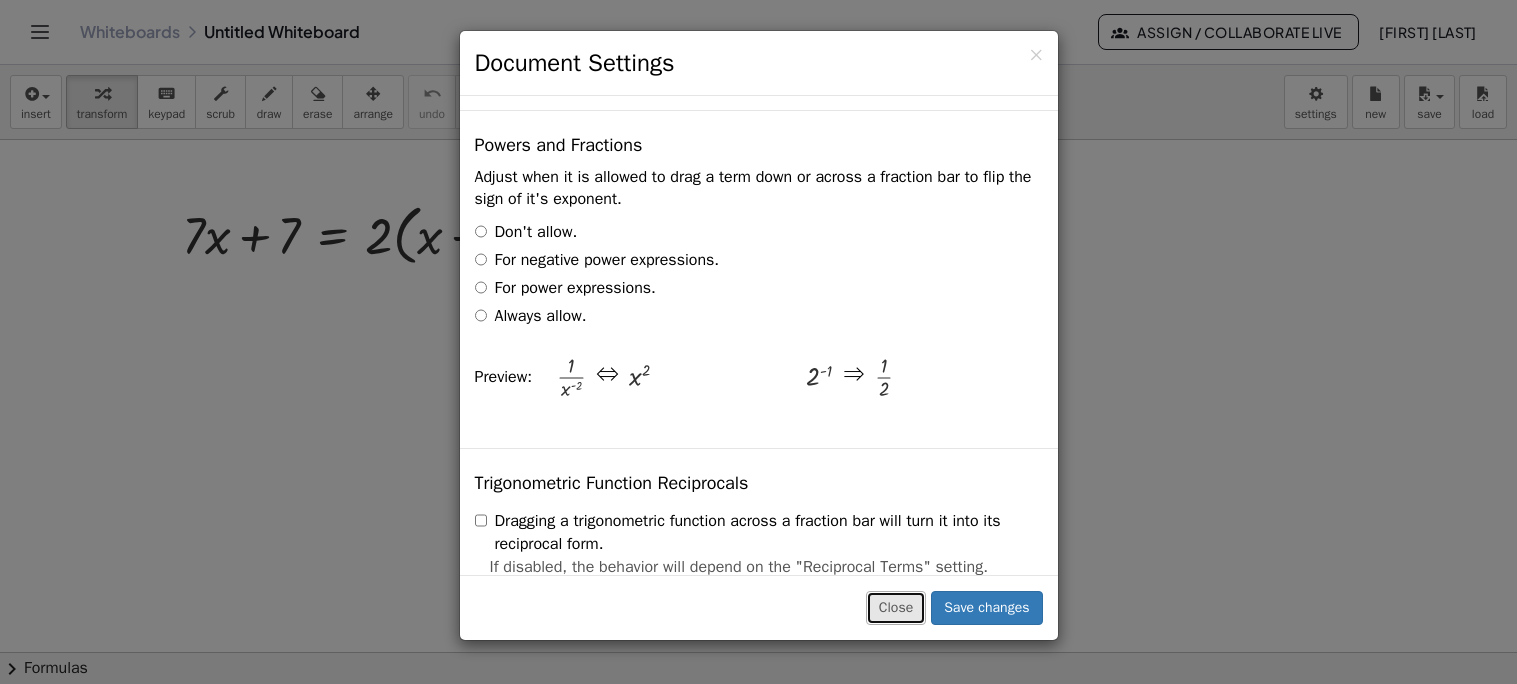 click on "Close" at bounding box center (896, 608) 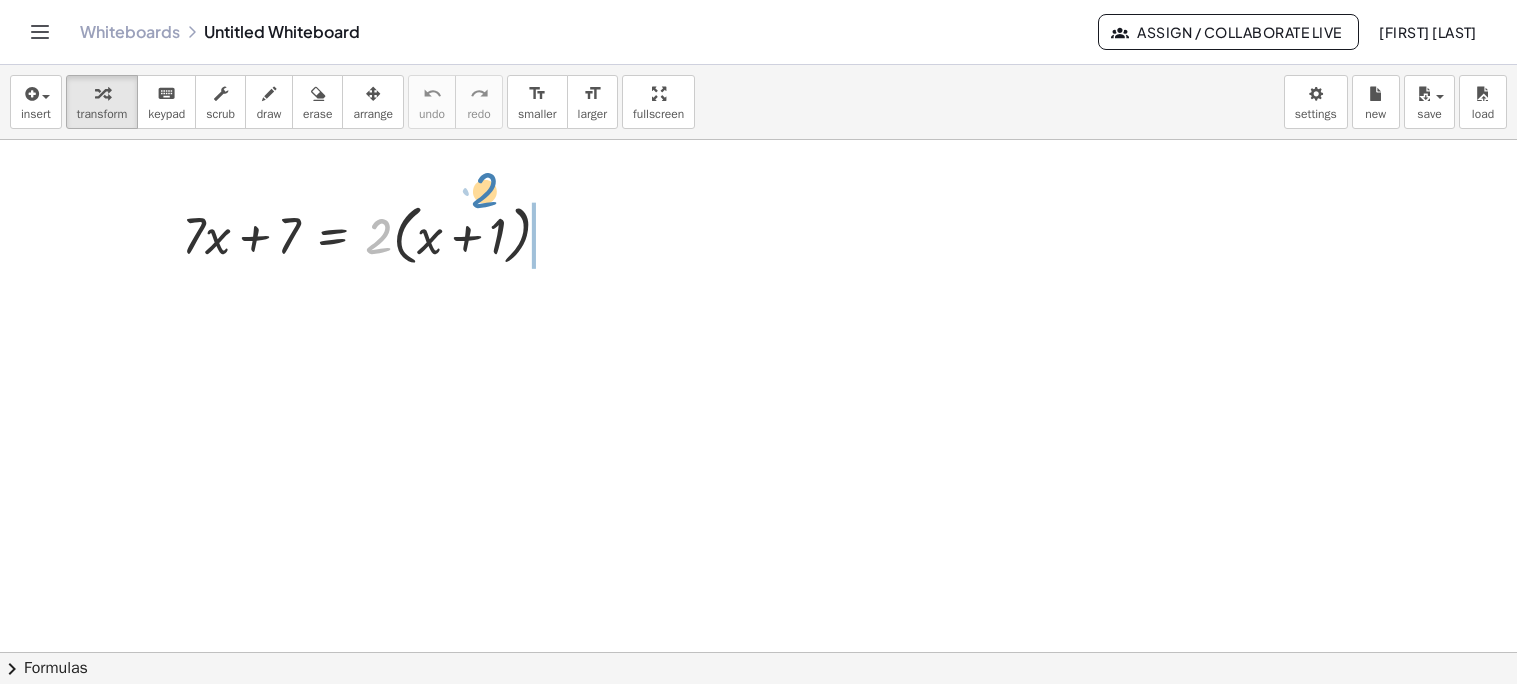 drag, startPoint x: 373, startPoint y: 246, endPoint x: 479, endPoint y: 200, distance: 115.55086 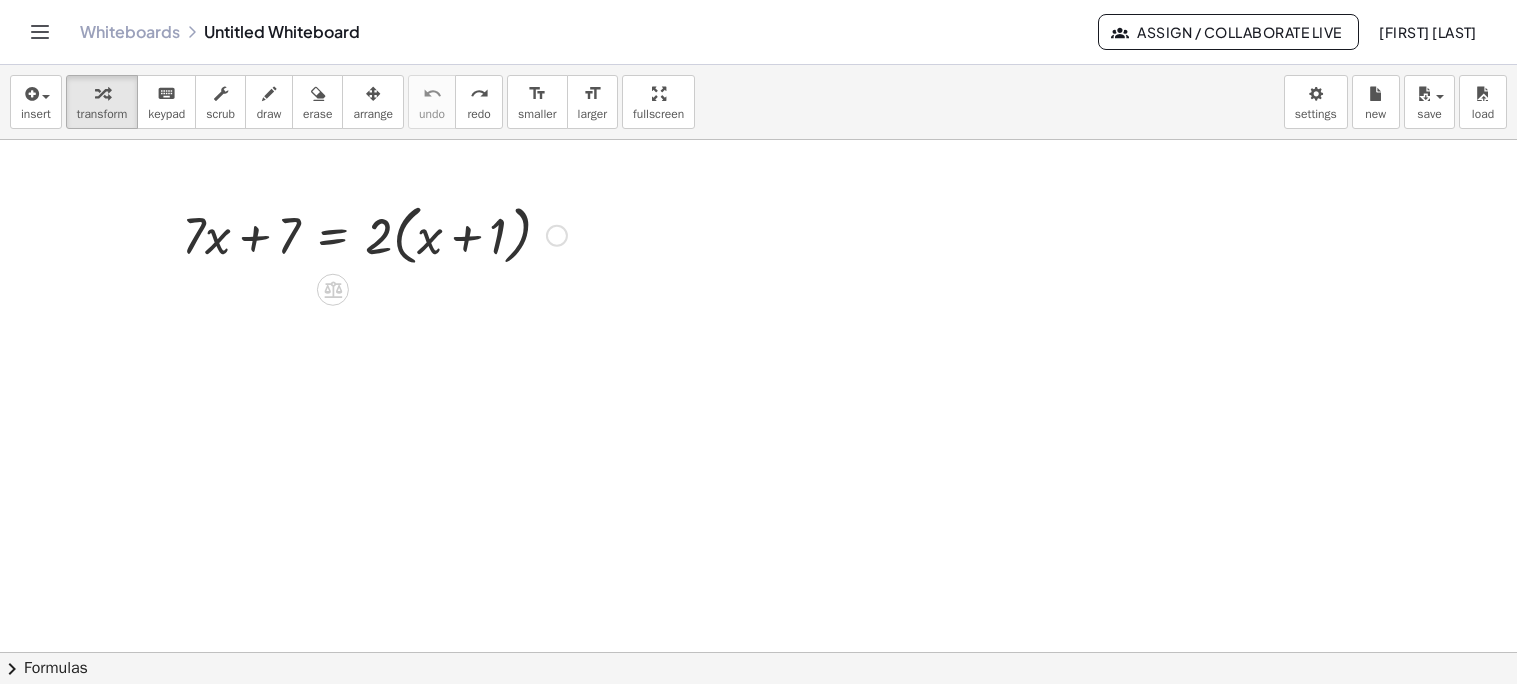 drag, startPoint x: 367, startPoint y: 236, endPoint x: 380, endPoint y: 240, distance: 13.601471 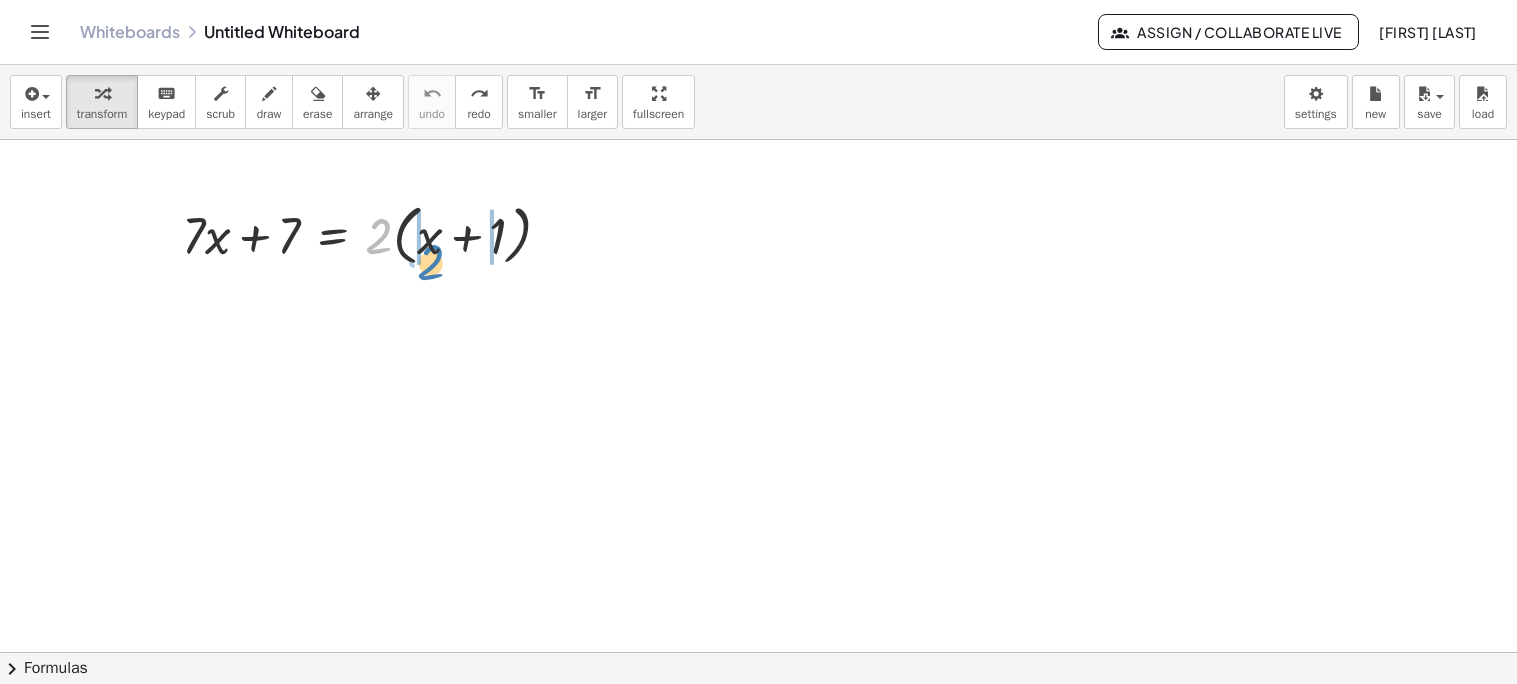 drag, startPoint x: 380, startPoint y: 240, endPoint x: 432, endPoint y: 266, distance: 58.137768 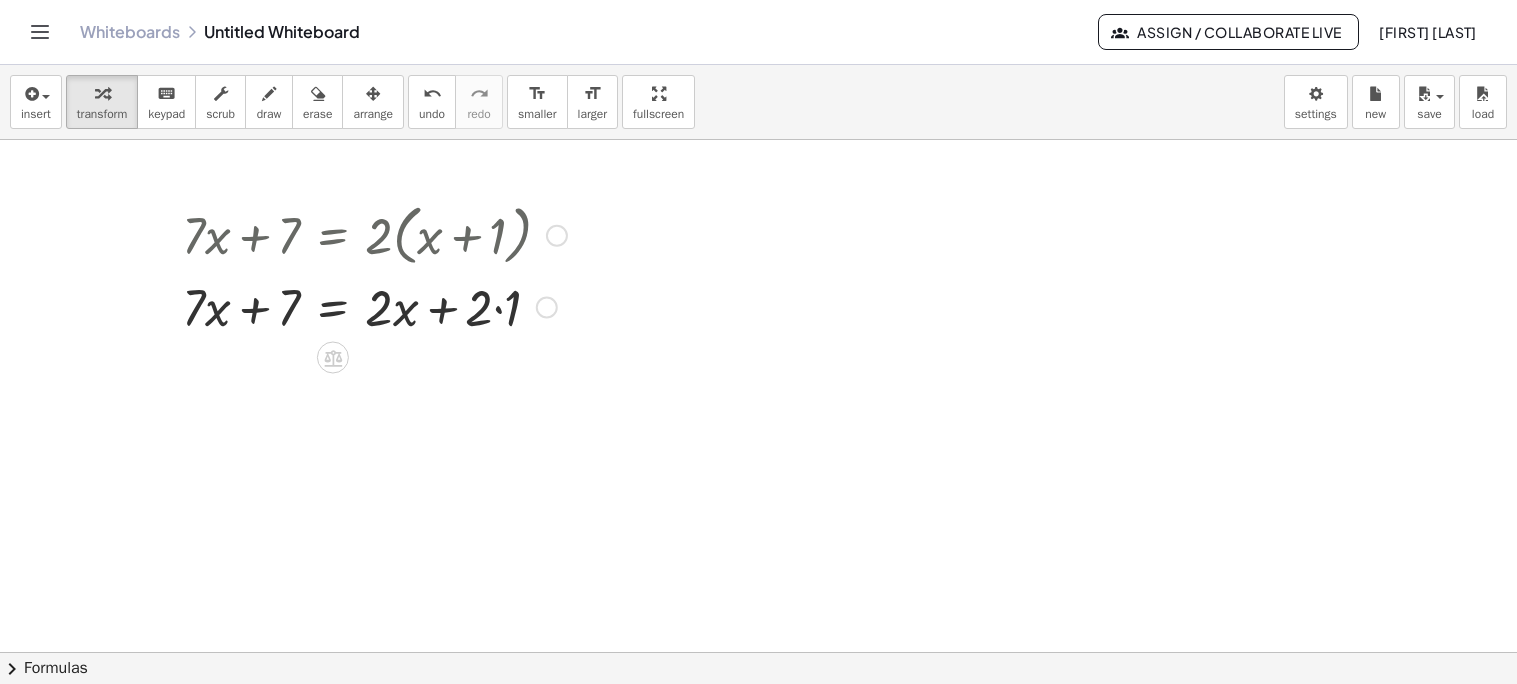 click at bounding box center [374, 306] 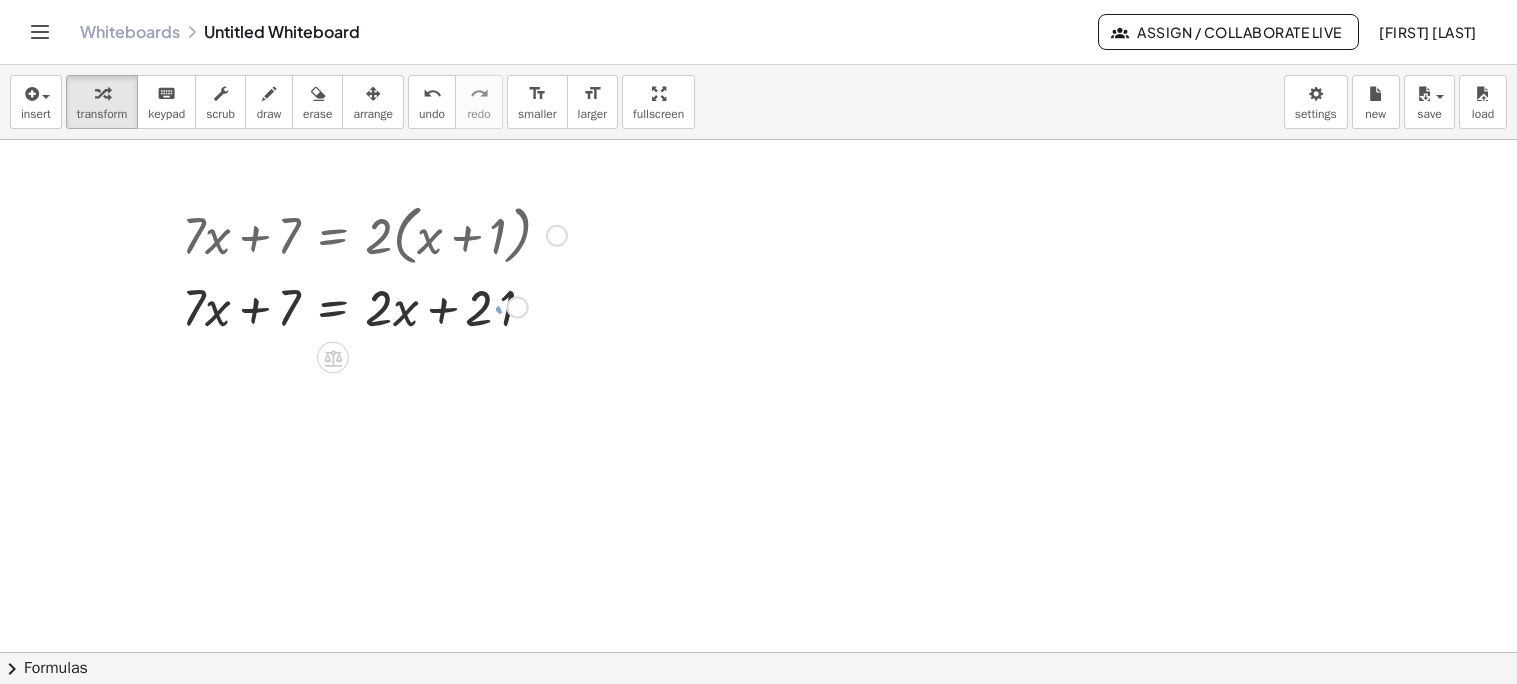 click at bounding box center (374, 306) 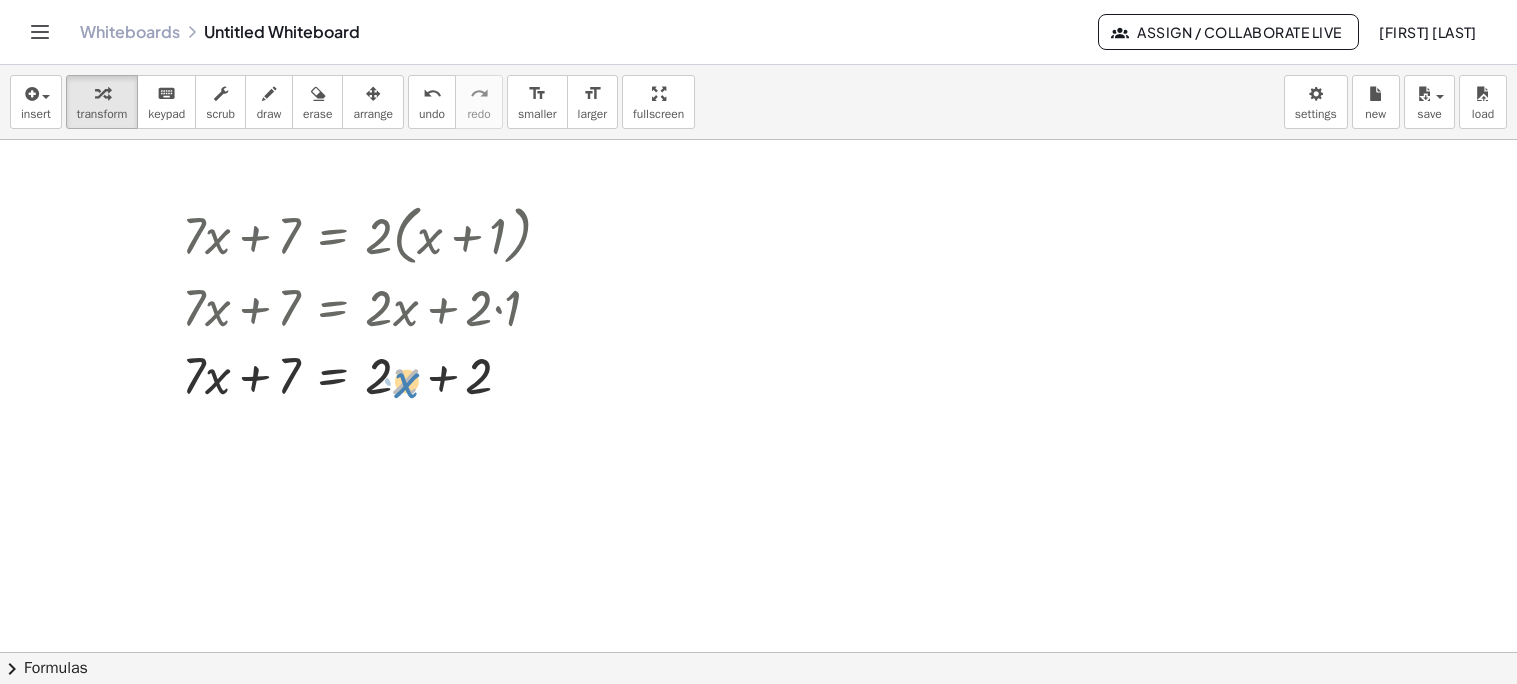 click at bounding box center [374, 374] 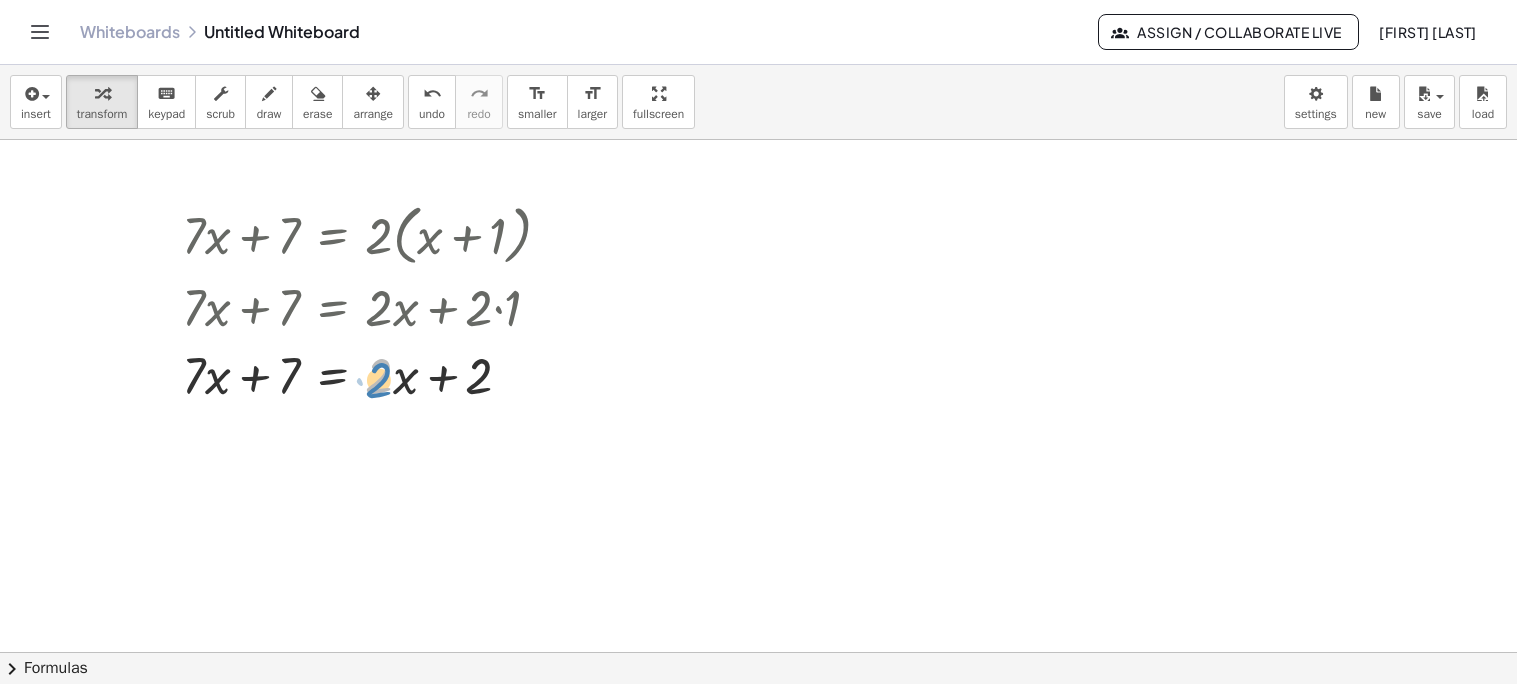 click at bounding box center (374, 374) 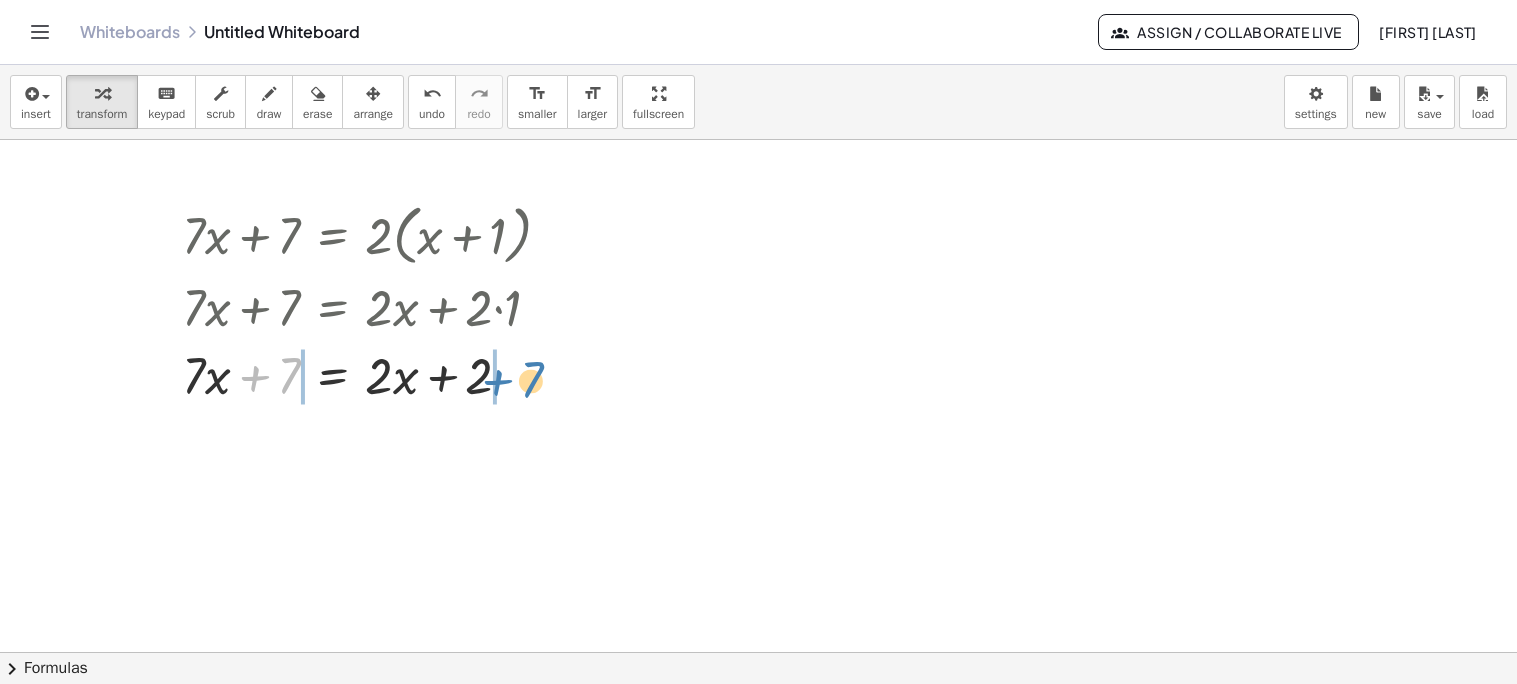 drag, startPoint x: 289, startPoint y: 370, endPoint x: 532, endPoint y: 374, distance: 243.03291 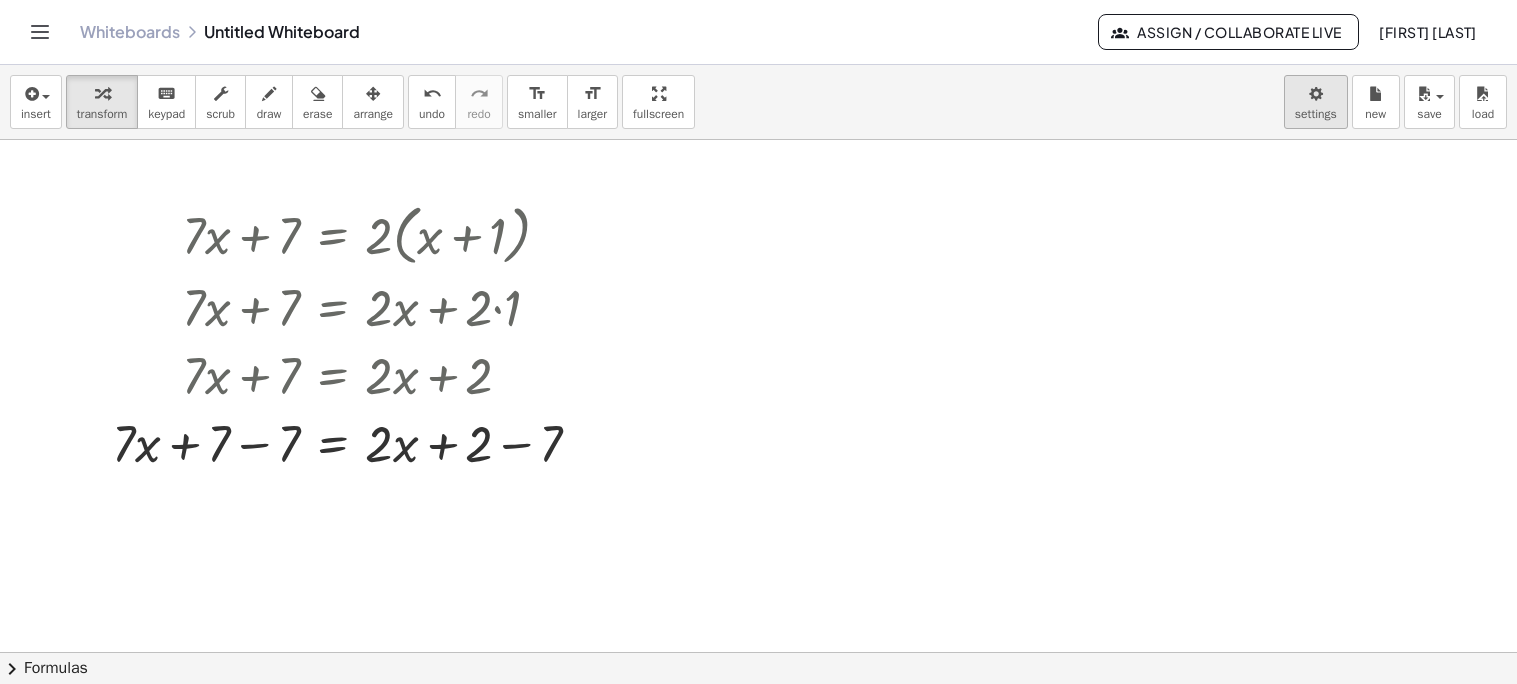 click on "Graspable Math Activities Get Started Activity Bank Assigned Work Classes Whiteboards Go Premium! Reference Account v1.28.2 | Privacy policy © [YEAR] | Graspable, Inc. Whiteboards Untitled Whiteboard Assign / Collaborate Live  [FIRST] [LAST]   insert select one: Math Expression Function Text Youtube Video Graphing Geometry Geometry 3D transform keyboard keypad scrub draw erase arrange undo undo redo redo format_size smaller format_size larger fullscreen load   save new settings + · 7 · x + 7 = · 2 · ( + x + 1 ) + · 7 · x + 7 = + · 2 · x + · 2 · 1 + · 7 · x + 7 = + · 2 · x + 2 · 7 · x = + · 2 · x + 2 − 7 · 7 · x = + · 2 · x − 5 − · 2 · x + · 7 · x = - 5 · 5 · x = - 5 x = - · 5 · 5 = x - 1 × chevron_right  Formulas
Drag one side of a formula onto a highlighted expression on the canvas to apply it.
Quadratic Formula
+ · a · x 2 + · b · x + c = 0
⇔
x = · ( − b ± 2 √ ( + b 2 − · 4 · a · c ) ) · 2 · a
+ x 2 + · p · x + q = 0
⇔
x = − · p ·" at bounding box center [758, 342] 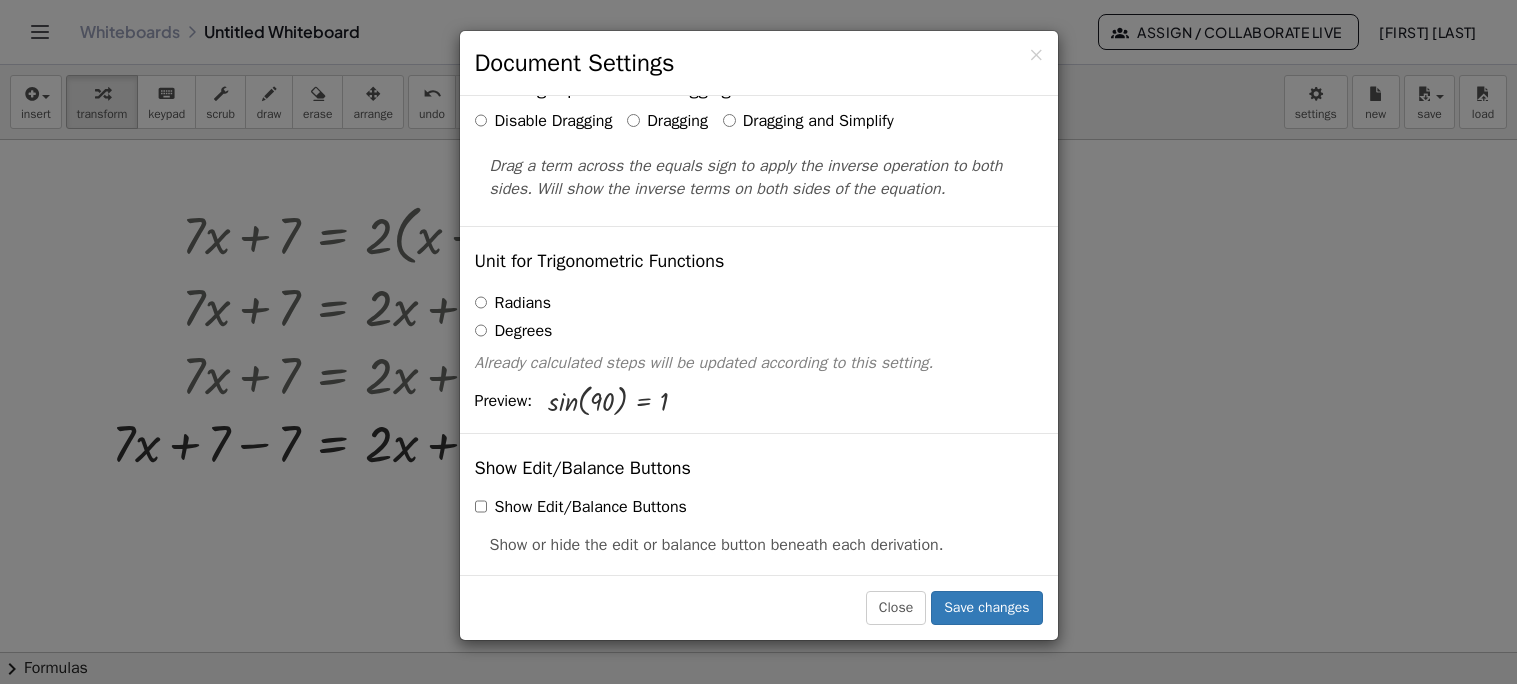 scroll, scrollTop: 0, scrollLeft: 0, axis: both 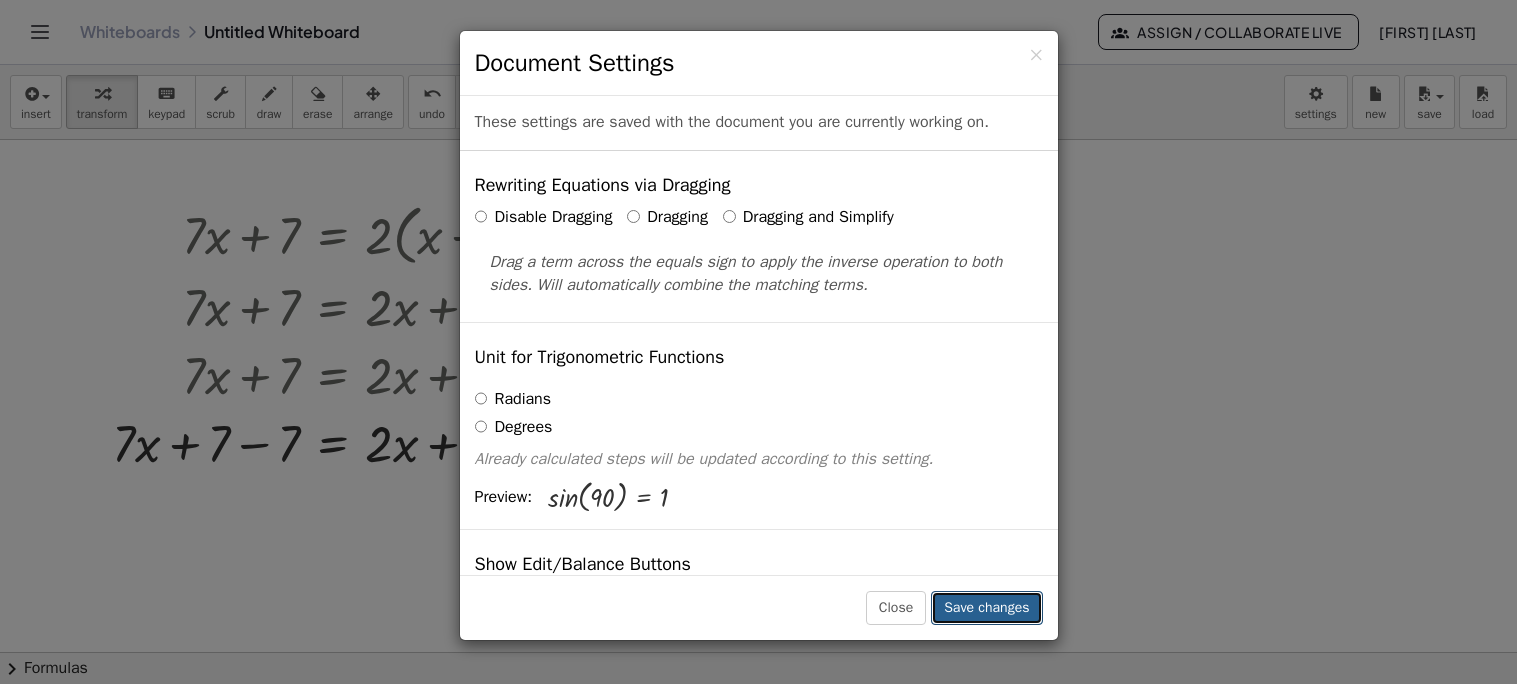 click on "Save changes" at bounding box center [986, 608] 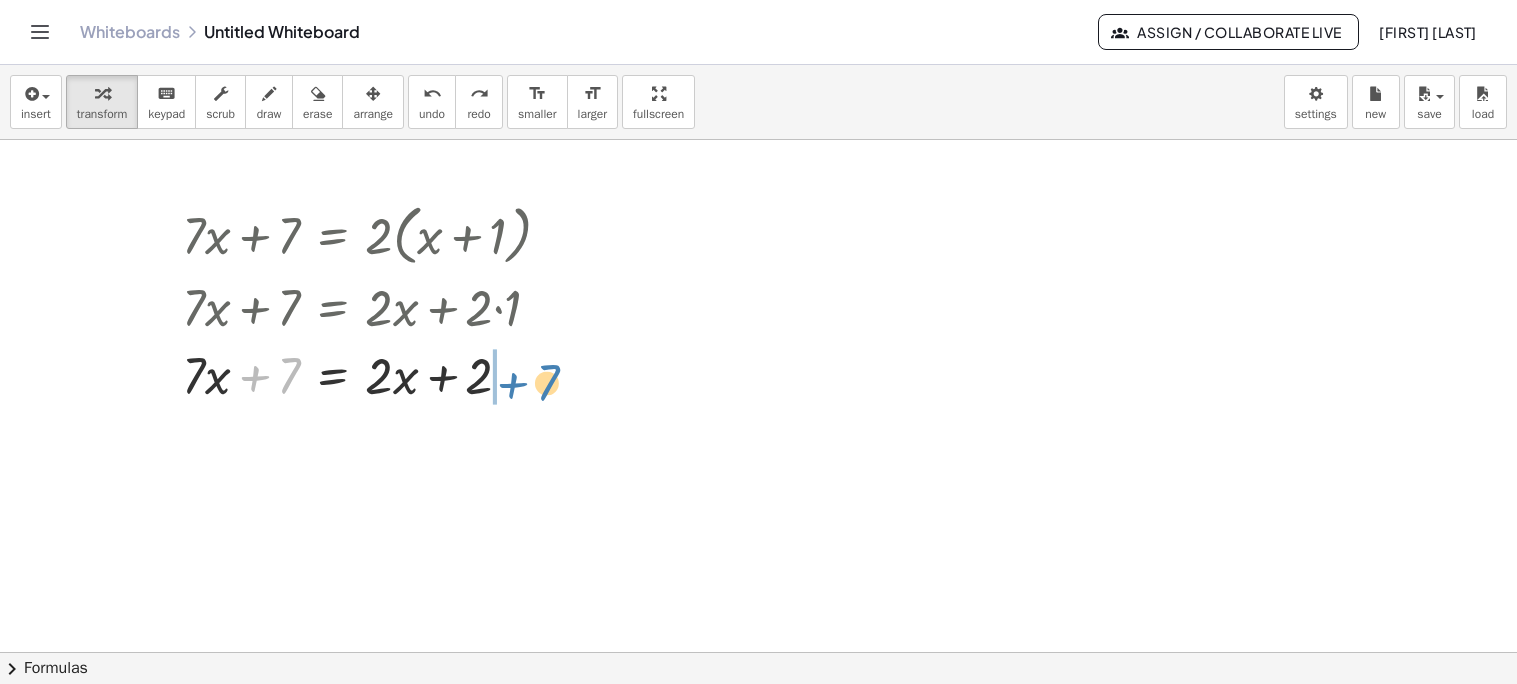 drag, startPoint x: 288, startPoint y: 374, endPoint x: 548, endPoint y: 381, distance: 260.0942 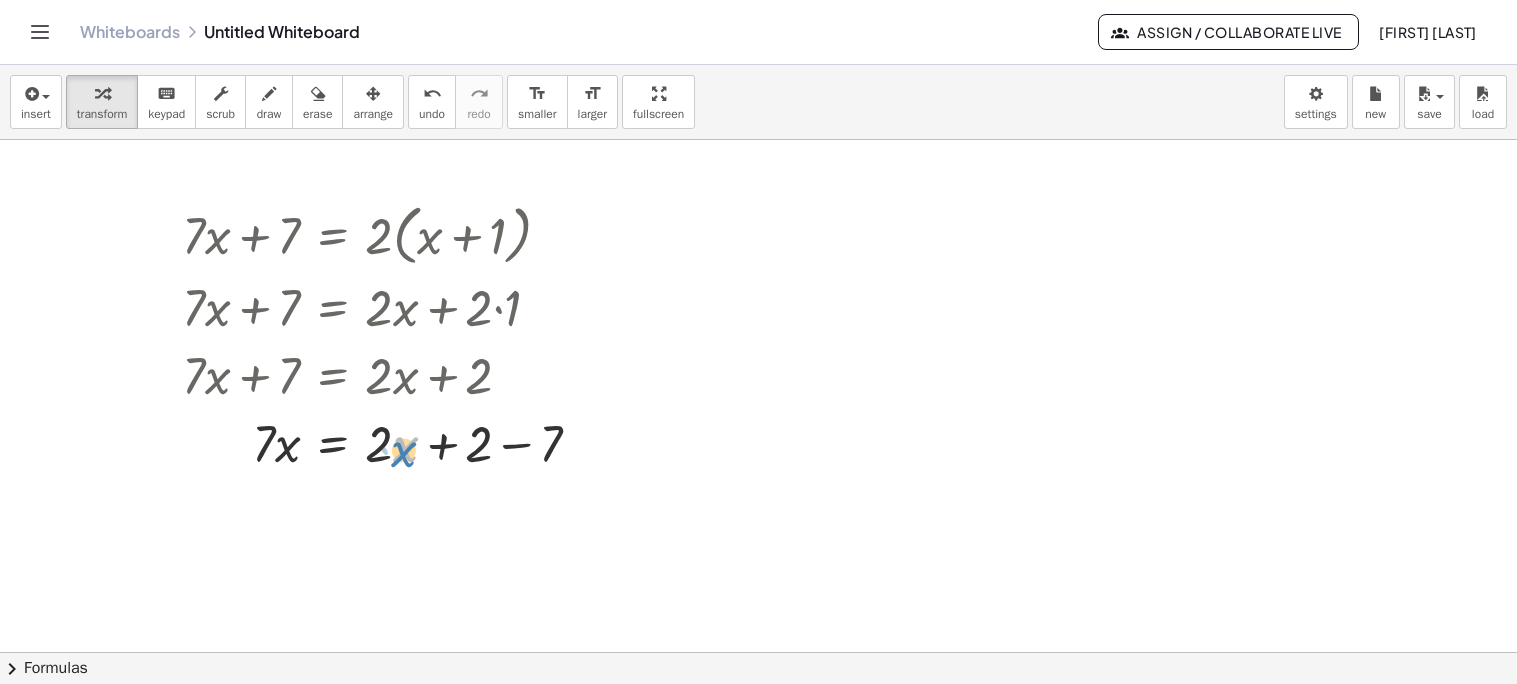 click at bounding box center (389, 442) 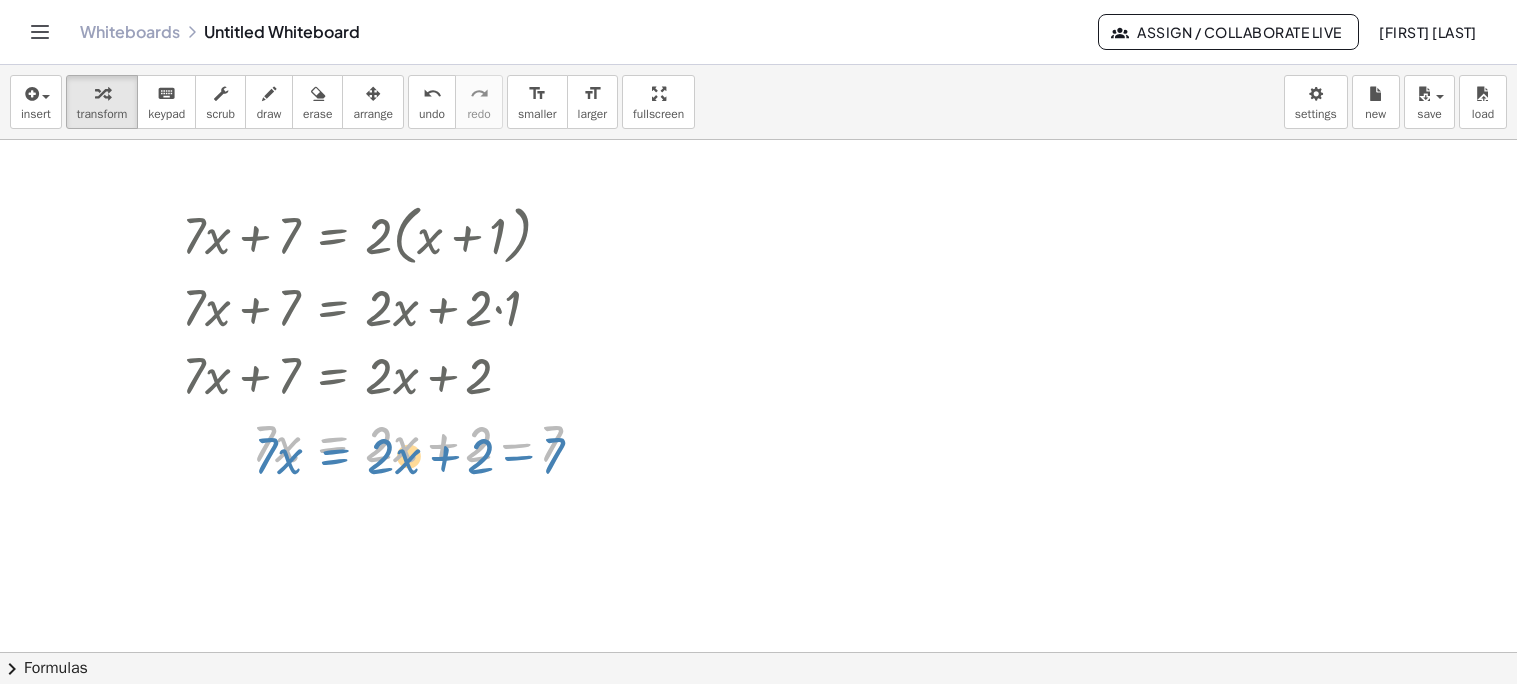drag, startPoint x: 365, startPoint y: 423, endPoint x: 363, endPoint y: 433, distance: 10.198039 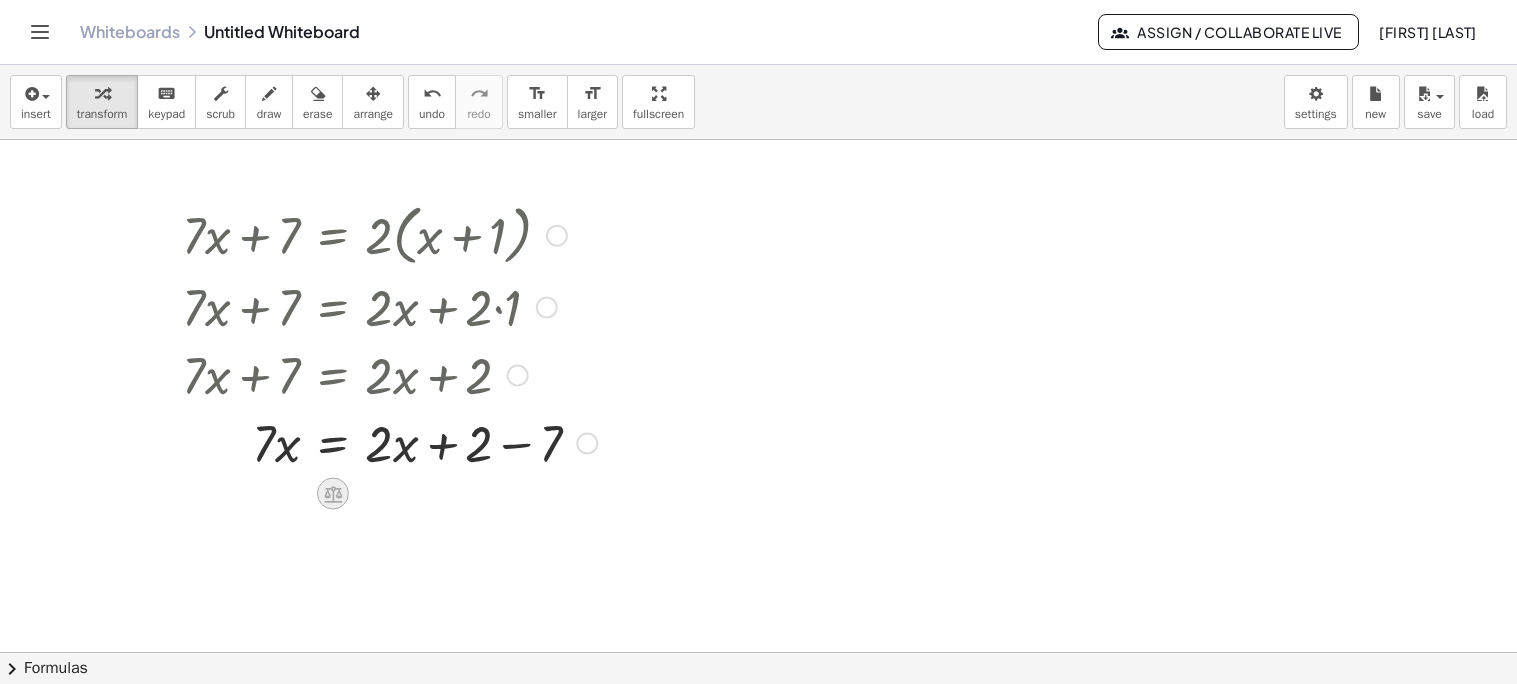 click 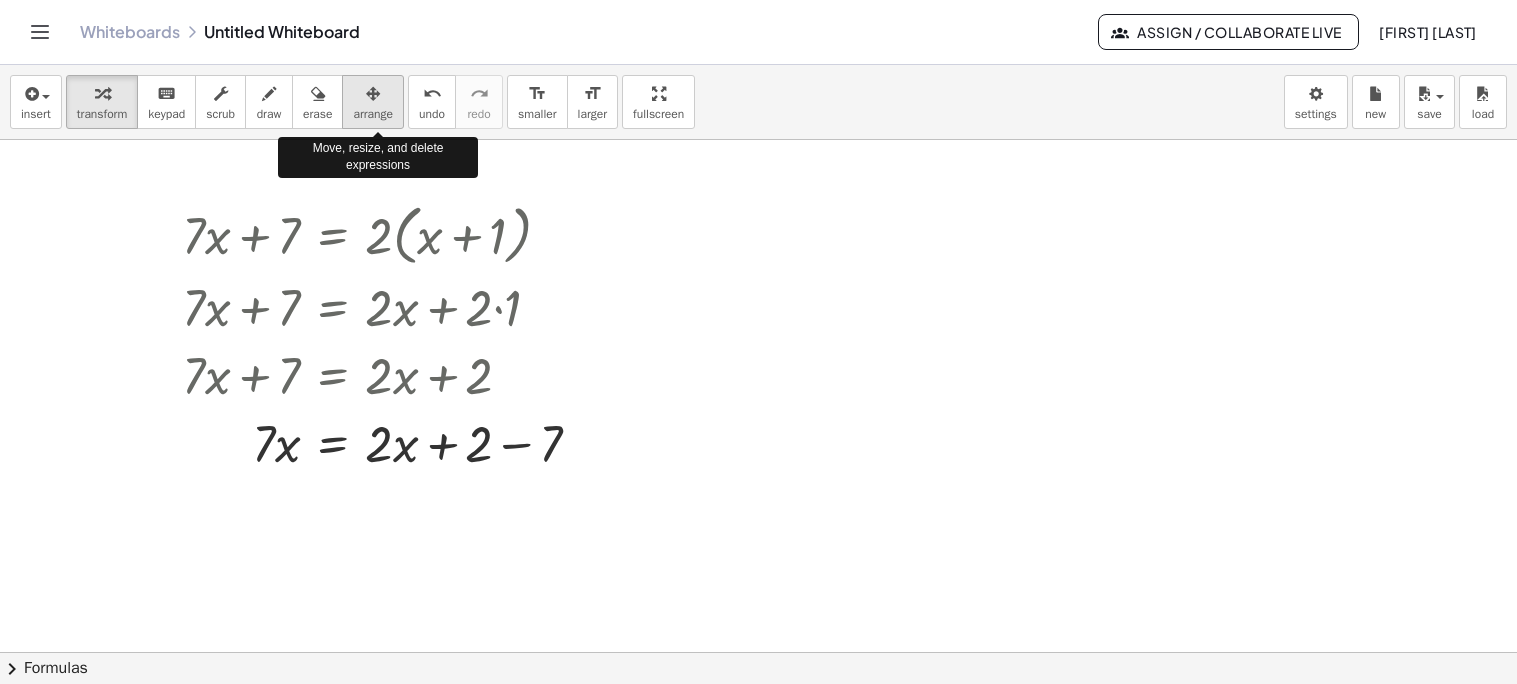 click at bounding box center [373, 93] 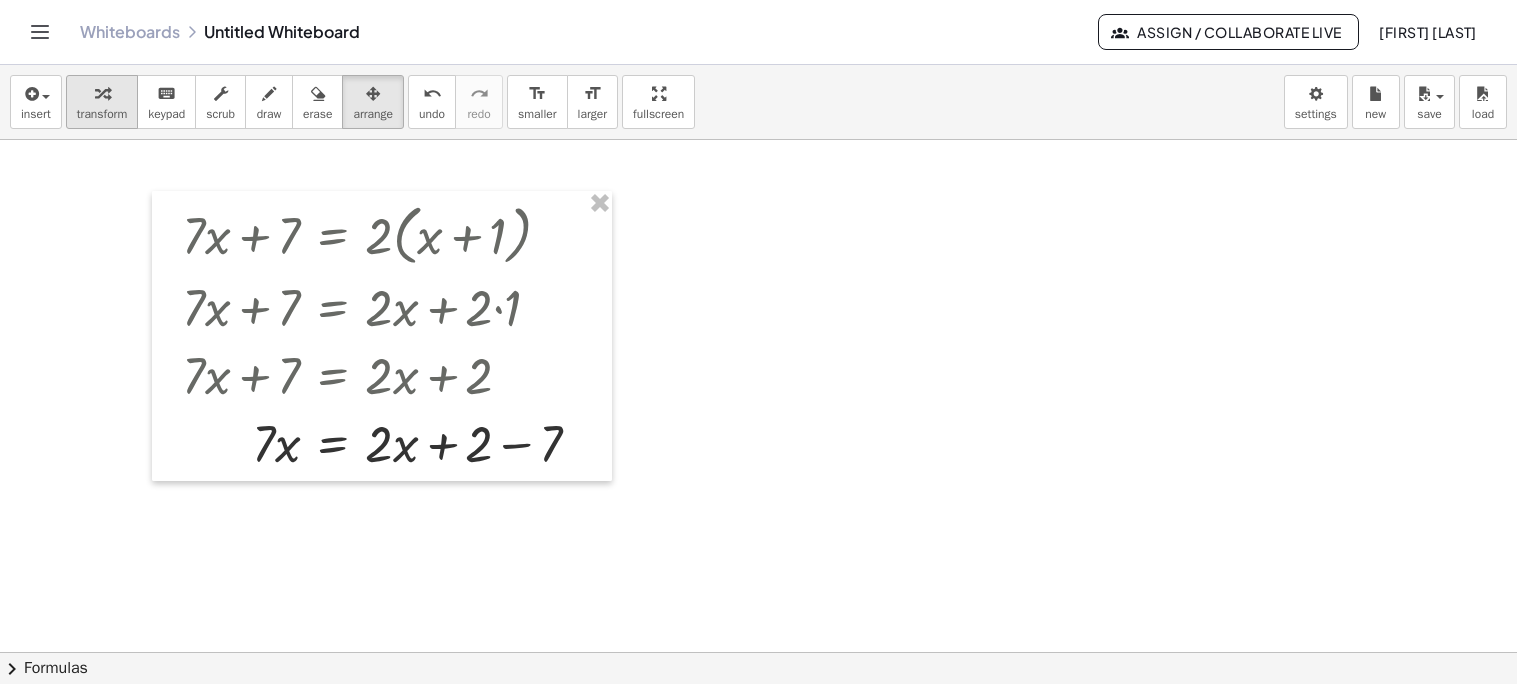 click on "transform" at bounding box center (102, 114) 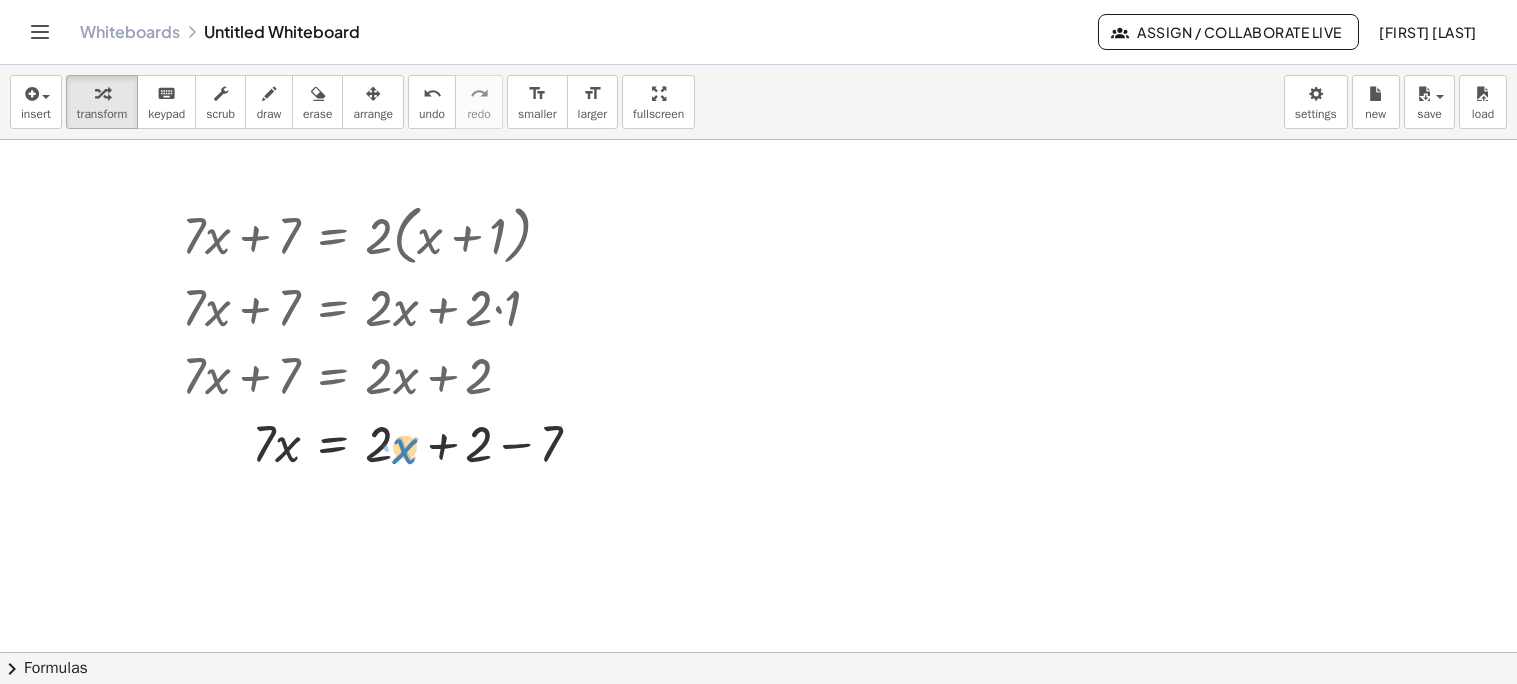 click at bounding box center (389, 442) 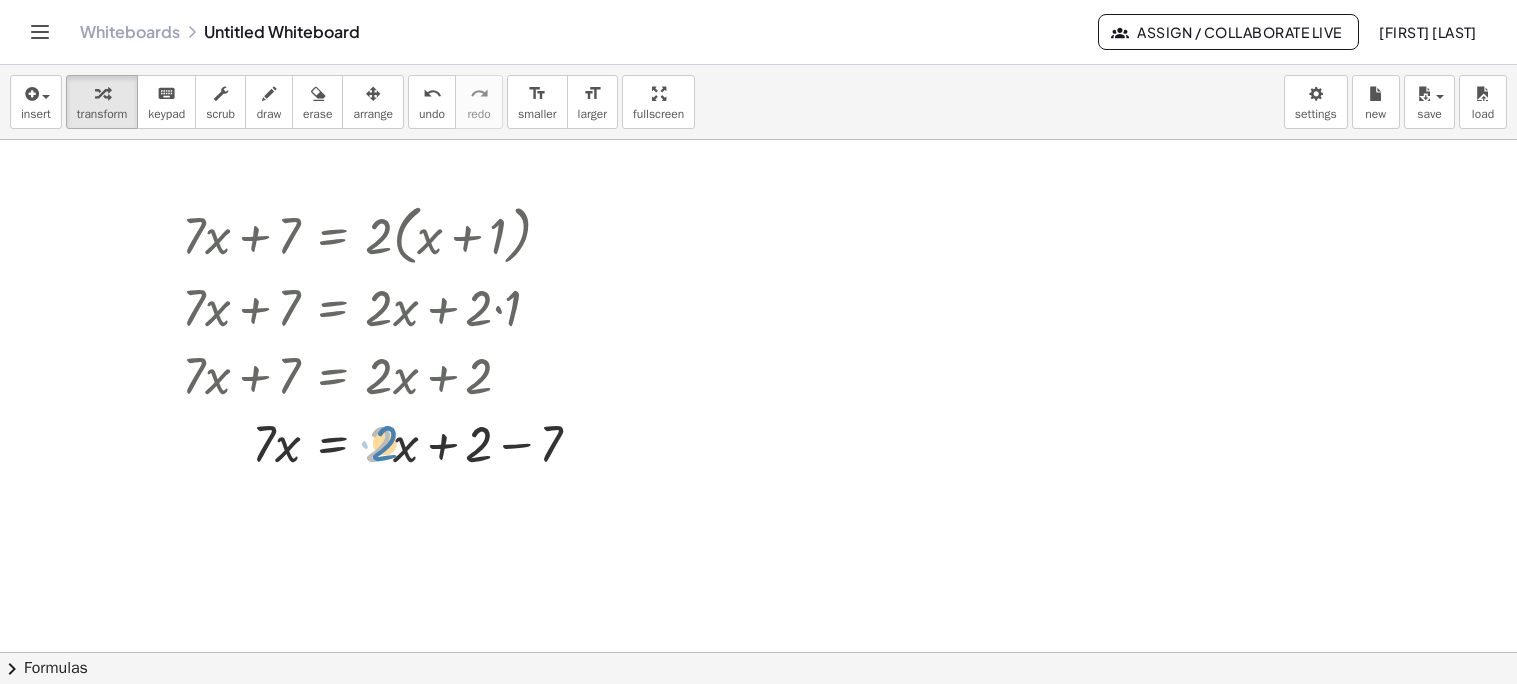 click at bounding box center (389, 442) 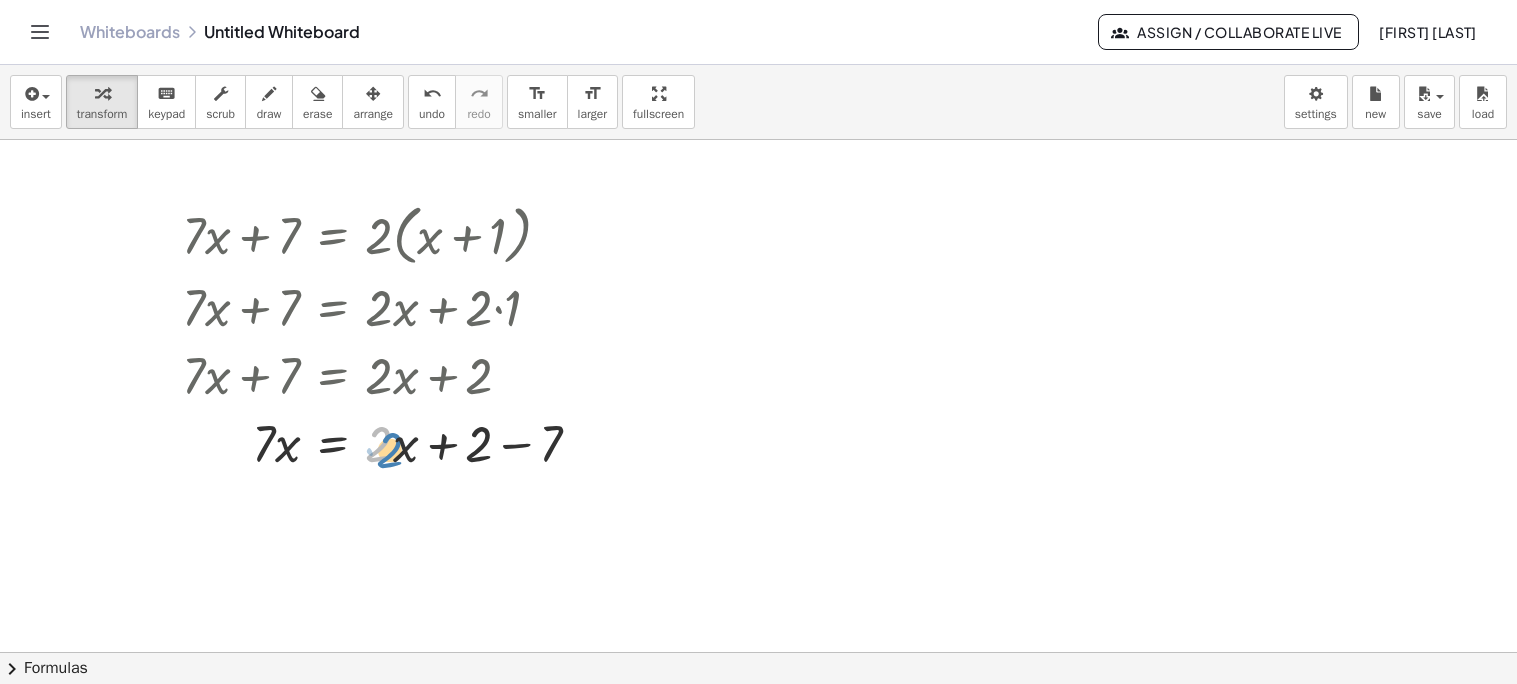 click at bounding box center [389, 442] 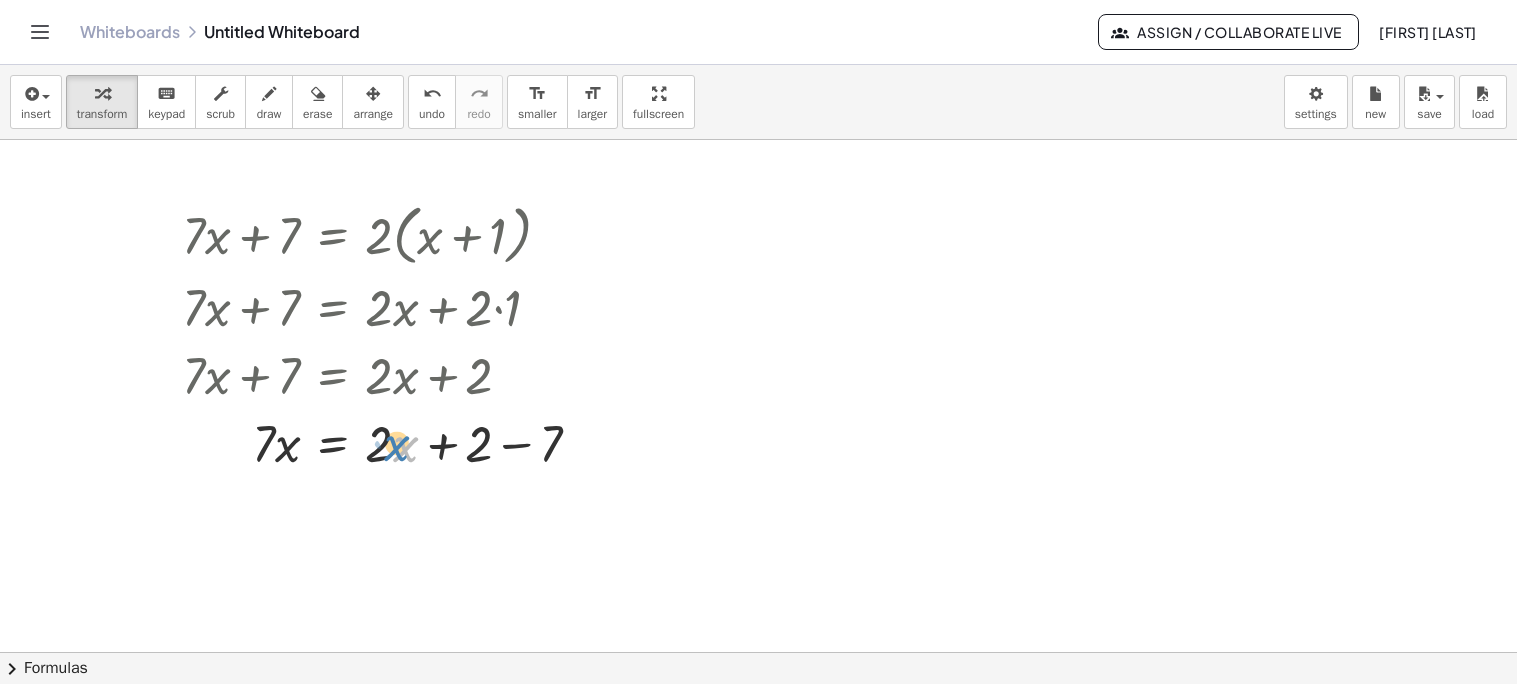 click at bounding box center (389, 442) 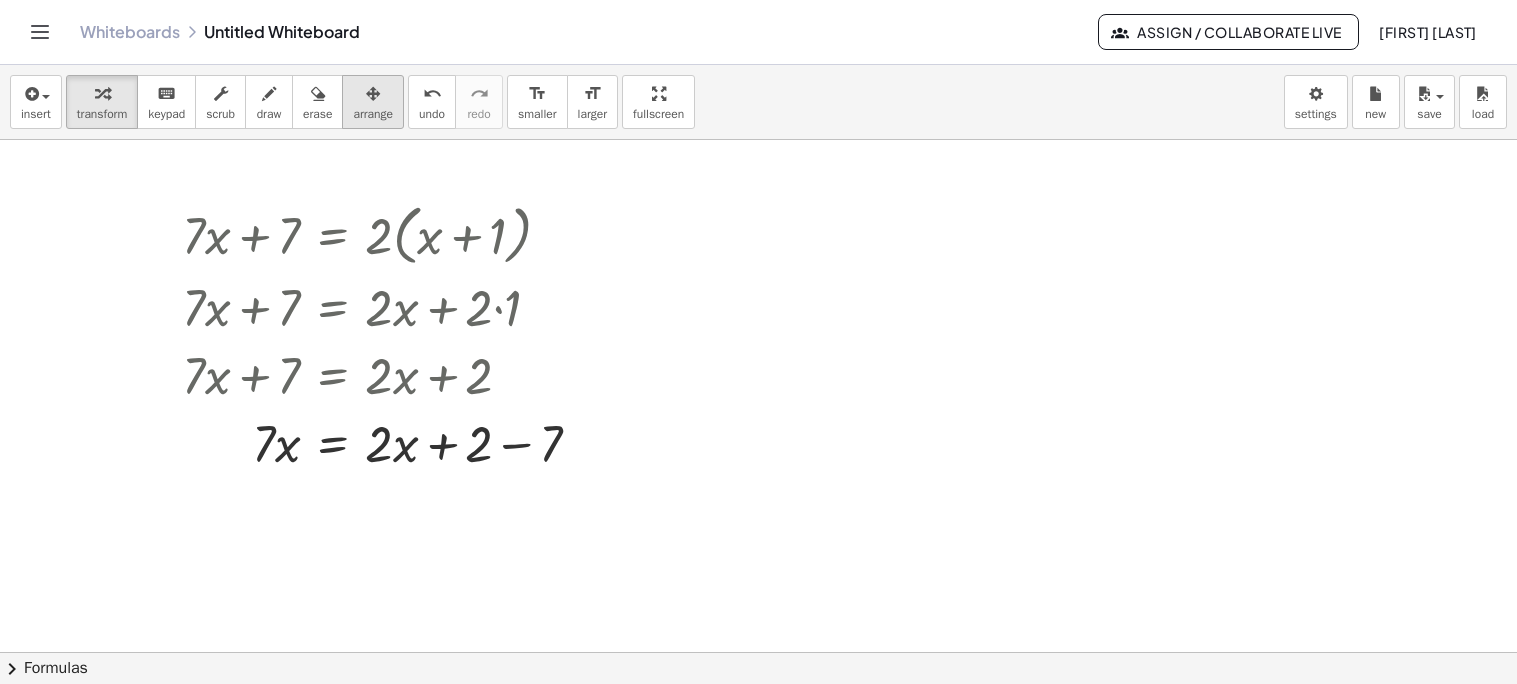 click at bounding box center [373, 93] 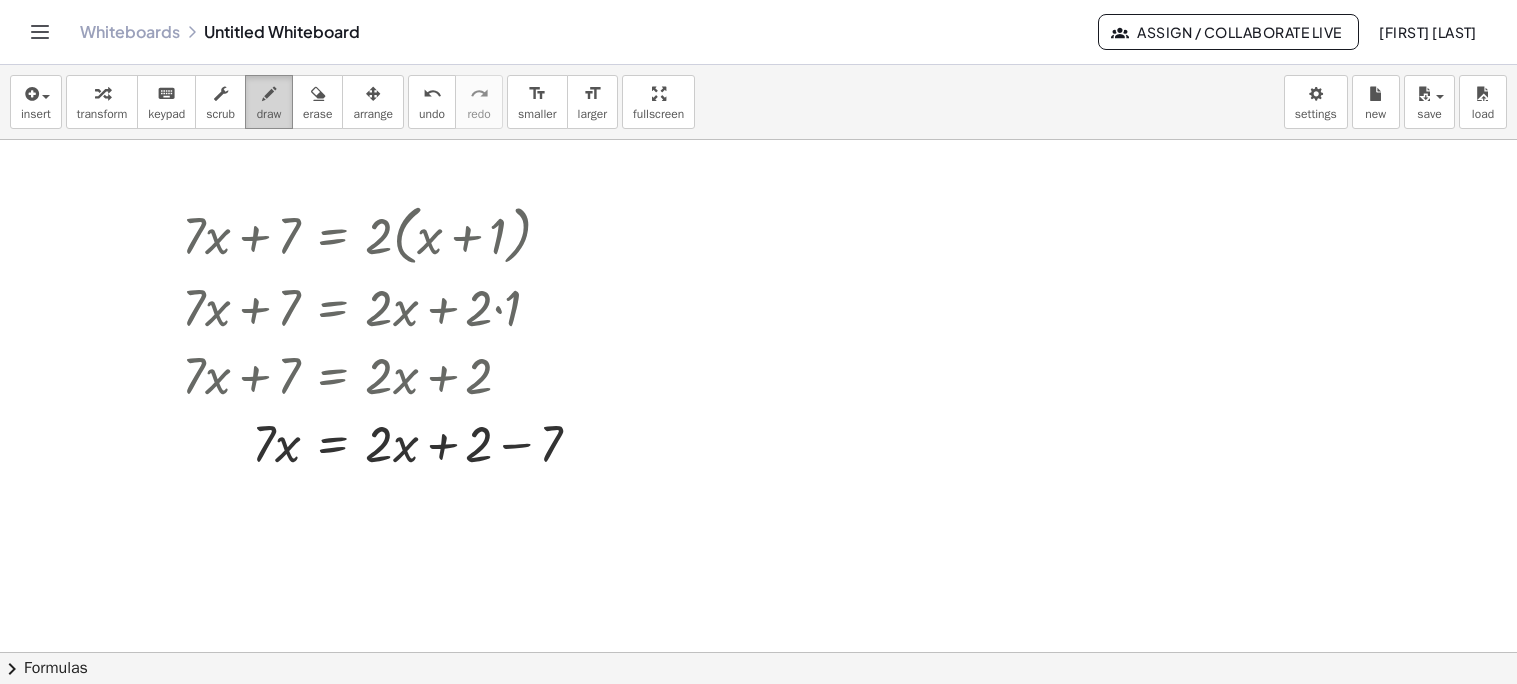 click at bounding box center (269, 94) 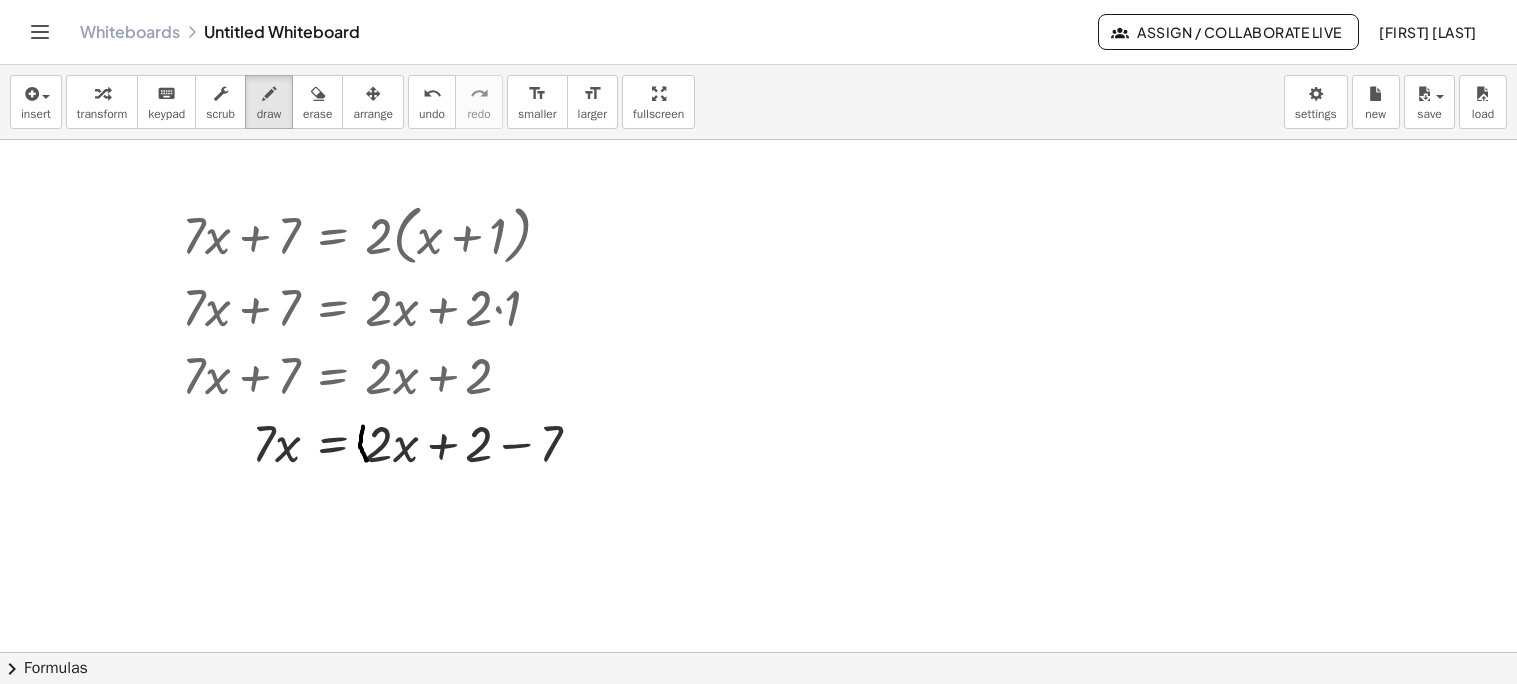 drag, startPoint x: 363, startPoint y: 427, endPoint x: 367, endPoint y: 464, distance: 37.215588 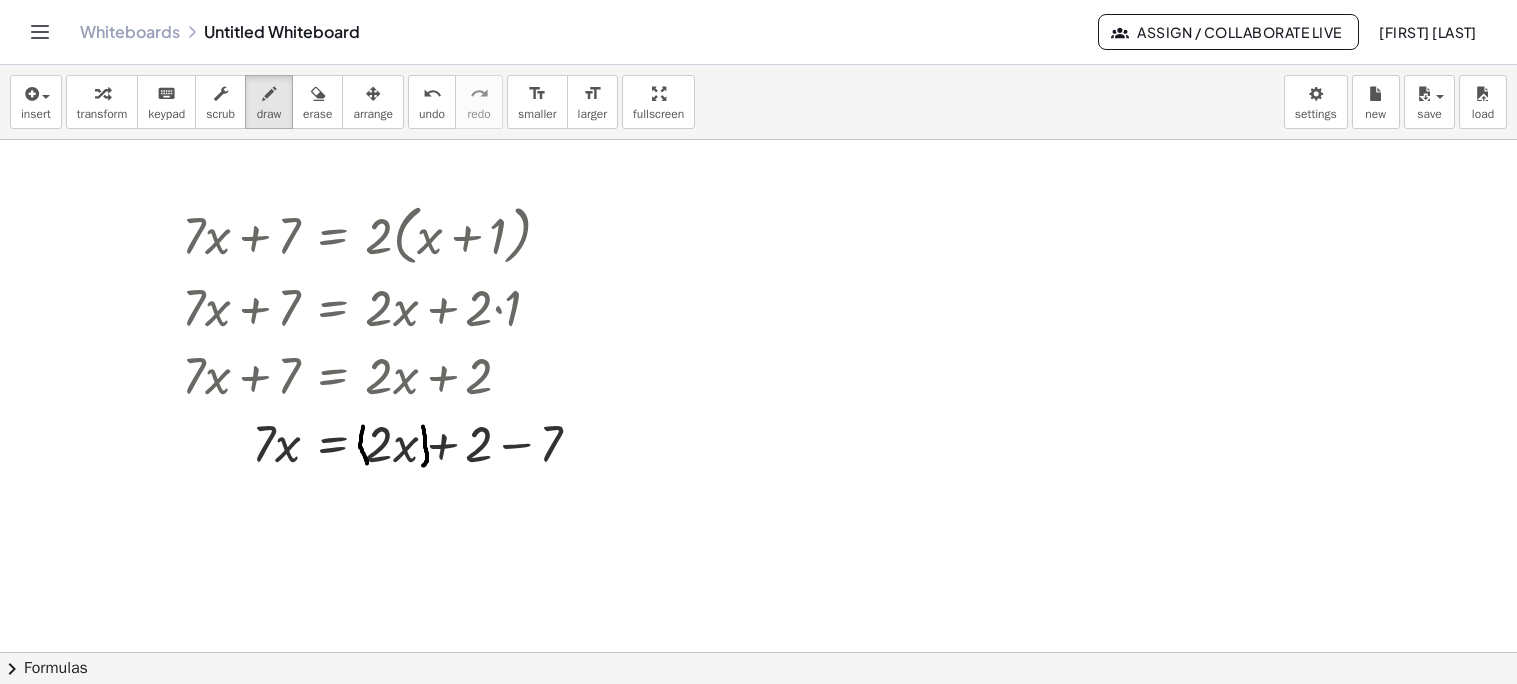 drag, startPoint x: 423, startPoint y: 427, endPoint x: 423, endPoint y: 469, distance: 42 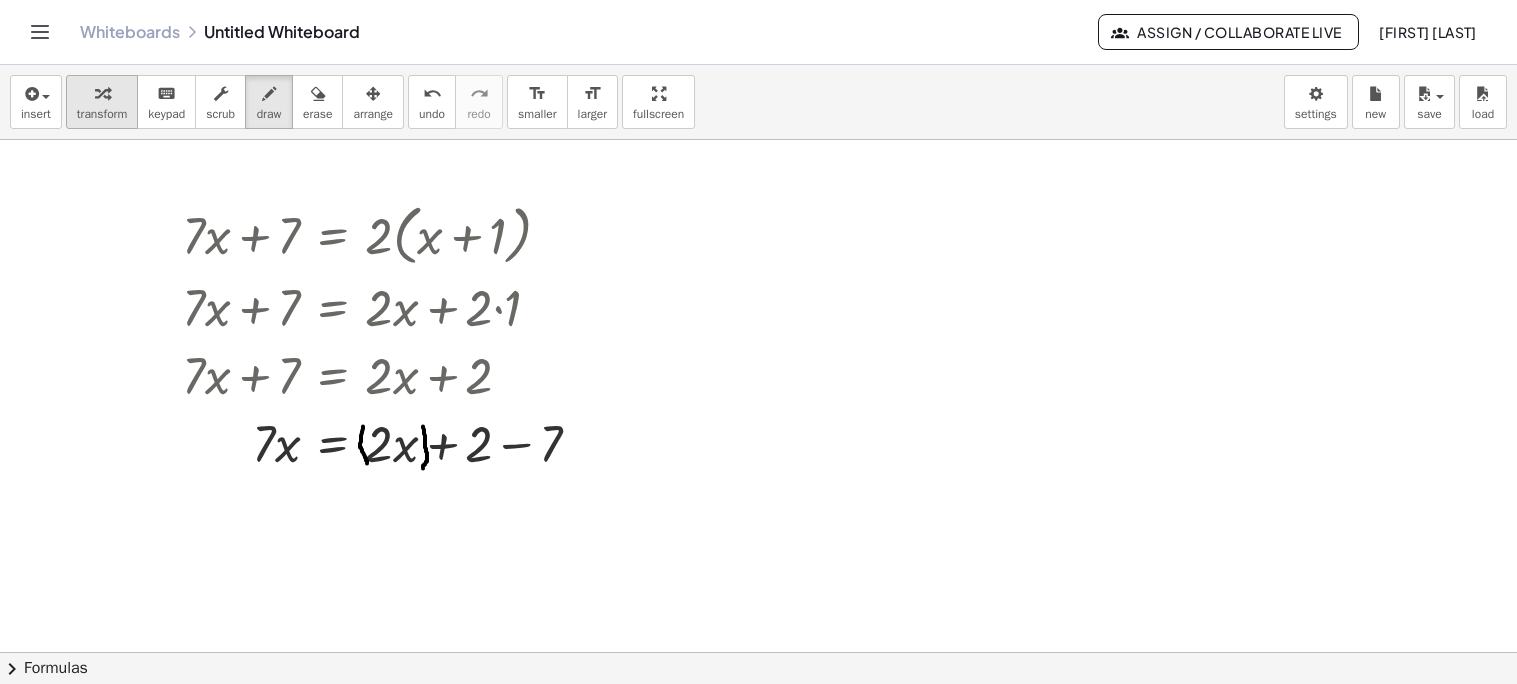 click at bounding box center (102, 93) 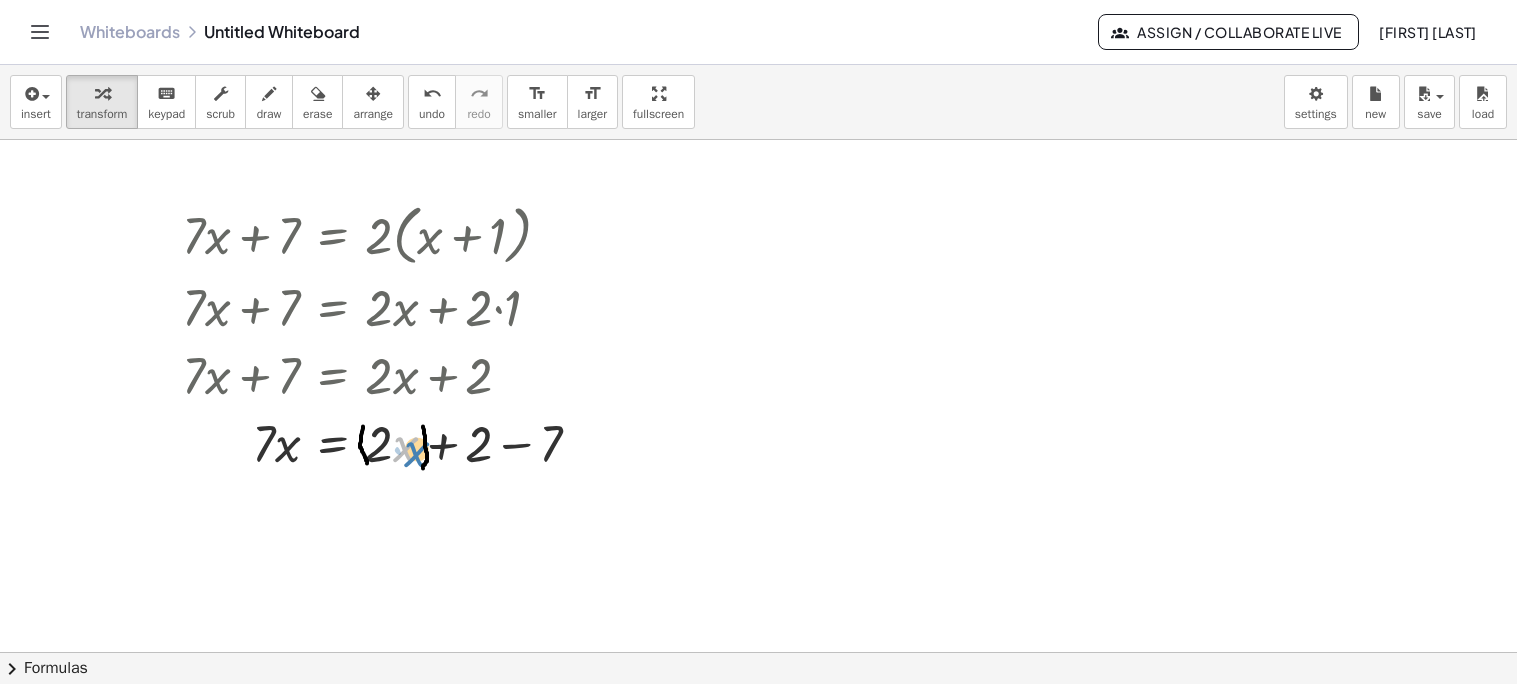 drag, startPoint x: 398, startPoint y: 448, endPoint x: 410, endPoint y: 449, distance: 12.0415945 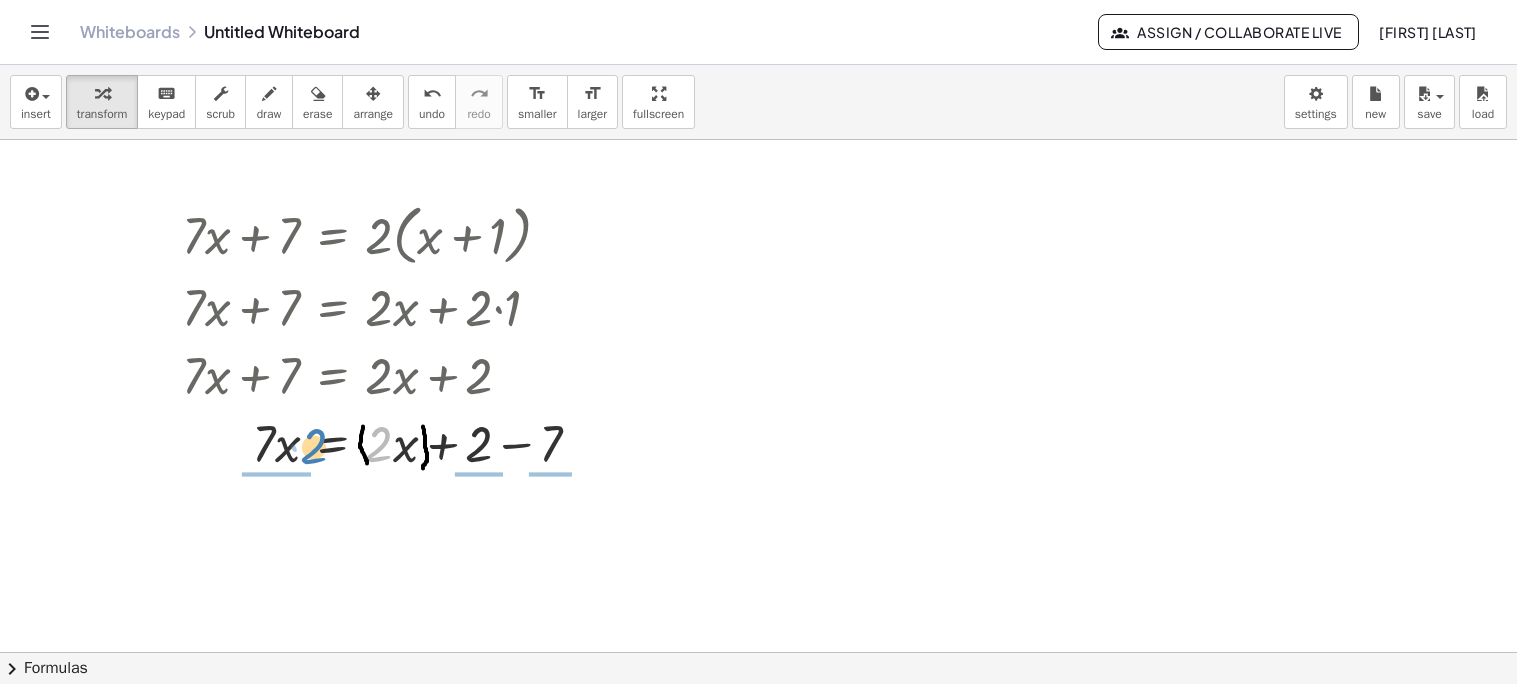 drag, startPoint x: 382, startPoint y: 444, endPoint x: 318, endPoint y: 444, distance: 64 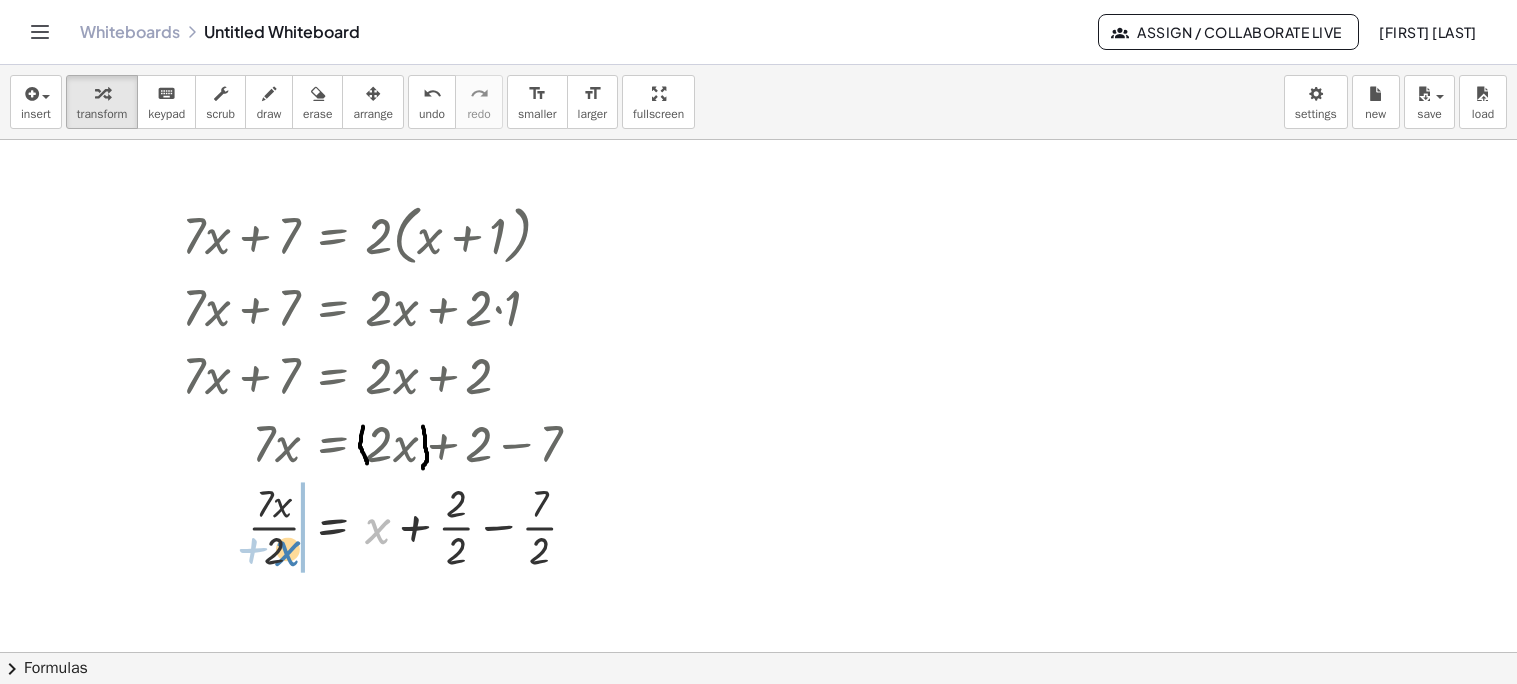 drag, startPoint x: 379, startPoint y: 531, endPoint x: 289, endPoint y: 553, distance: 92.64988 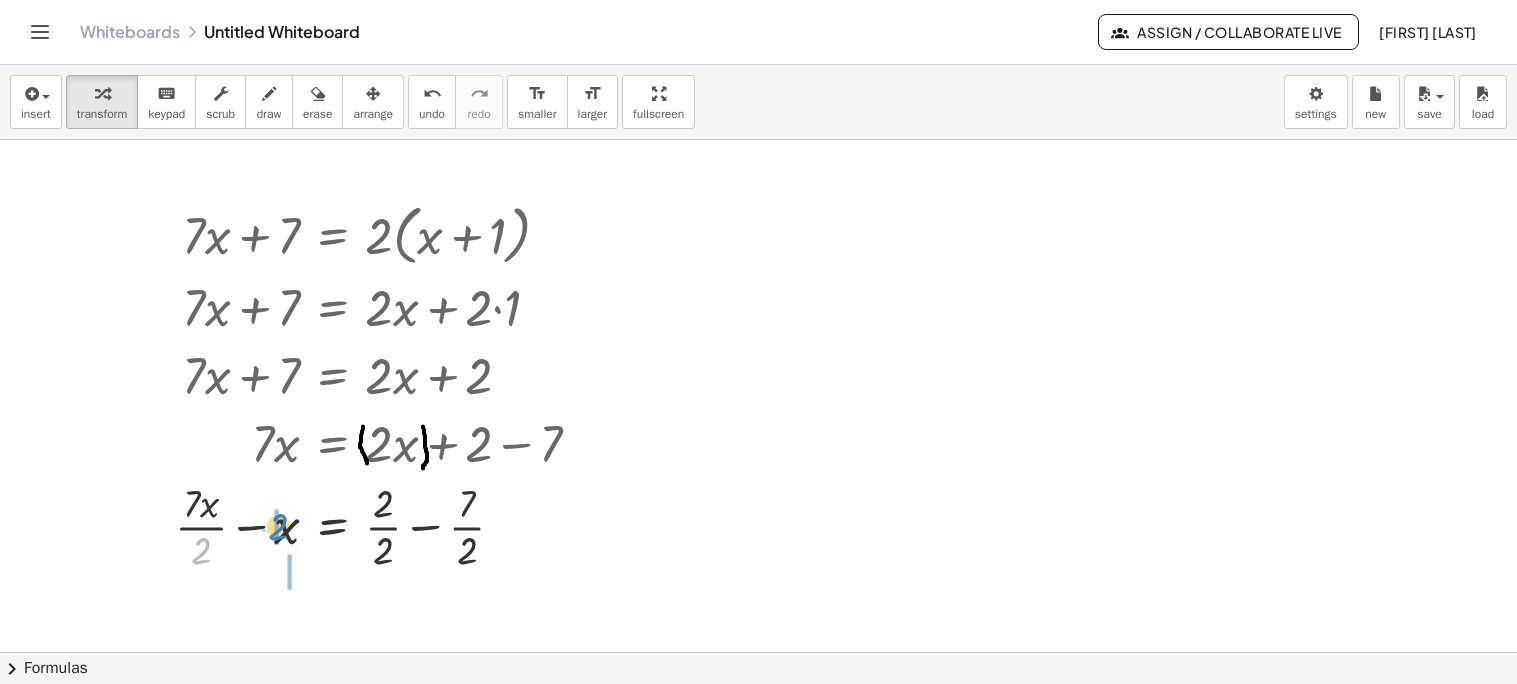 drag, startPoint x: 204, startPoint y: 548, endPoint x: 279, endPoint y: 524, distance: 78.74643 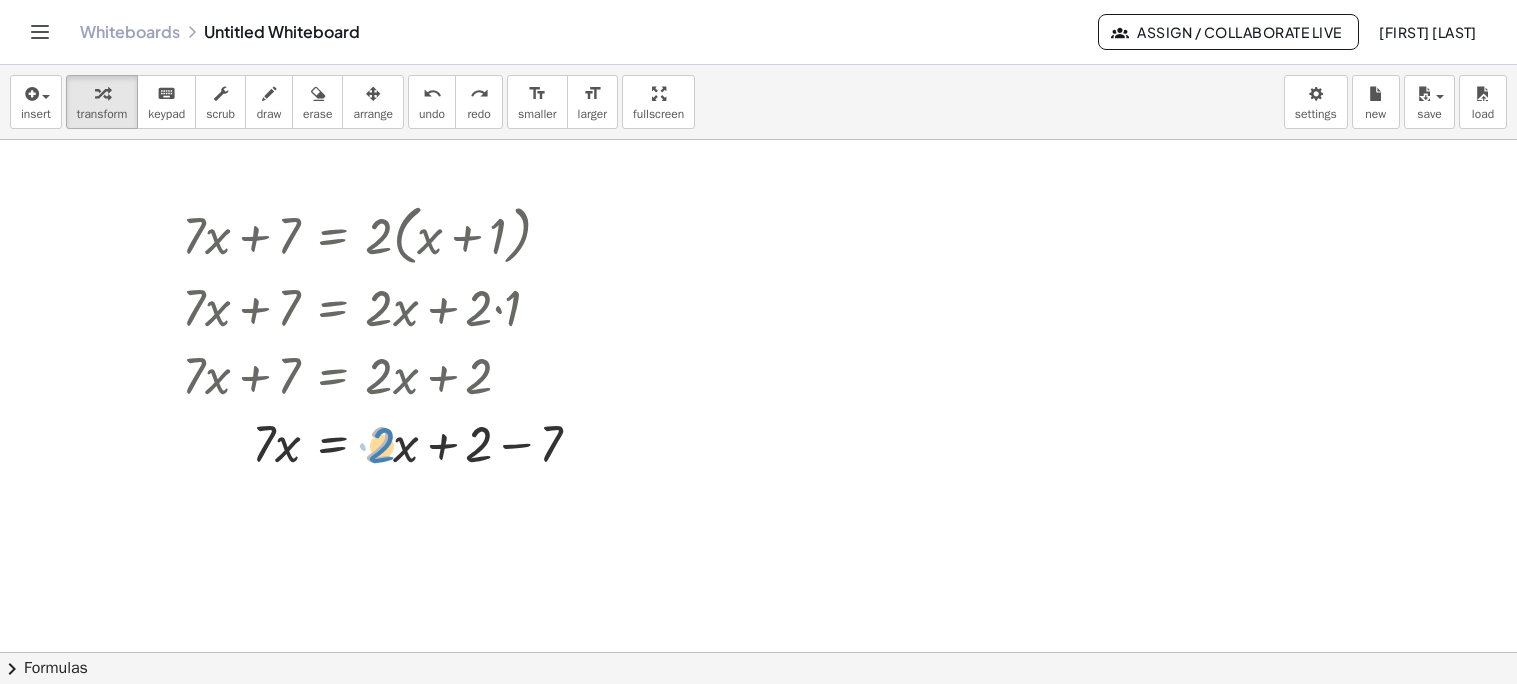 click at bounding box center [389, 442] 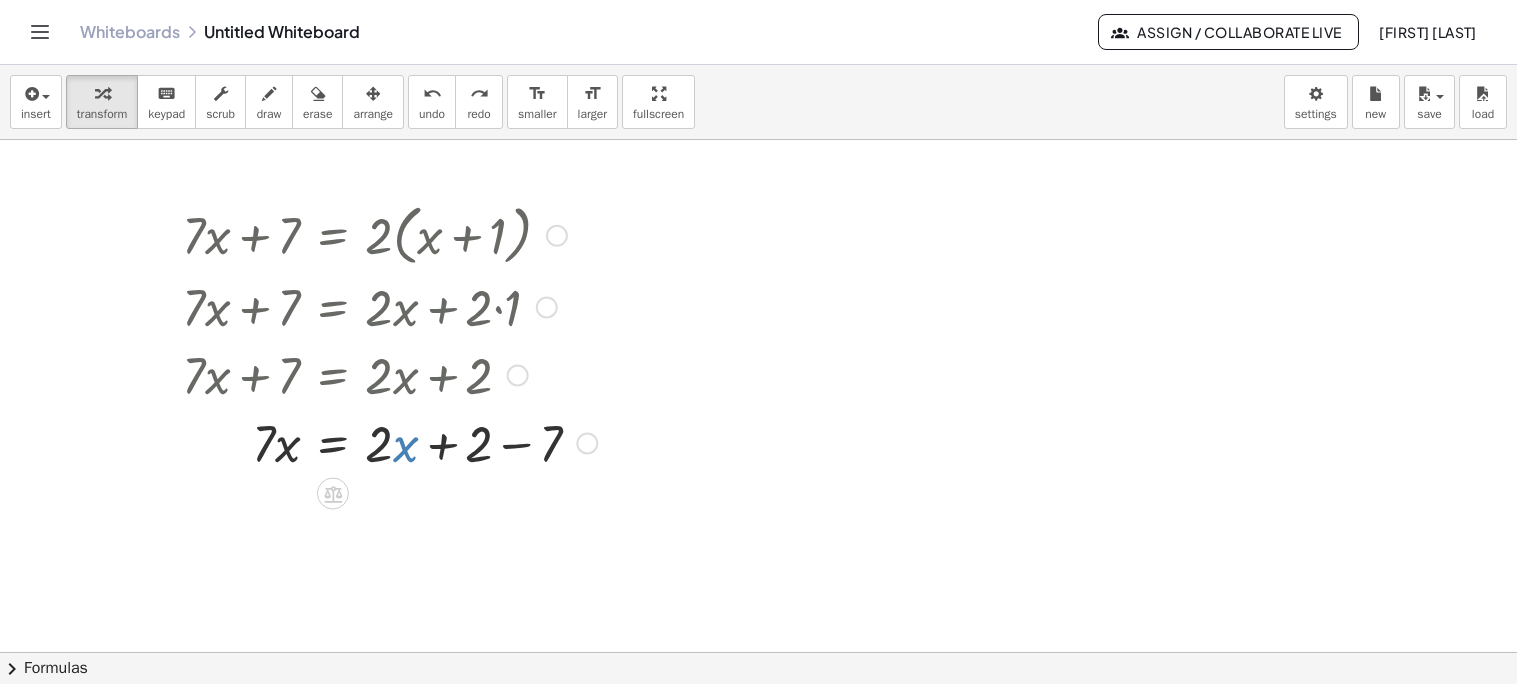 click at bounding box center (389, 442) 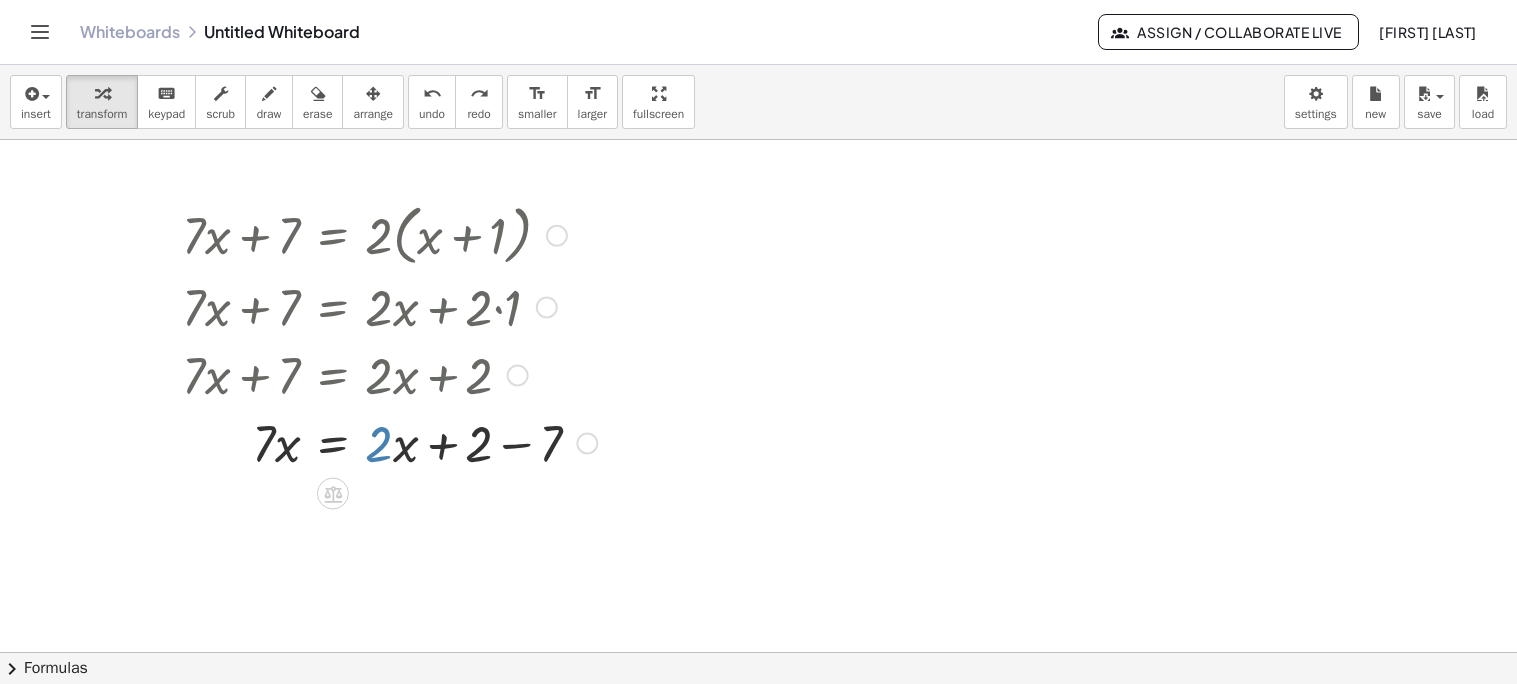 click at bounding box center (389, 442) 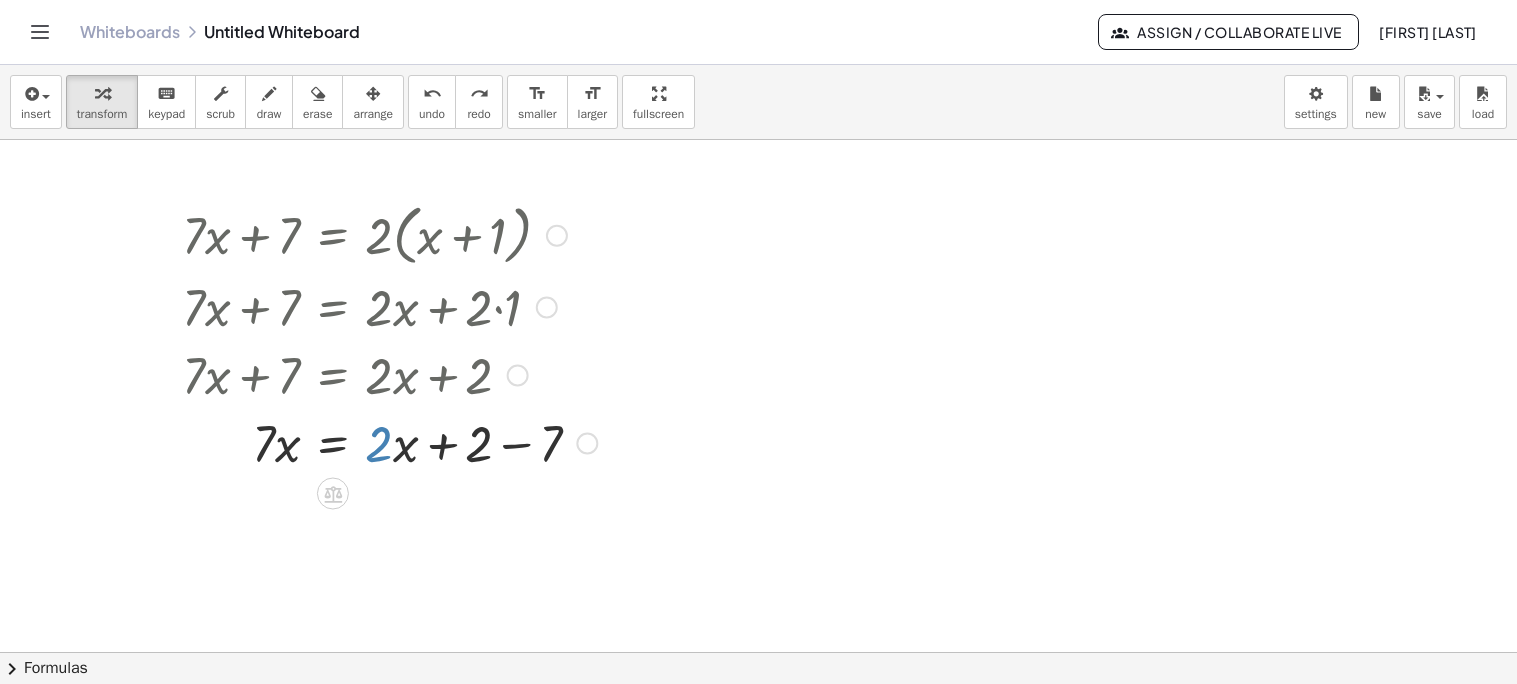 click at bounding box center [389, 442] 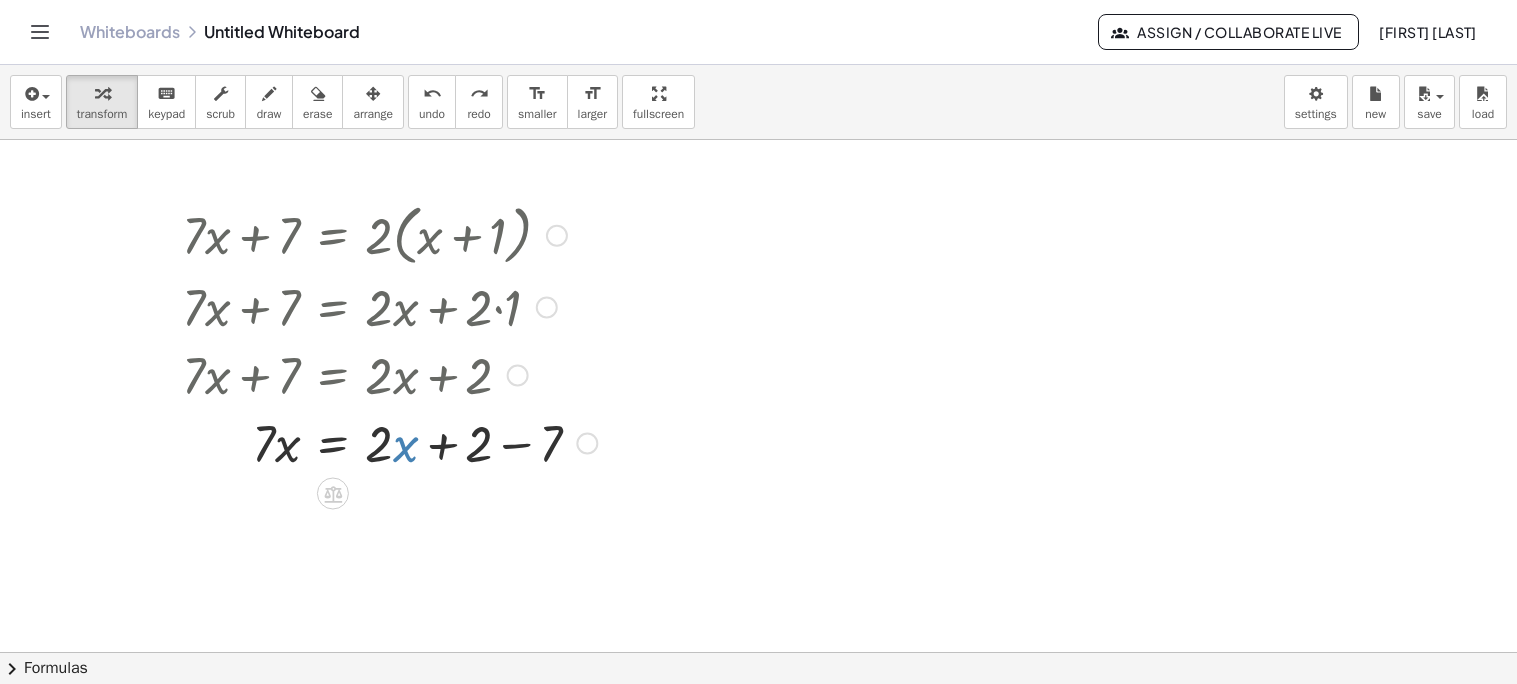 click at bounding box center (389, 442) 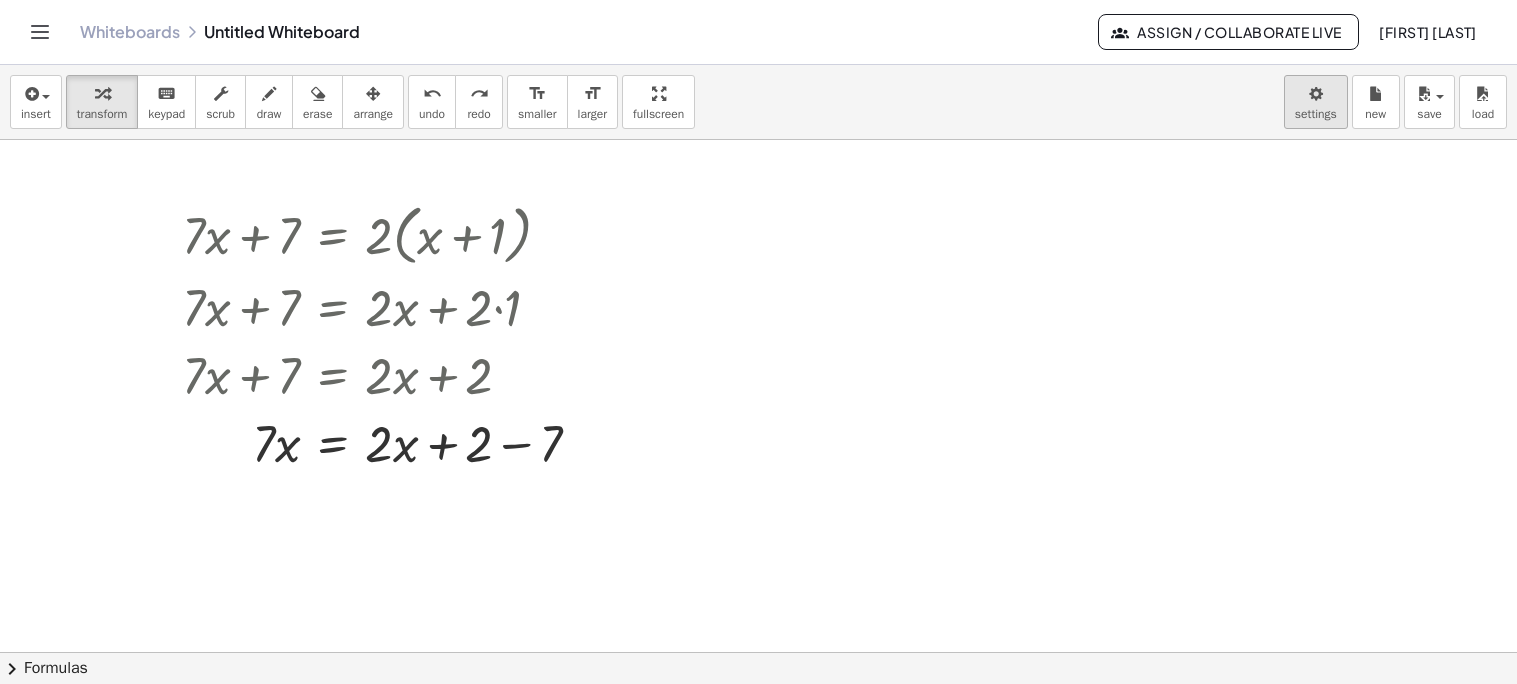 click on "Graspable Math Activities Get Started Activity Bank Assigned Work Classes Whiteboards Go Premium! Reference Account v1.28.2 | Privacy policy © [YEAR] | Graspable, Inc. Whiteboards Untitled Whiteboard Assign / Collaborate Live  [FIRST] [LAST]   insert select one: Math Expression Function Text Youtube Video Graphing Geometry Geometry 3D transform keyboard keypad scrub draw erase arrange undo undo redo redo format_size smaller format_size larger fullscreen load   save new settings + · 7 · x + 7 = · 2 · ( + x + 1 ) + · 7 · x + 7 = + · 2 · x + · 2 · 1 + · 7 · x + 7 = + · 2 · x + 2 · 7 · x = + · 2 · x + 2 − 7 × chevron_right  Formulas
Drag one side of a formula onto a highlighted expression on the canvas to apply it.
Quadratic Formula
+ · a · x 2 + · b · x + c = 0
⇔
x = · ( − b ± 2 √ ( + b 2 − · 4 · a · c ) ) · 2 ·" at bounding box center (758, 342) 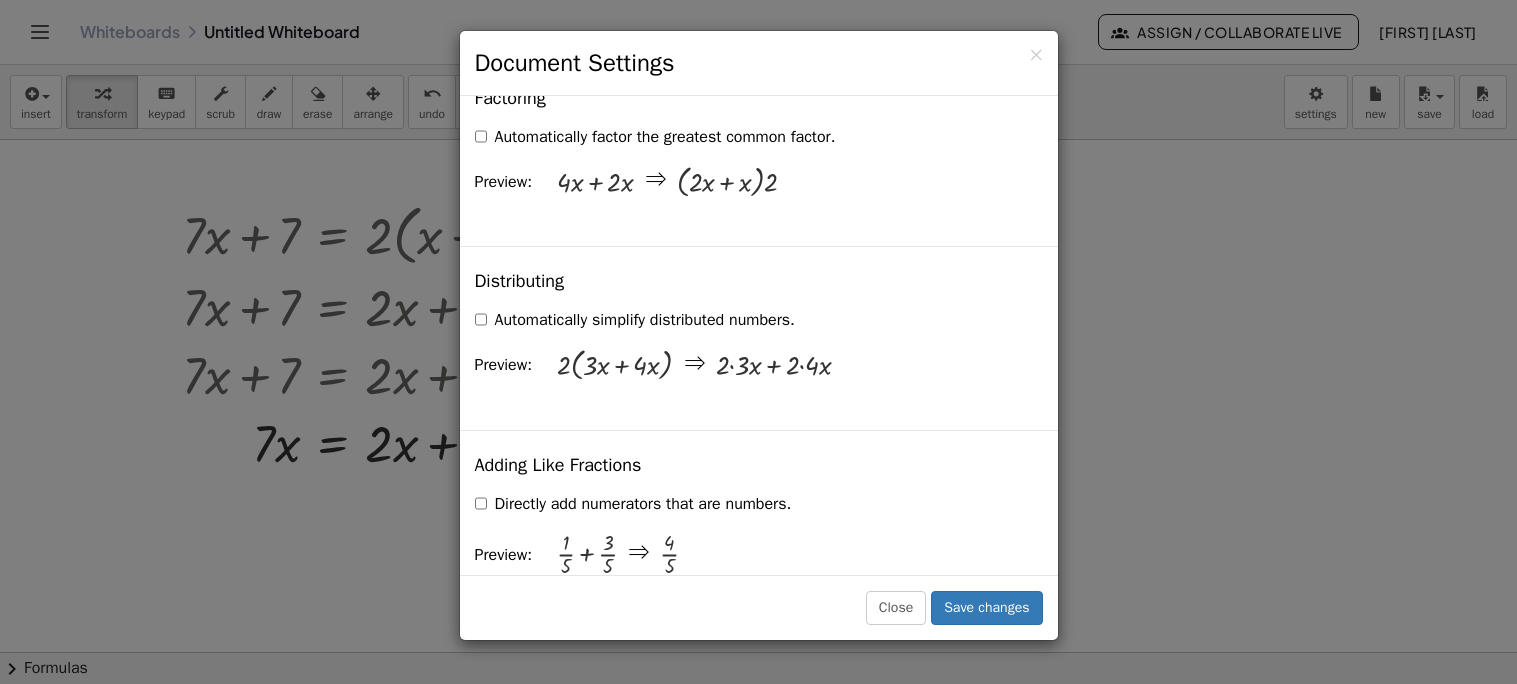 scroll, scrollTop: 1393, scrollLeft: 0, axis: vertical 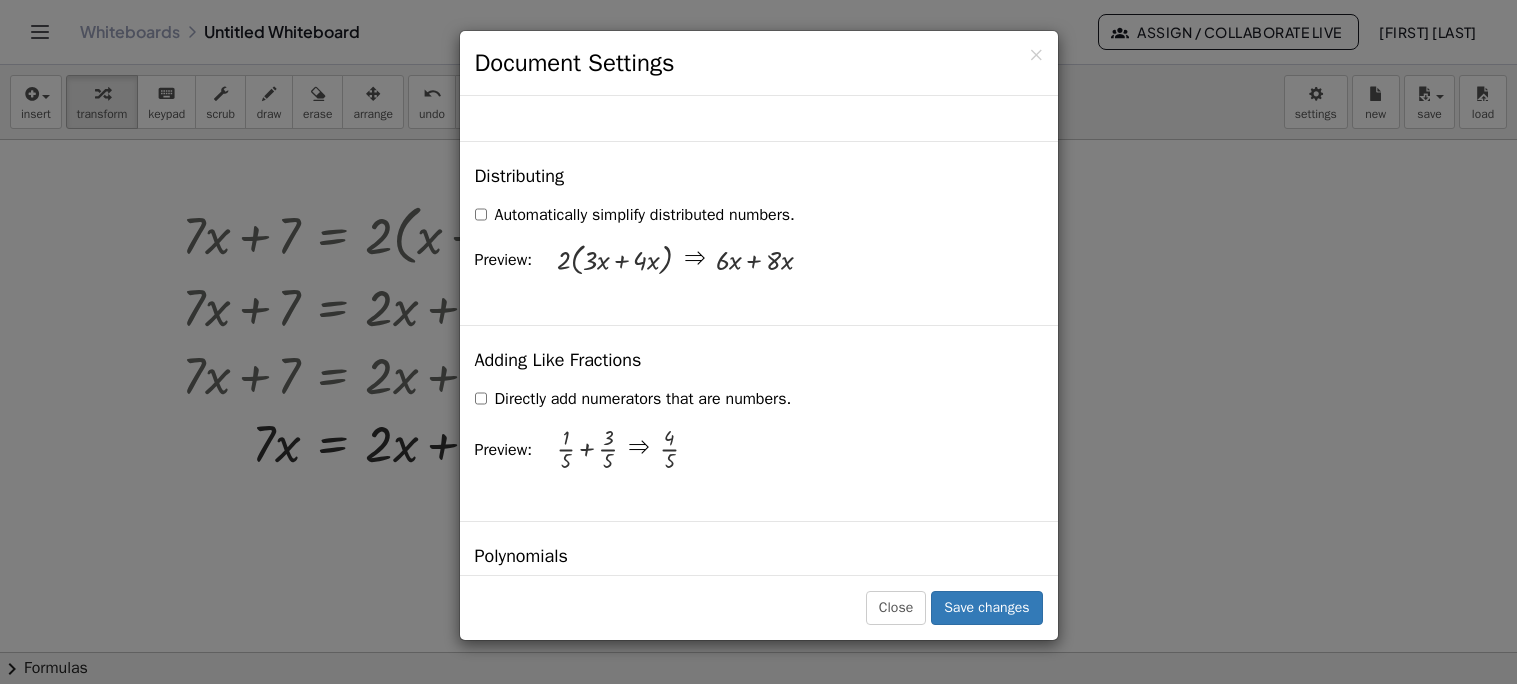 click on "Automatically simplify distributed numbers." at bounding box center (635, 215) 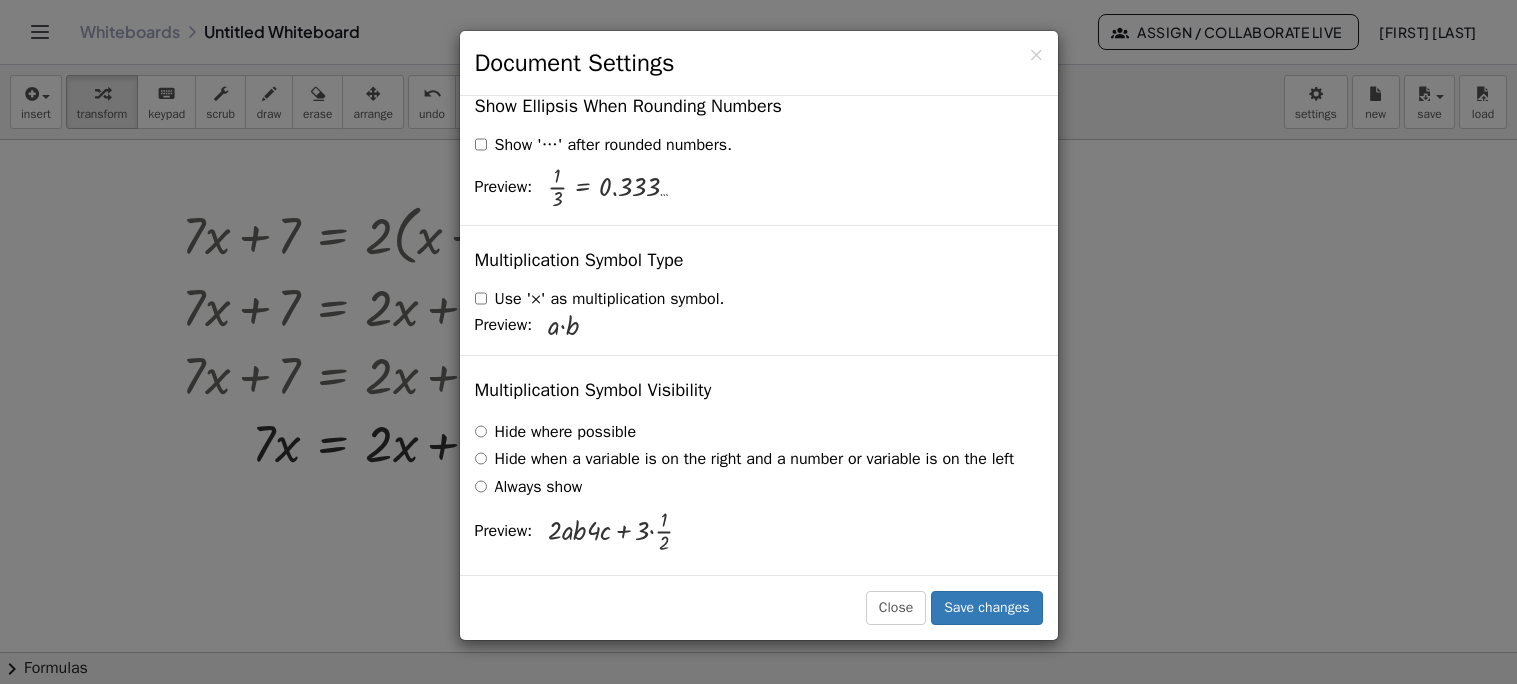 scroll, scrollTop: 4866, scrollLeft: 0, axis: vertical 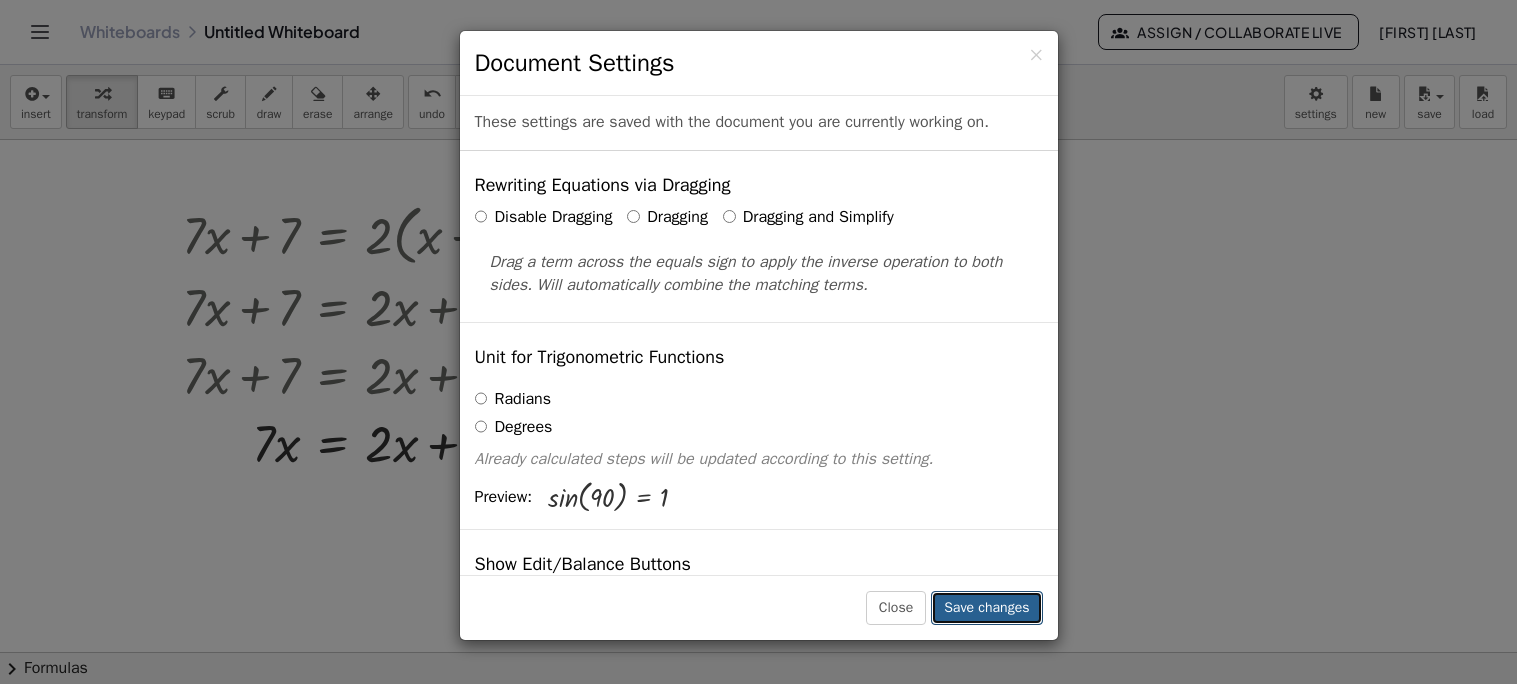 click on "Save changes" at bounding box center [986, 608] 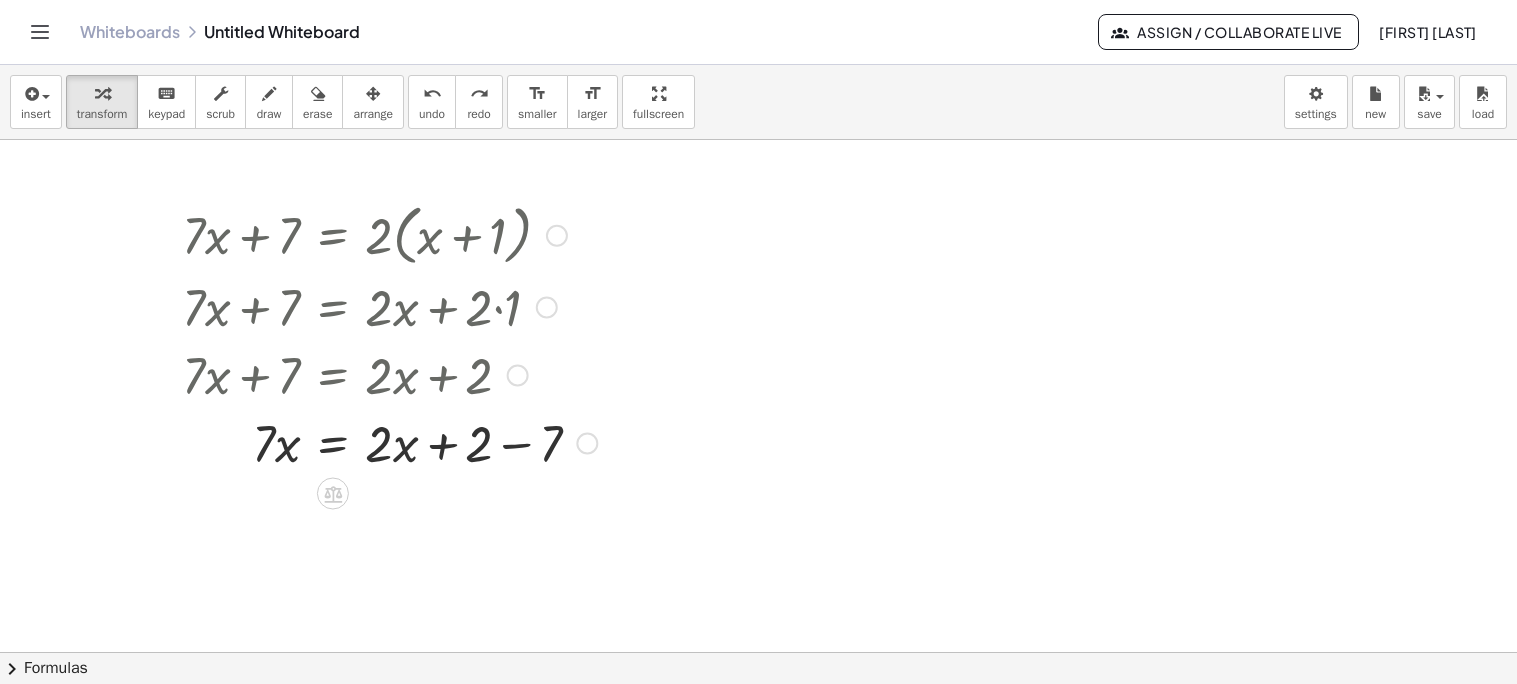 click at bounding box center (389, 442) 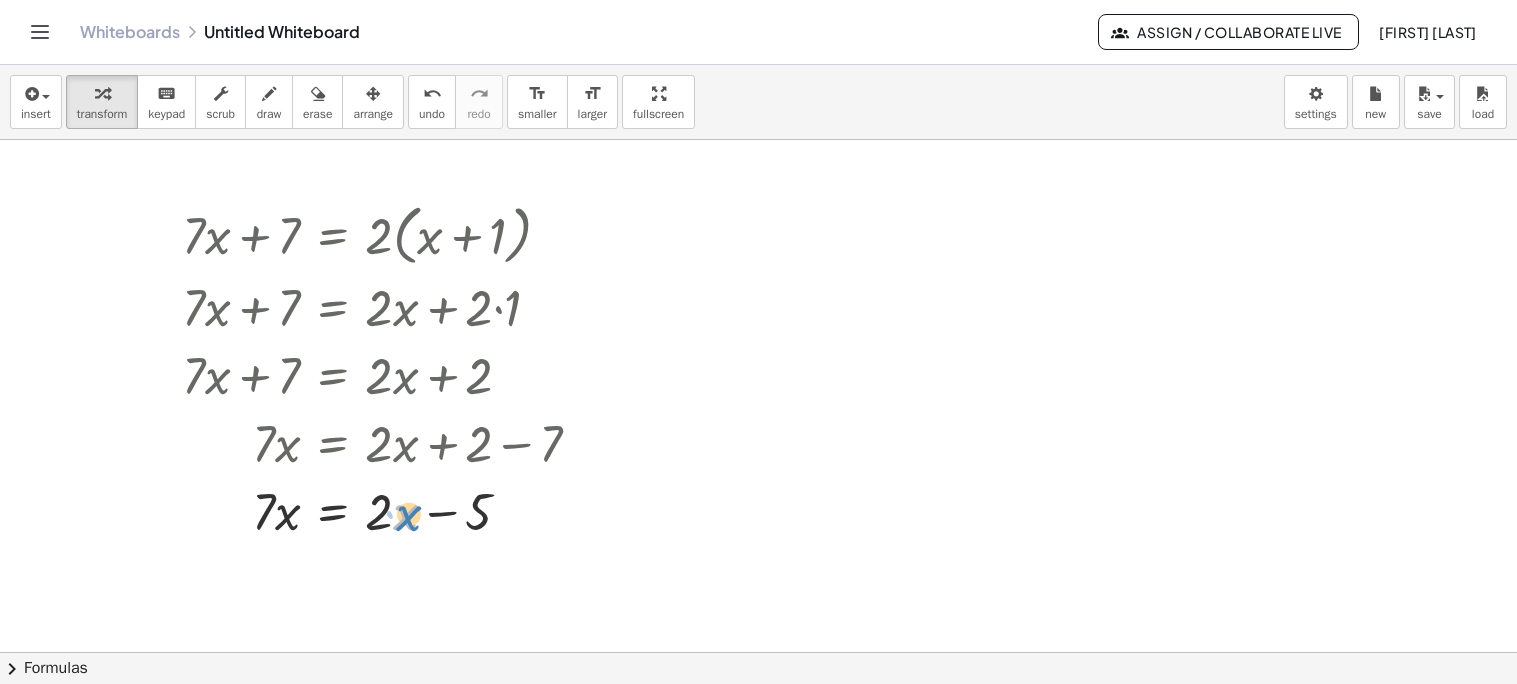 click at bounding box center [389, 510] 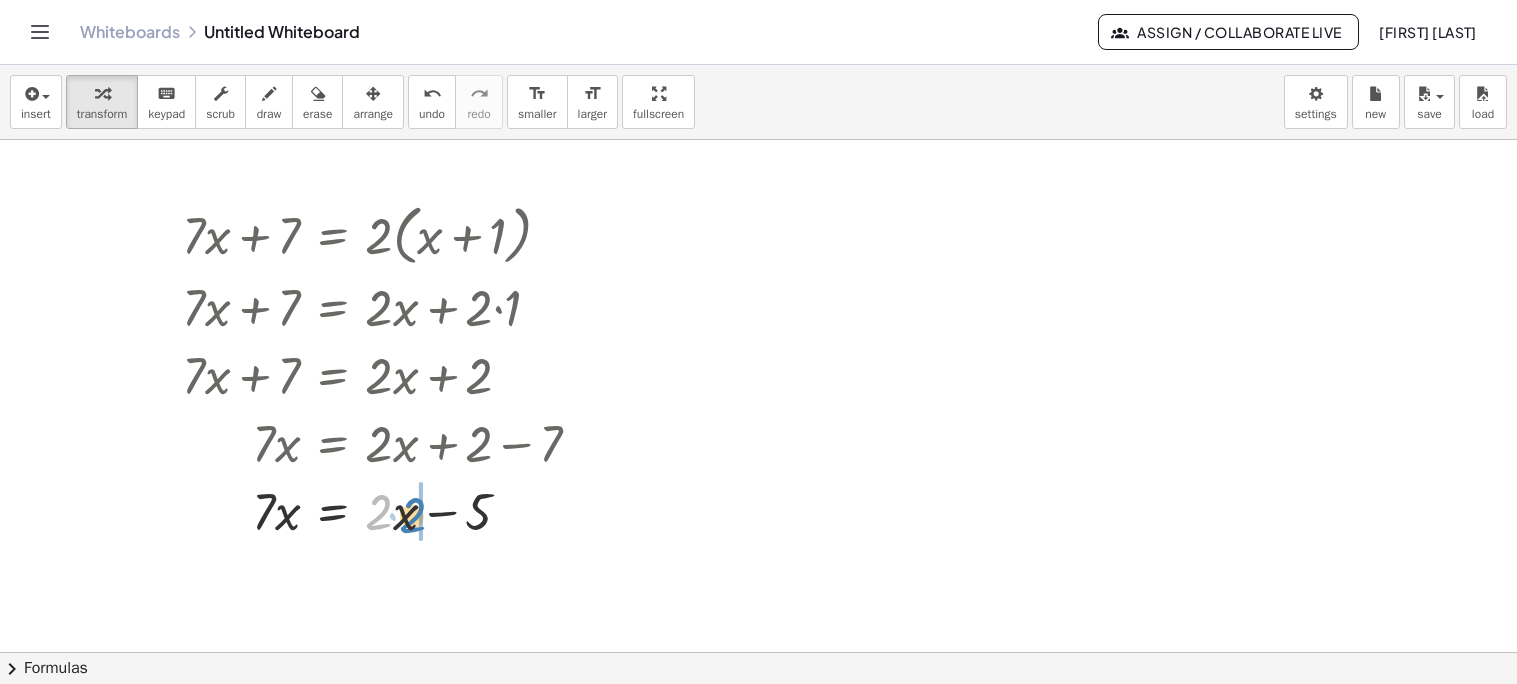 drag, startPoint x: 385, startPoint y: 516, endPoint x: 420, endPoint y: 520, distance: 35.22783 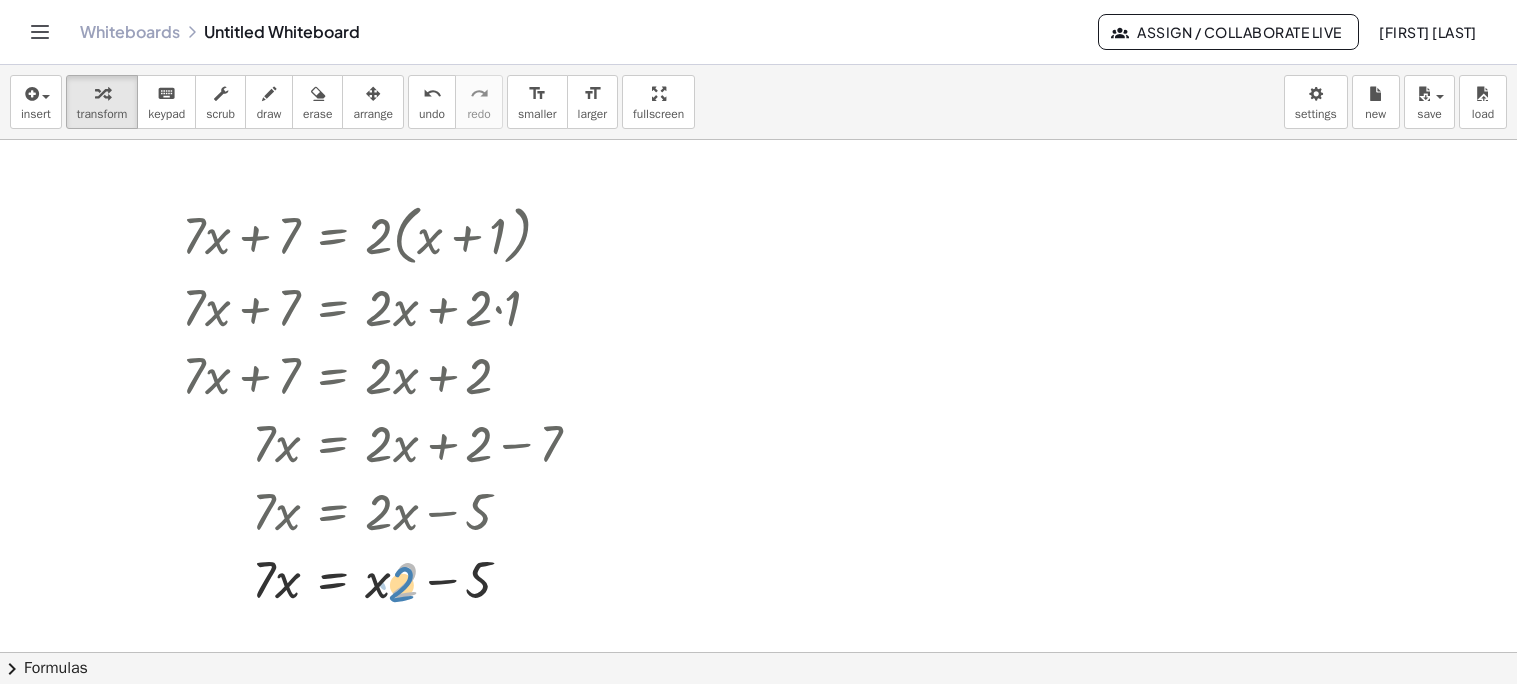 click at bounding box center (389, 578) 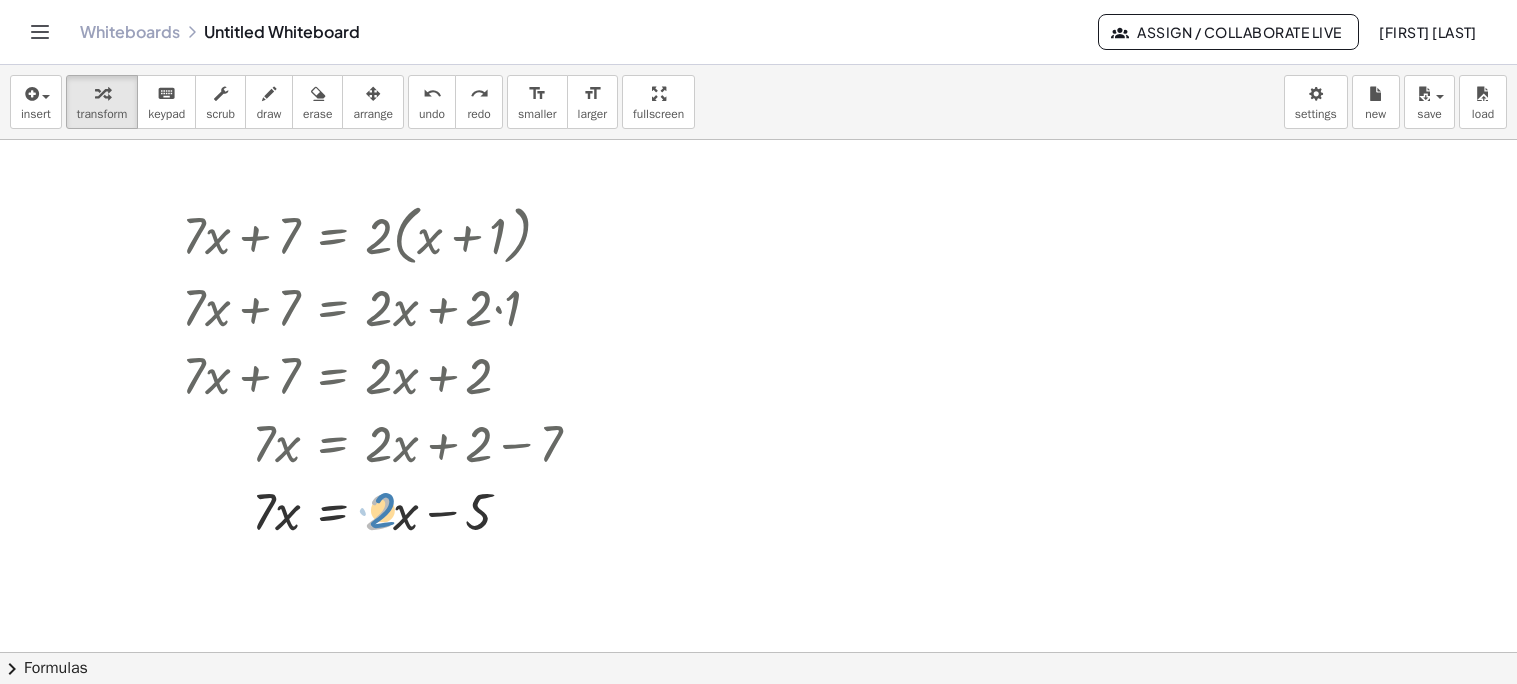 click at bounding box center (389, 510) 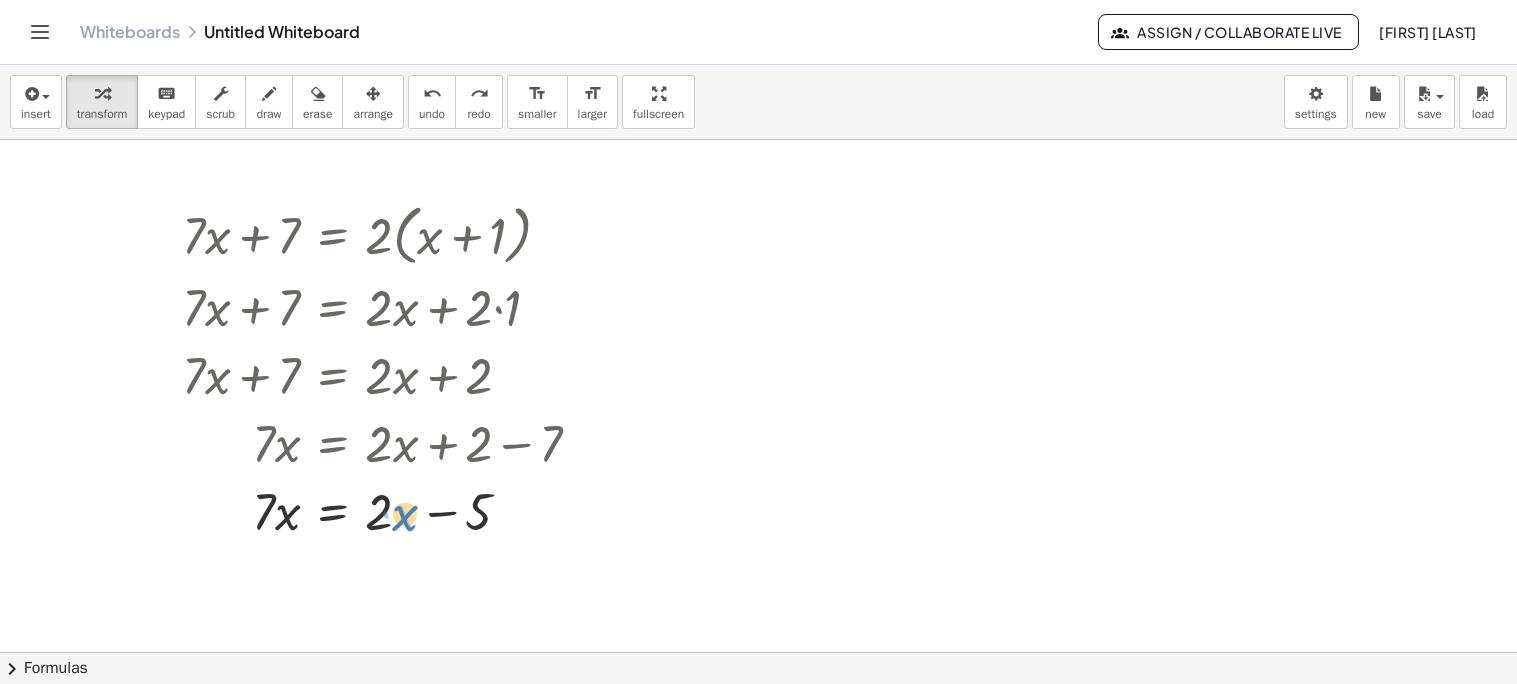 click at bounding box center [389, 510] 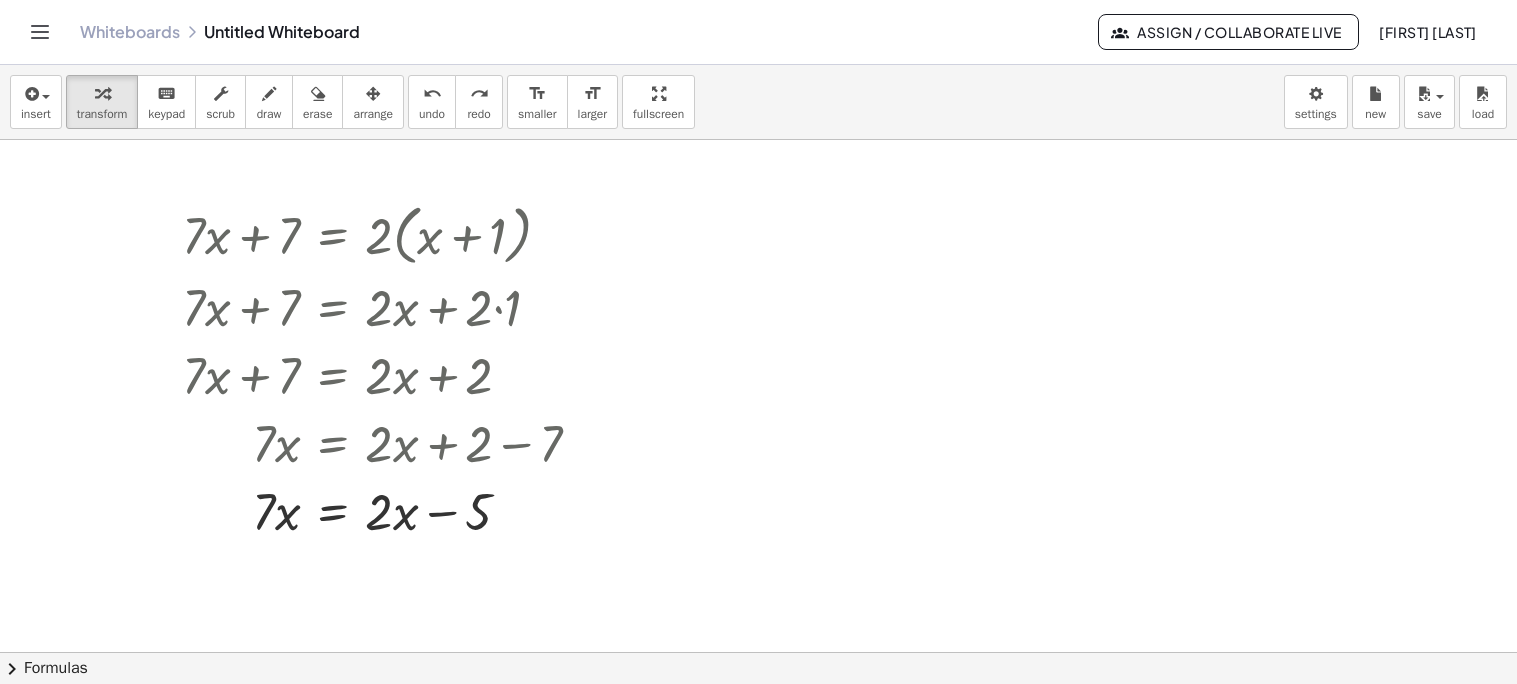 click on "chevron_right  Formulas" 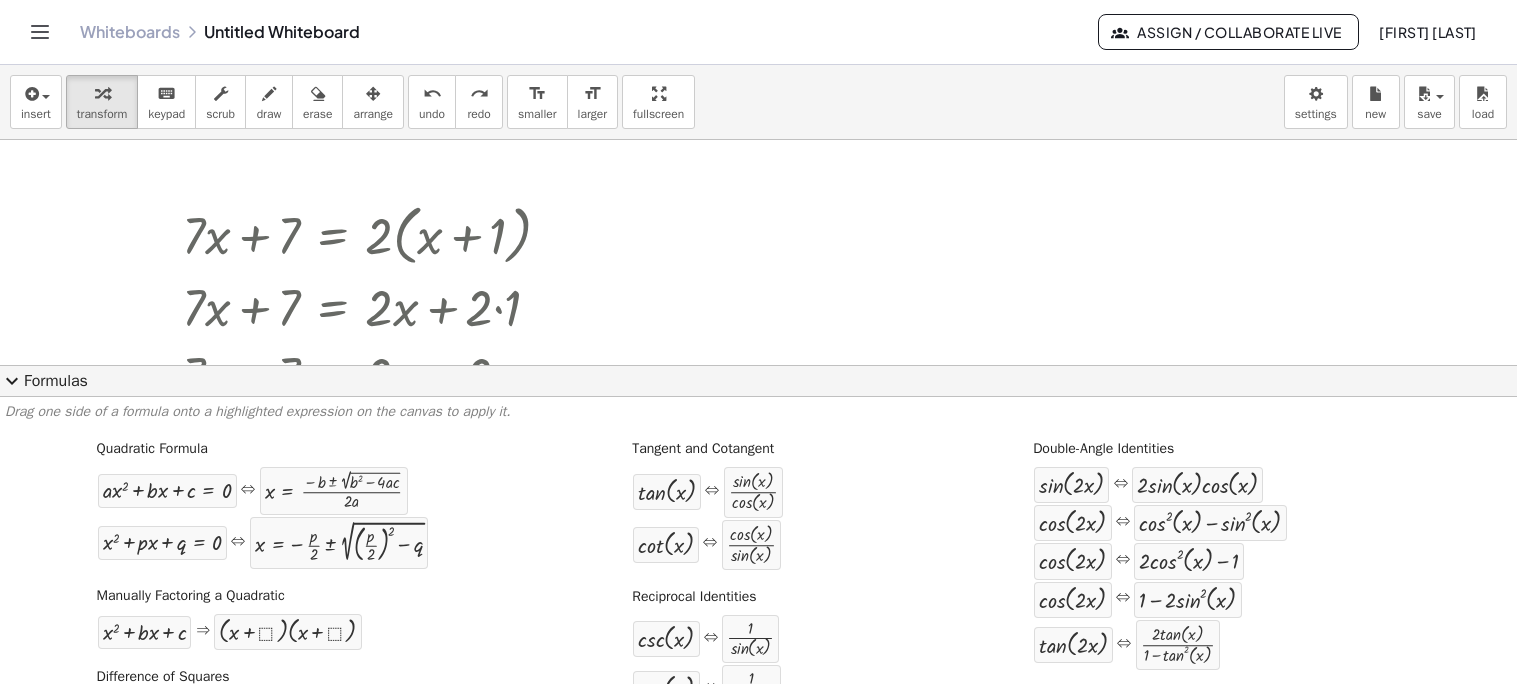 click on "expand_more  Formulas" 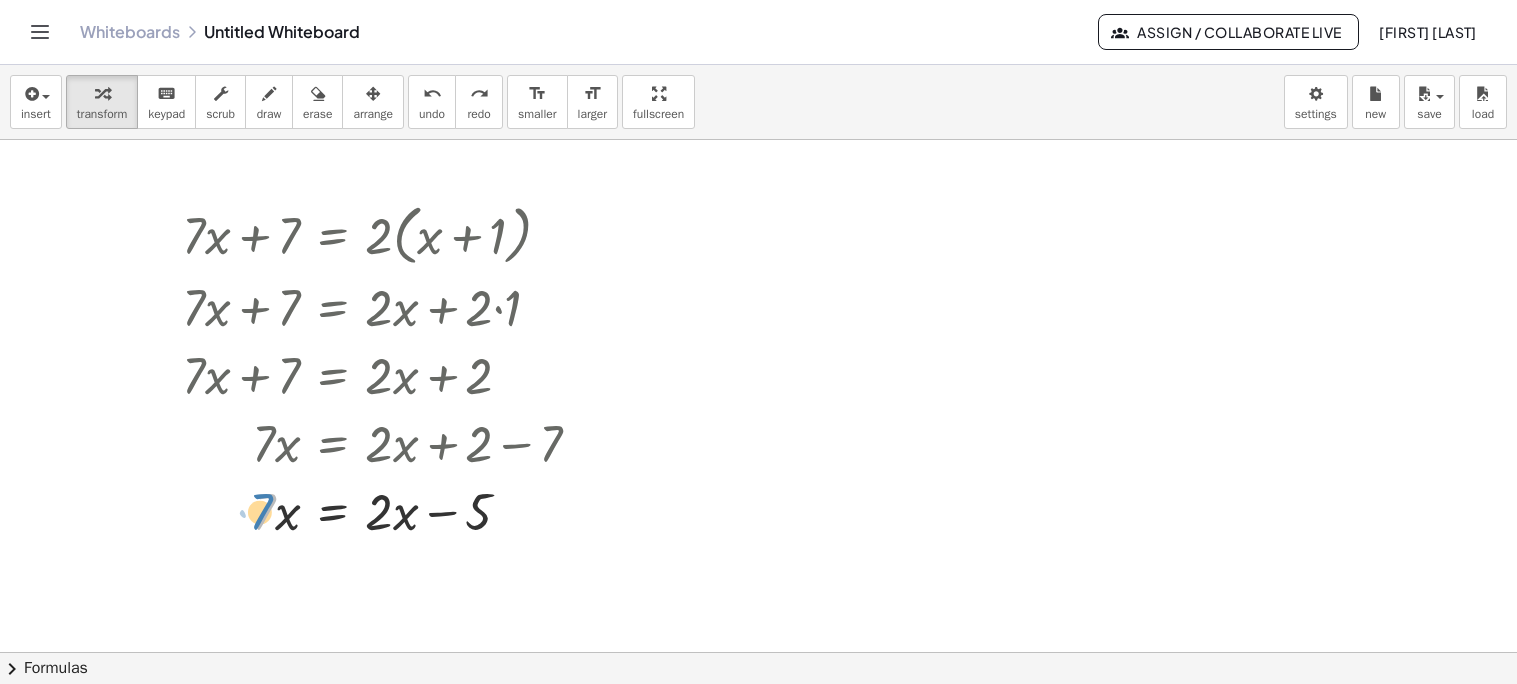 click at bounding box center (389, 510) 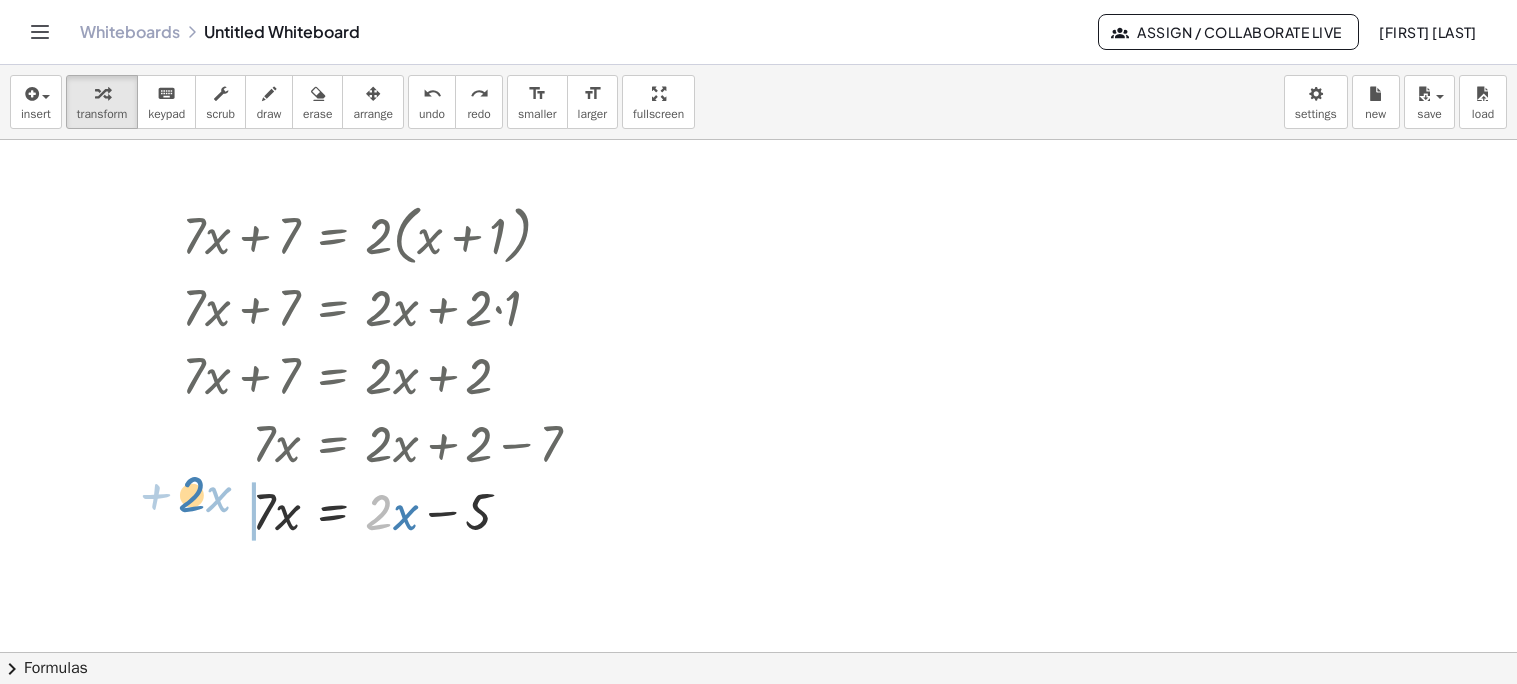 drag, startPoint x: 377, startPoint y: 507, endPoint x: 190, endPoint y: 492, distance: 187.60065 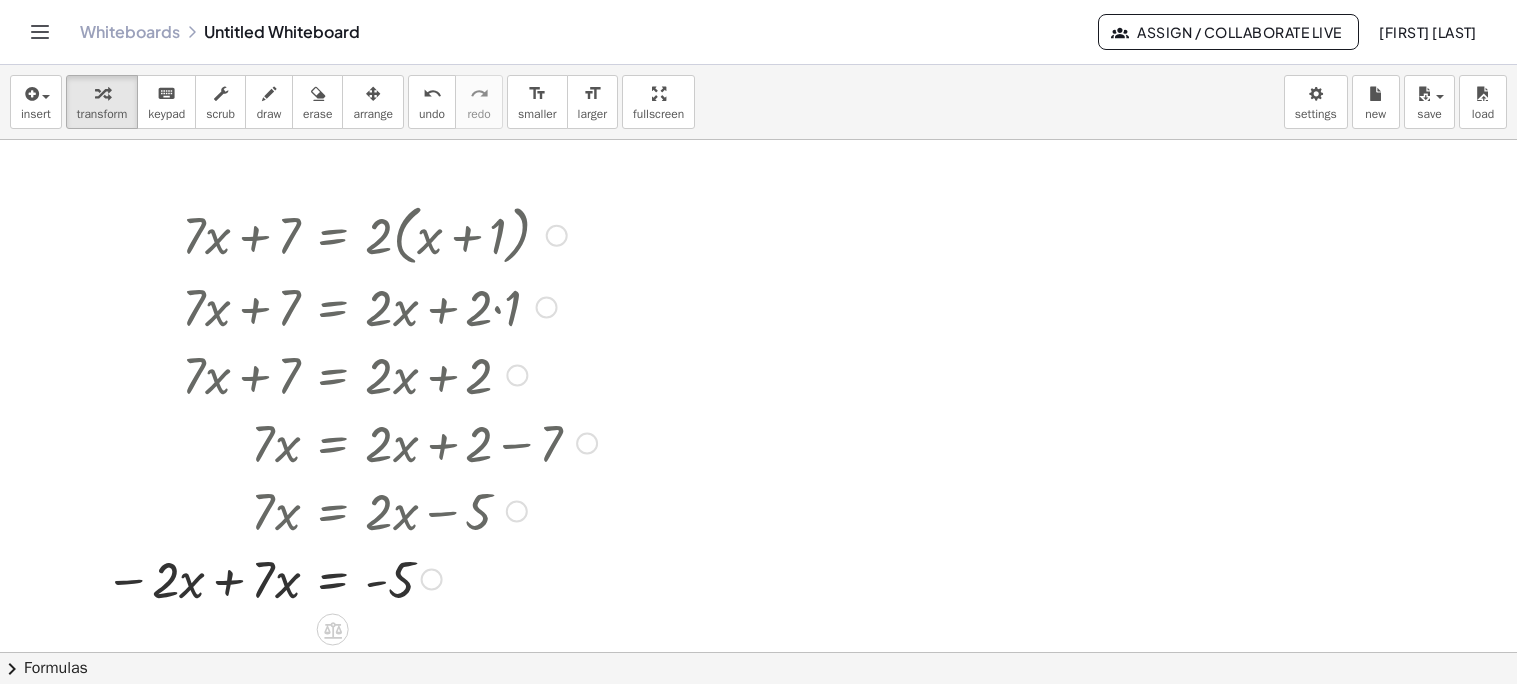 click at bounding box center [351, 578] 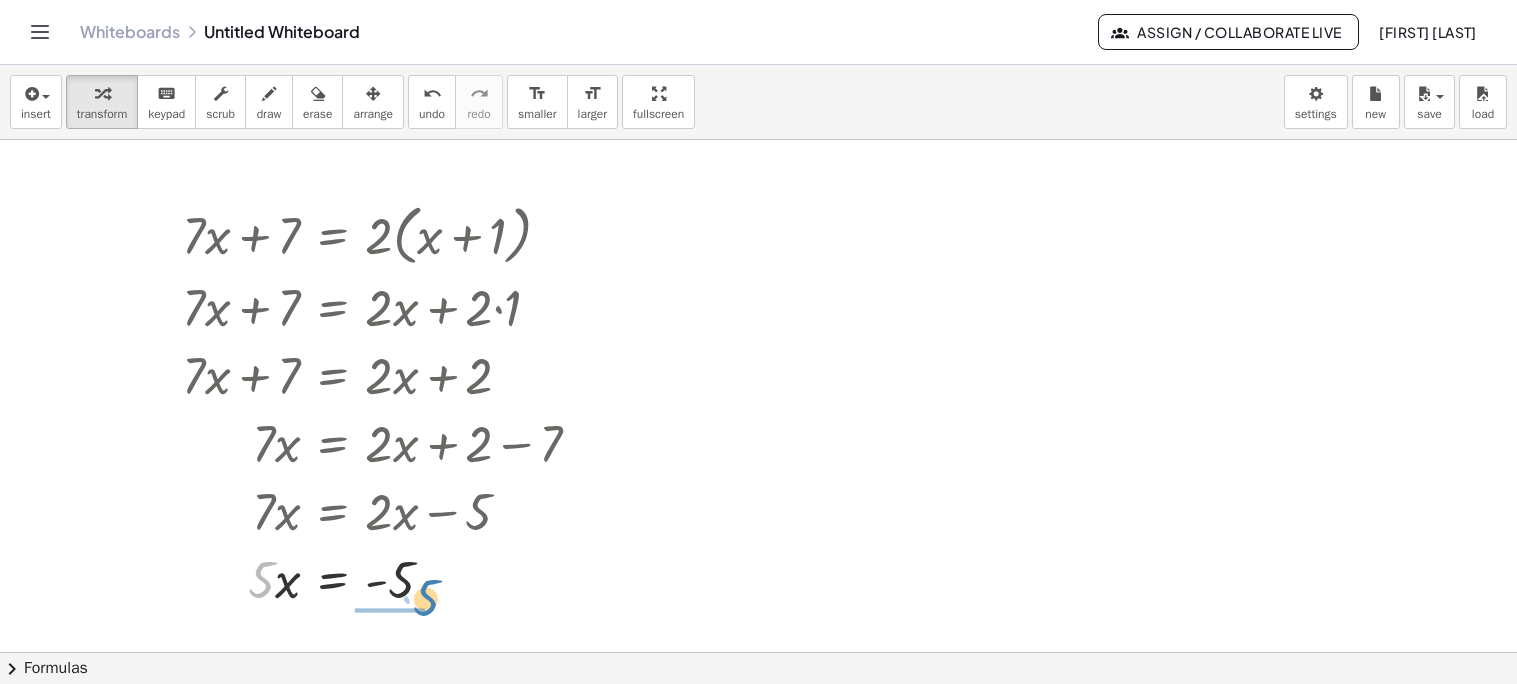 drag, startPoint x: 268, startPoint y: 588, endPoint x: 433, endPoint y: 607, distance: 166.09033 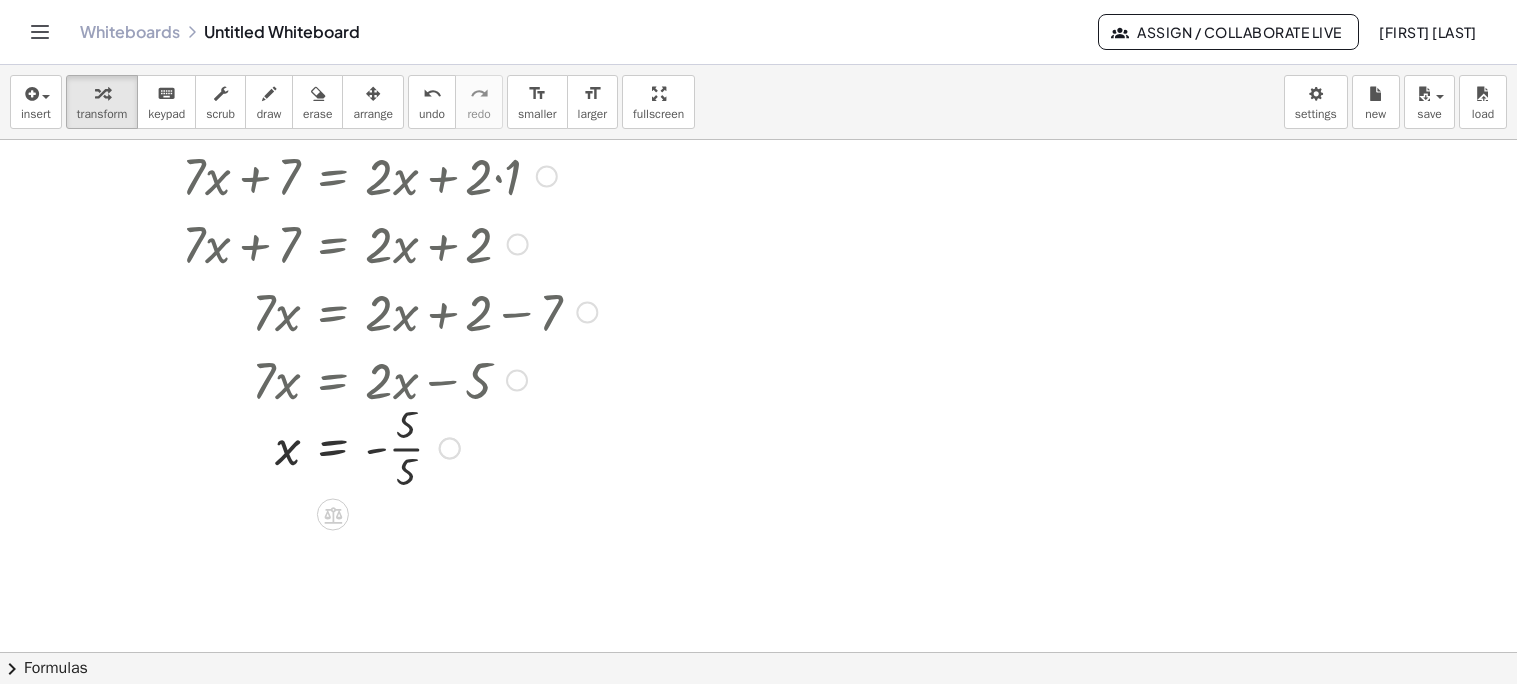 scroll, scrollTop: 139, scrollLeft: 0, axis: vertical 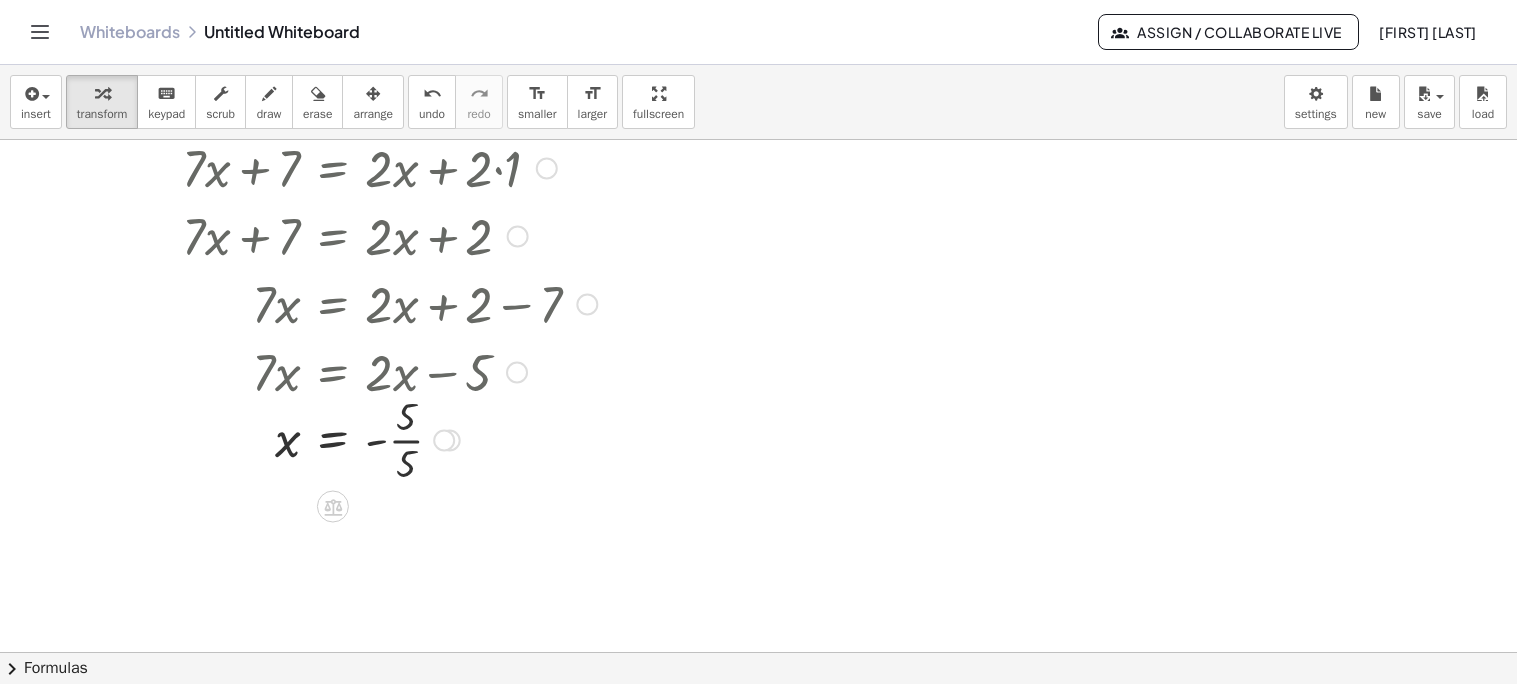 click at bounding box center [389, 439] 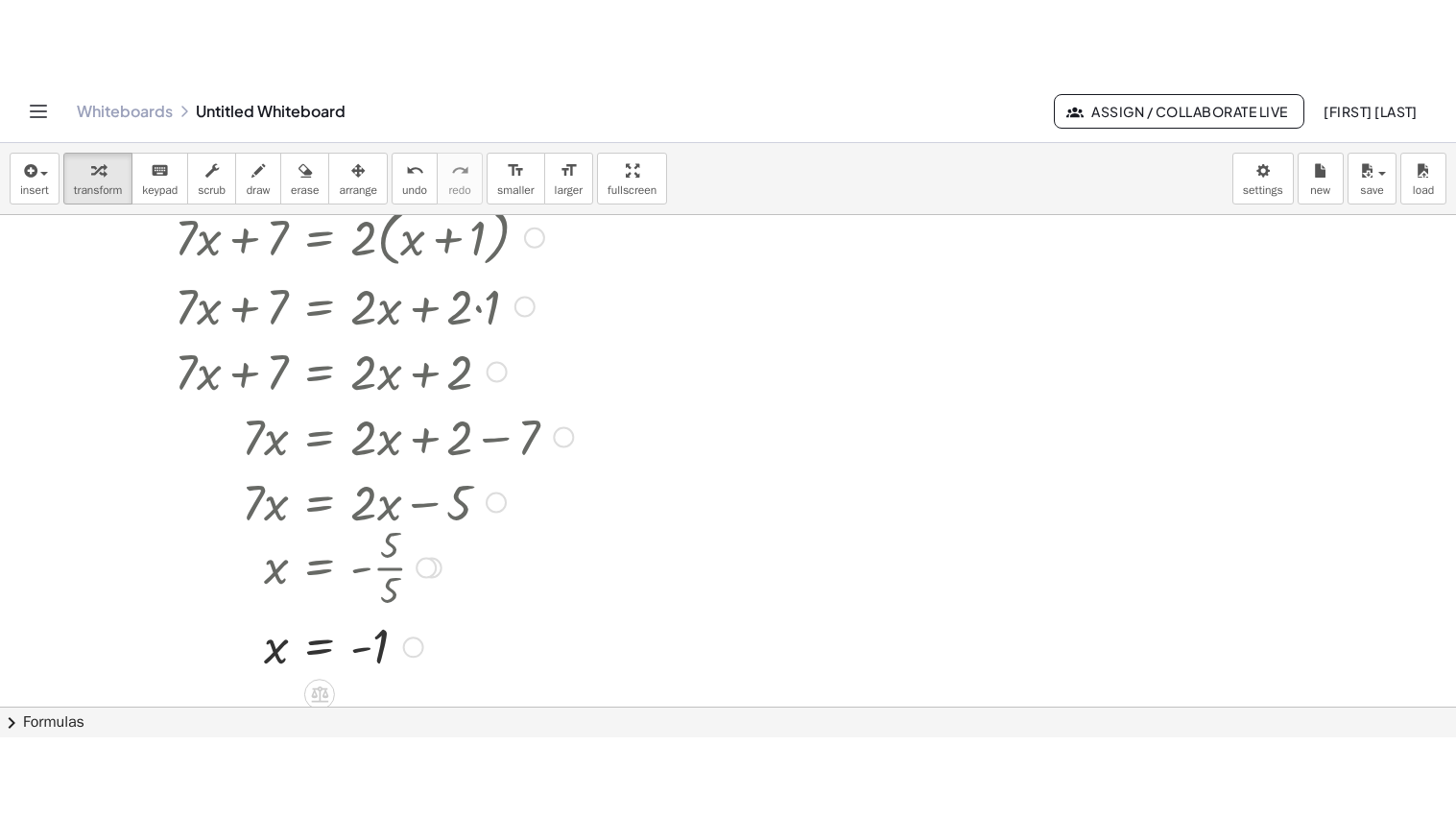 scroll, scrollTop: 64, scrollLeft: 0, axis: vertical 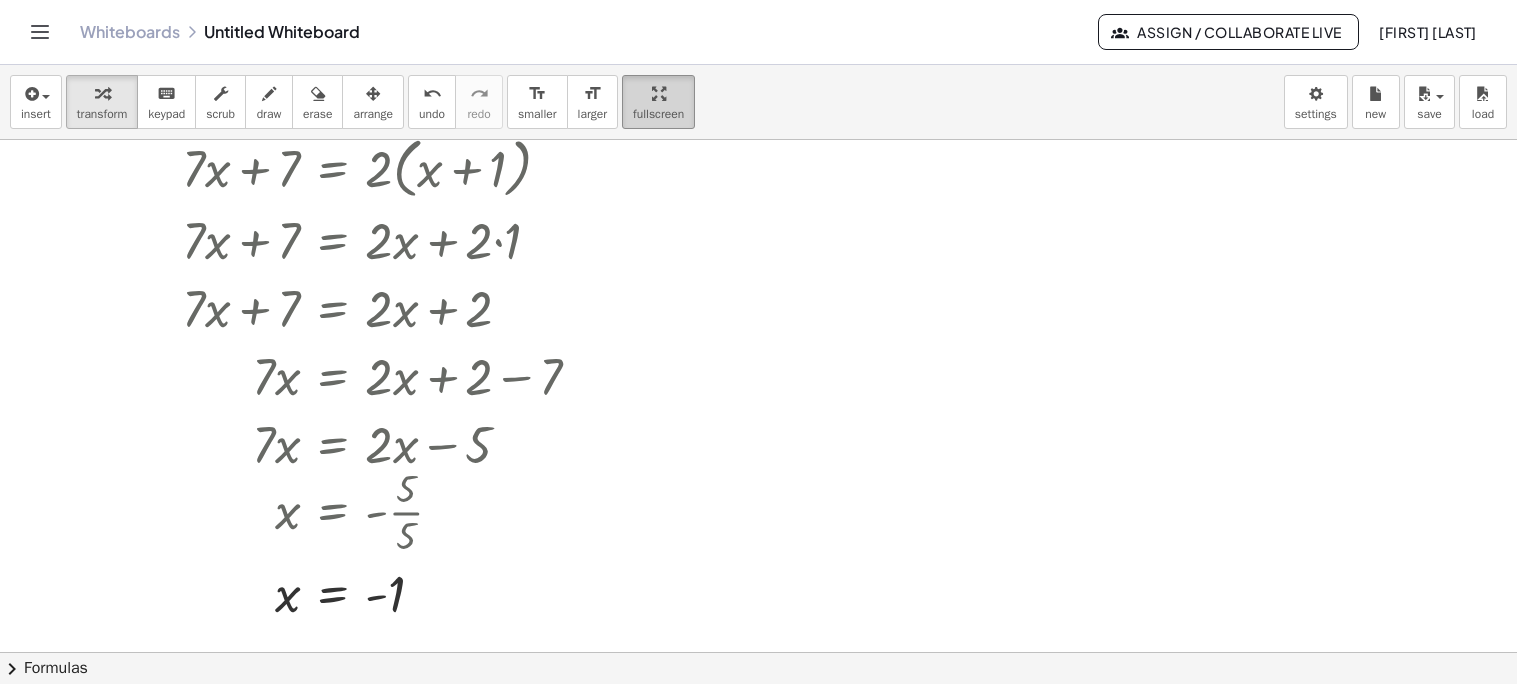 click on "Graspable Math Activities Get Started Activity Bank Assigned Work Classes Whiteboards Go Premium! Reference Account v1.28.2 | Privacy policy © [YEAR] | Graspable, Inc. Whiteboards Untitled Whiteboard Assign / Collaborate Live  [FIRST] [LAST]   insert select one: Math Expression Function Text Youtube Video Graphing Geometry Geometry 3D transform keyboard keypad scrub draw erase arrange undo undo redo redo format_size smaller format_size larger fullscreen load   save new settings + · 7 · x + 7 = · 2 · ( + x + 1 ) + · 7 · x + 7 = + · 2 · x + · 2 · 1 + · 7 · x + 7 = + · 2 · x + 2 · 7 · x = + · 2 · x + 2 − 7 × chevron_right  Formulas
Drag one side of a formula onto a highlighted expression on the canvas to apply it.
Quadratic Formula
+ · a · x 2 + · b · x + c = 0
⇔
x = · ( − b ± 2 √ ( + b 2 − · 4 · a · c ) ) · 2 · a
+ x 2 + · p · x + q = 0
⇔
x = − · p ·" at bounding box center [758, 374] 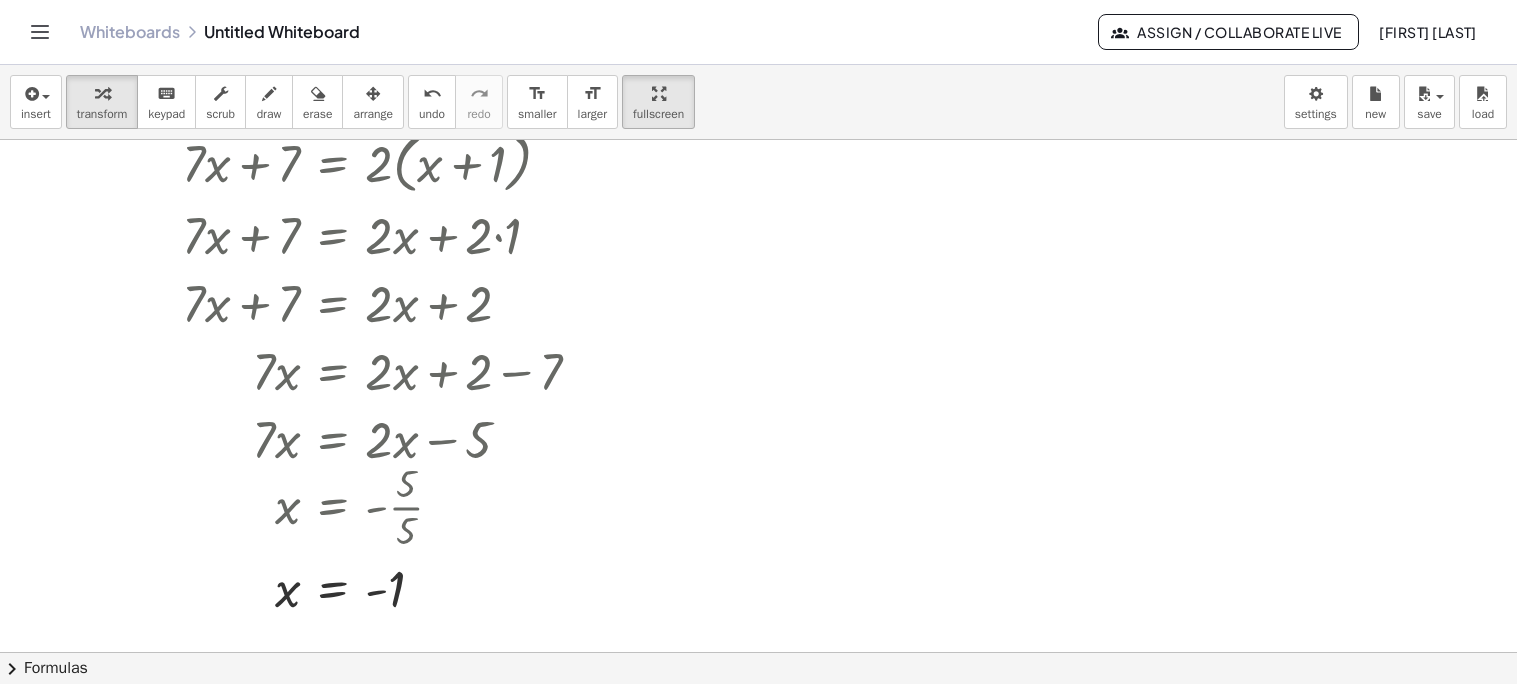 scroll, scrollTop: 66, scrollLeft: 0, axis: vertical 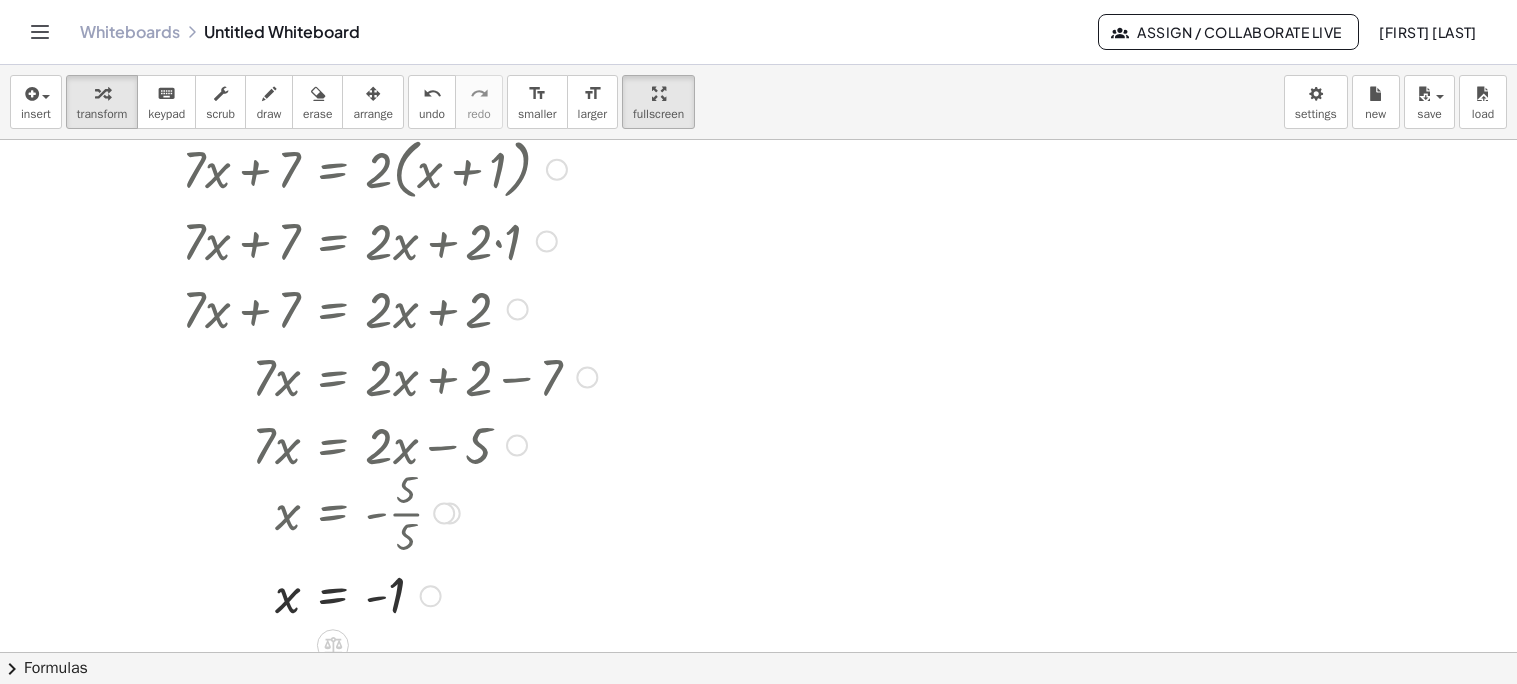 type 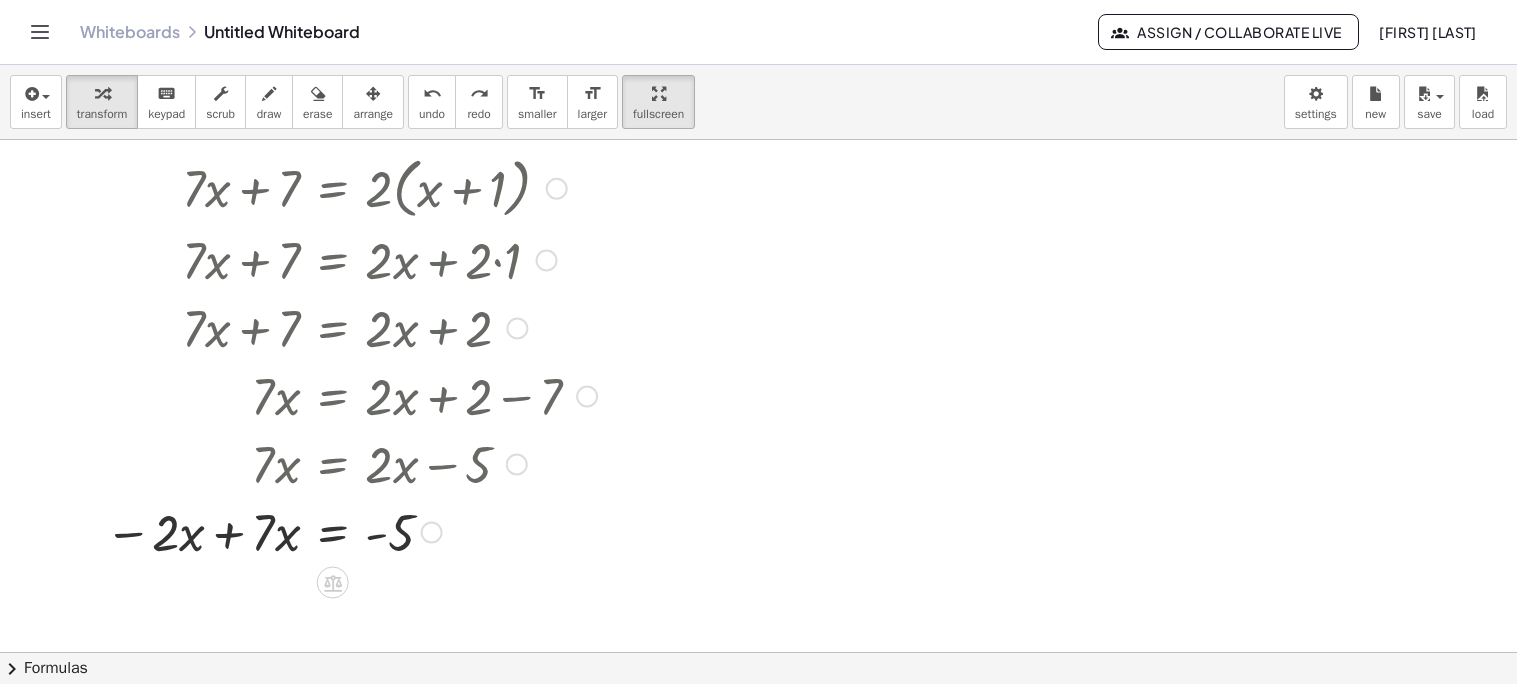scroll, scrollTop: 0, scrollLeft: 0, axis: both 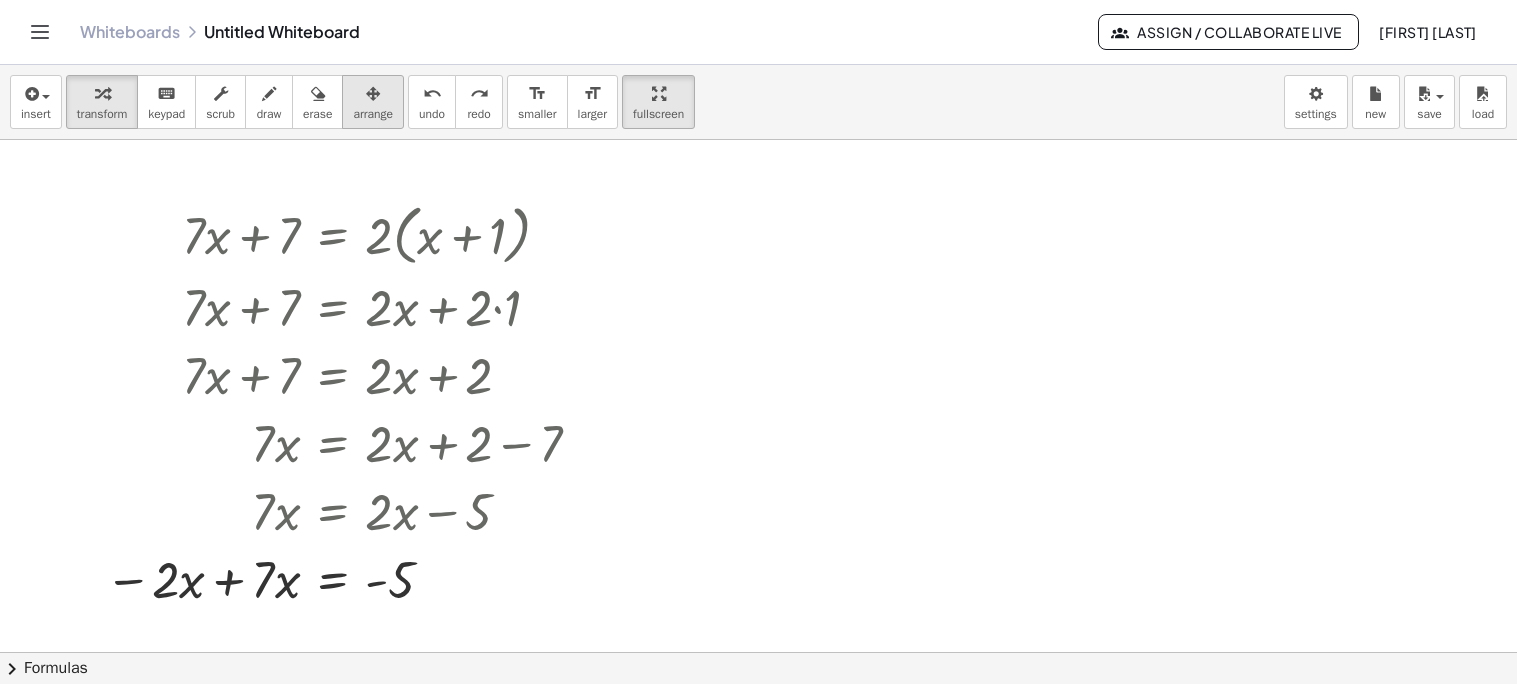 click at bounding box center (373, 93) 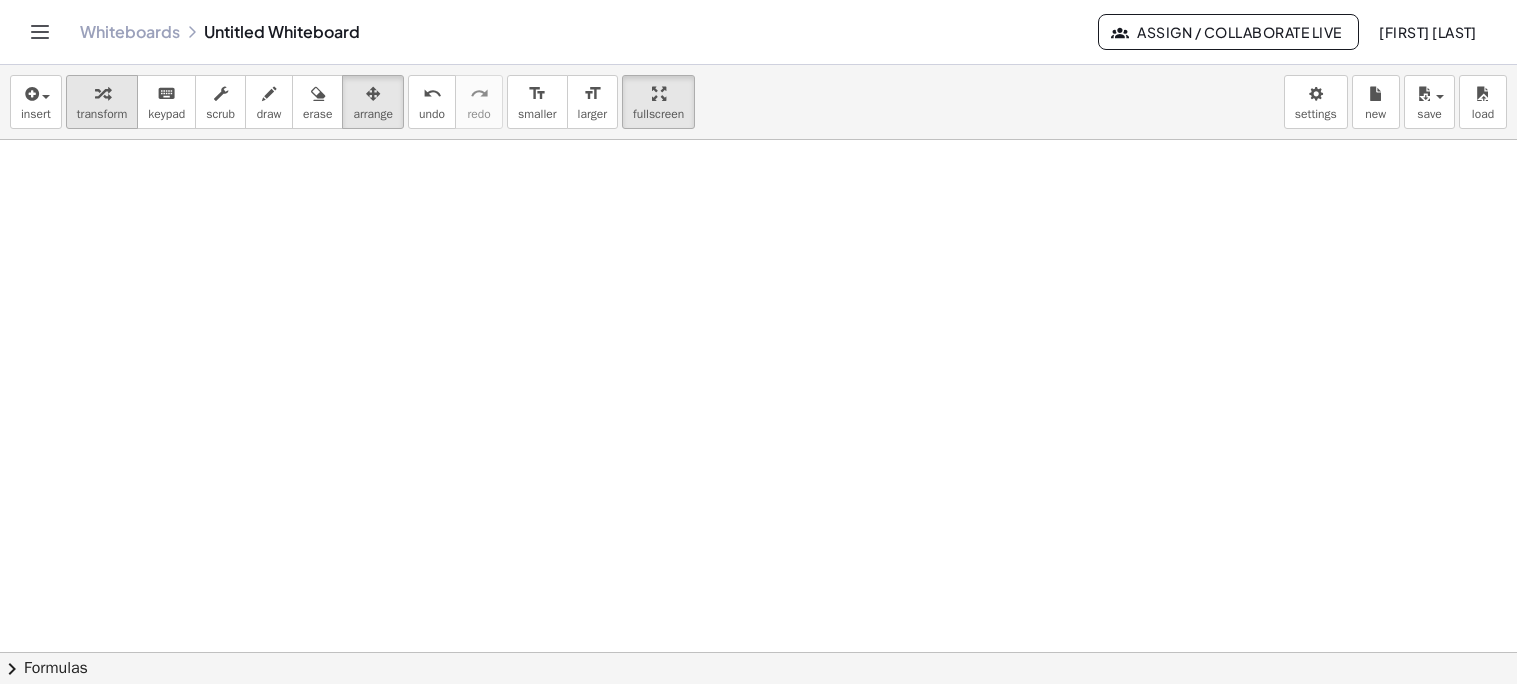 click on "transform" at bounding box center [102, 114] 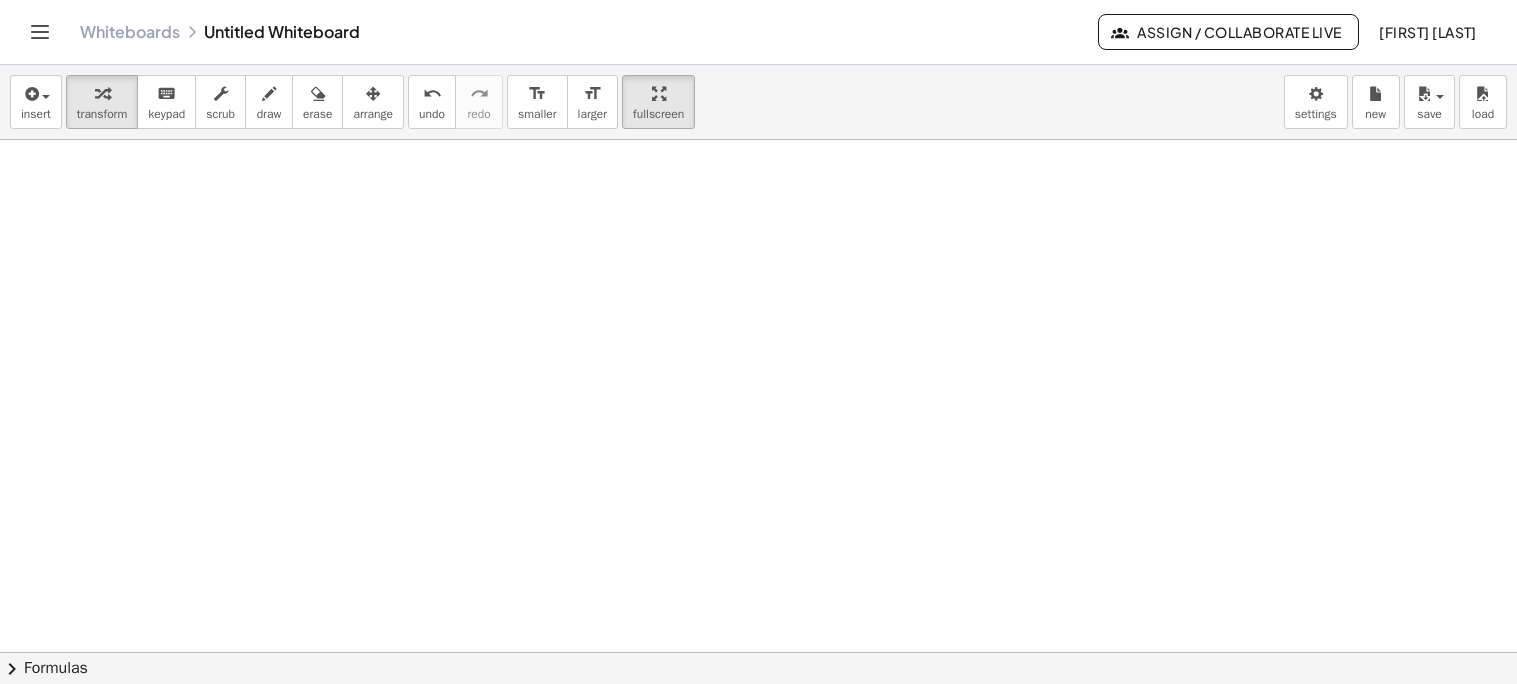 click at bounding box center (758, 652) 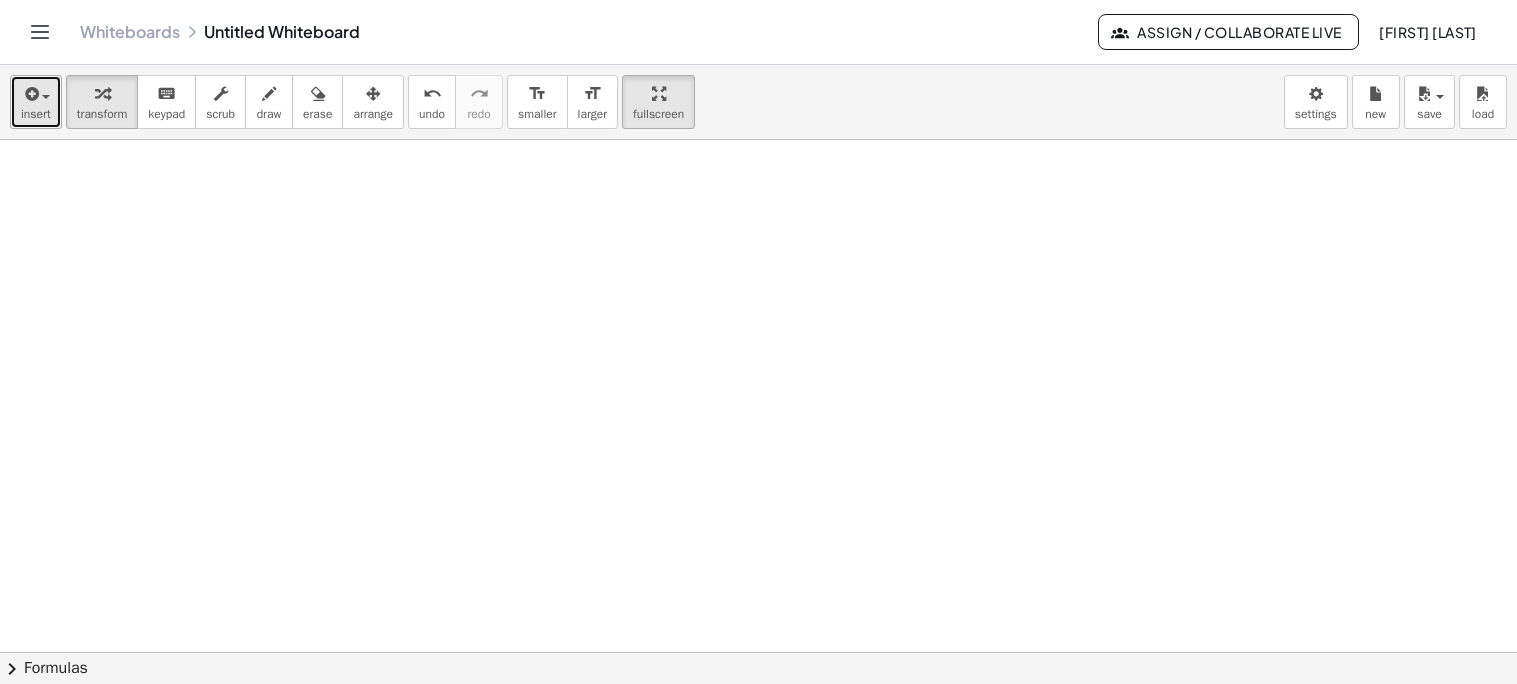 click at bounding box center [41, 96] 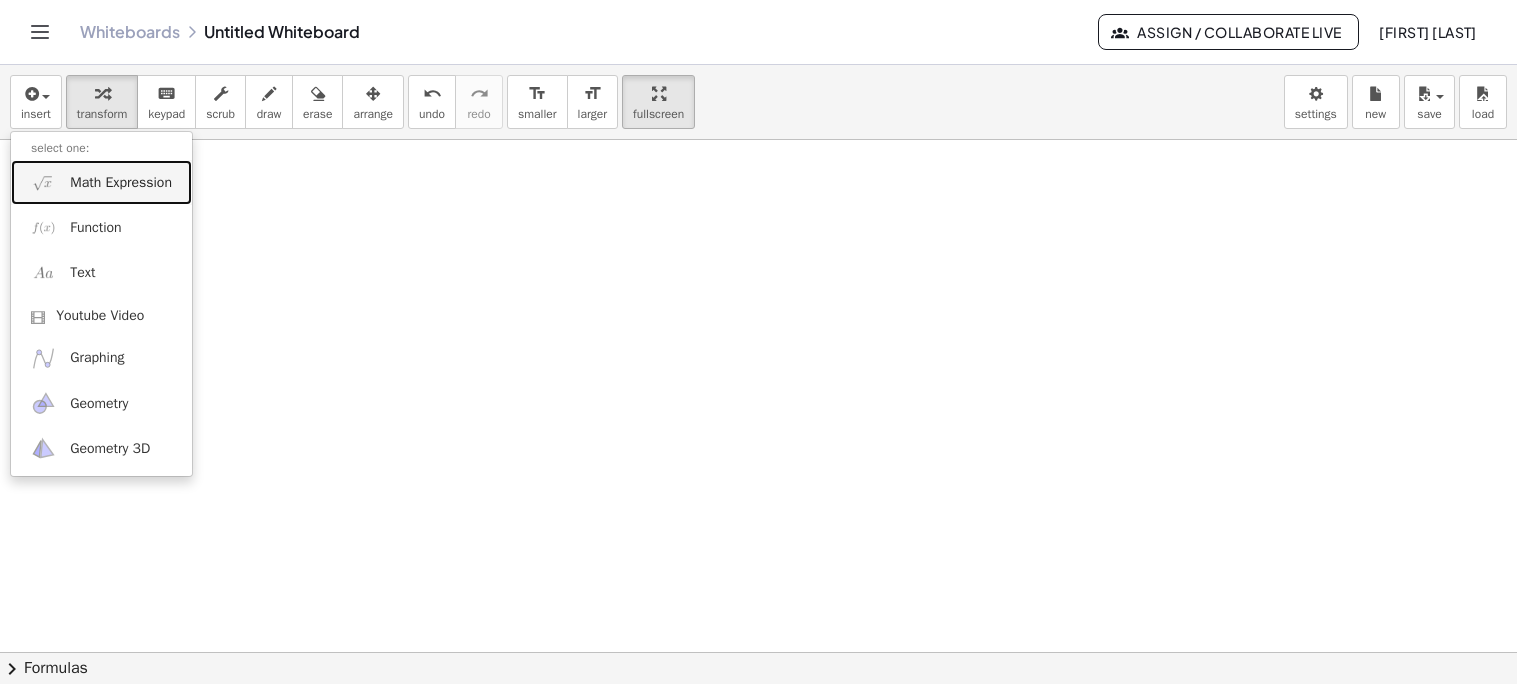 click on "Math Expression" at bounding box center [121, 183] 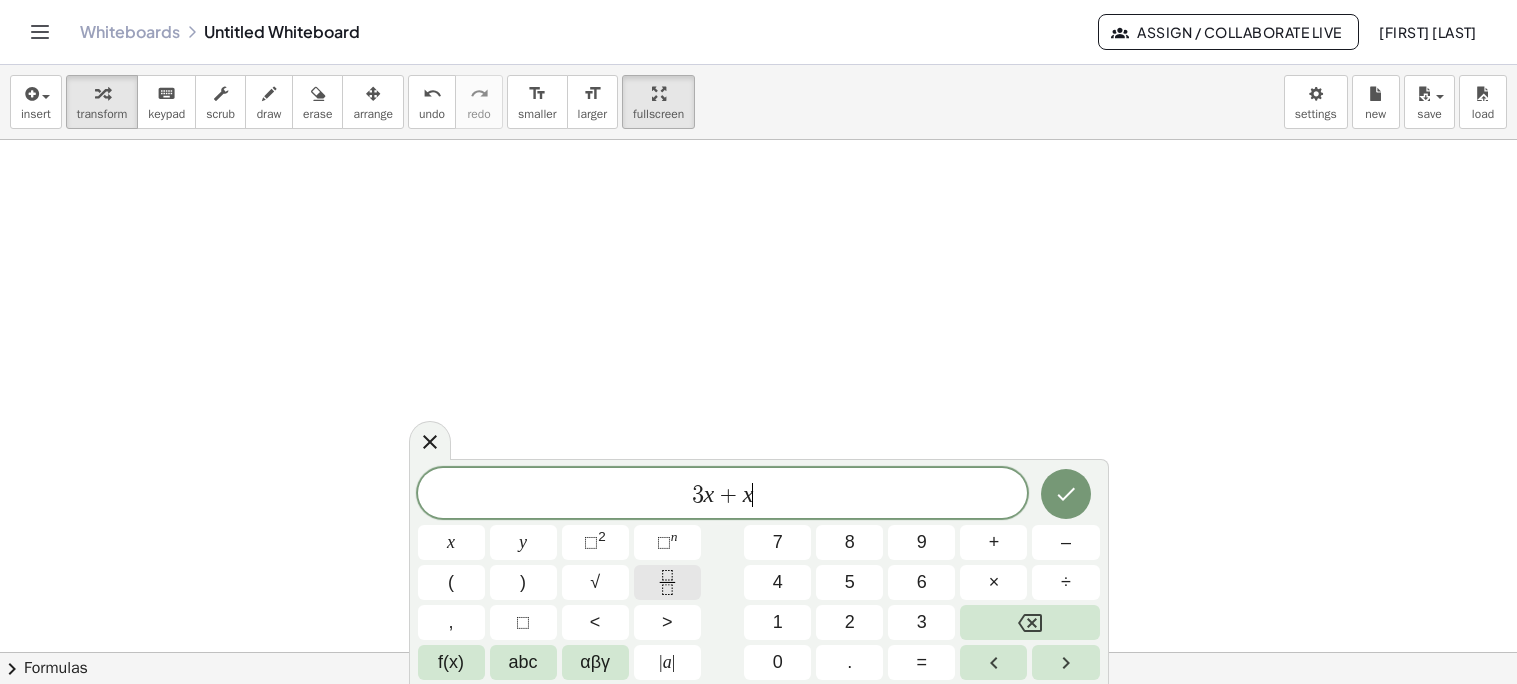 click at bounding box center (667, 582) 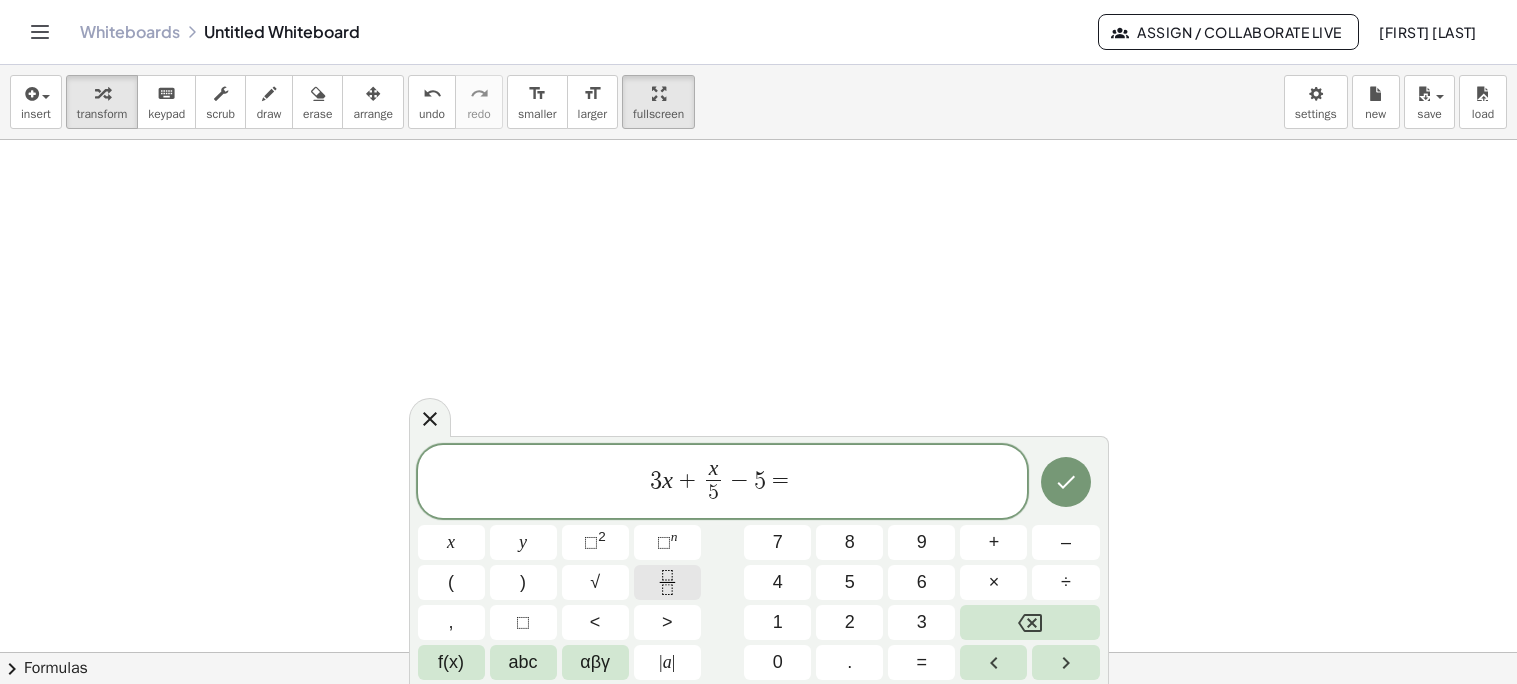 click 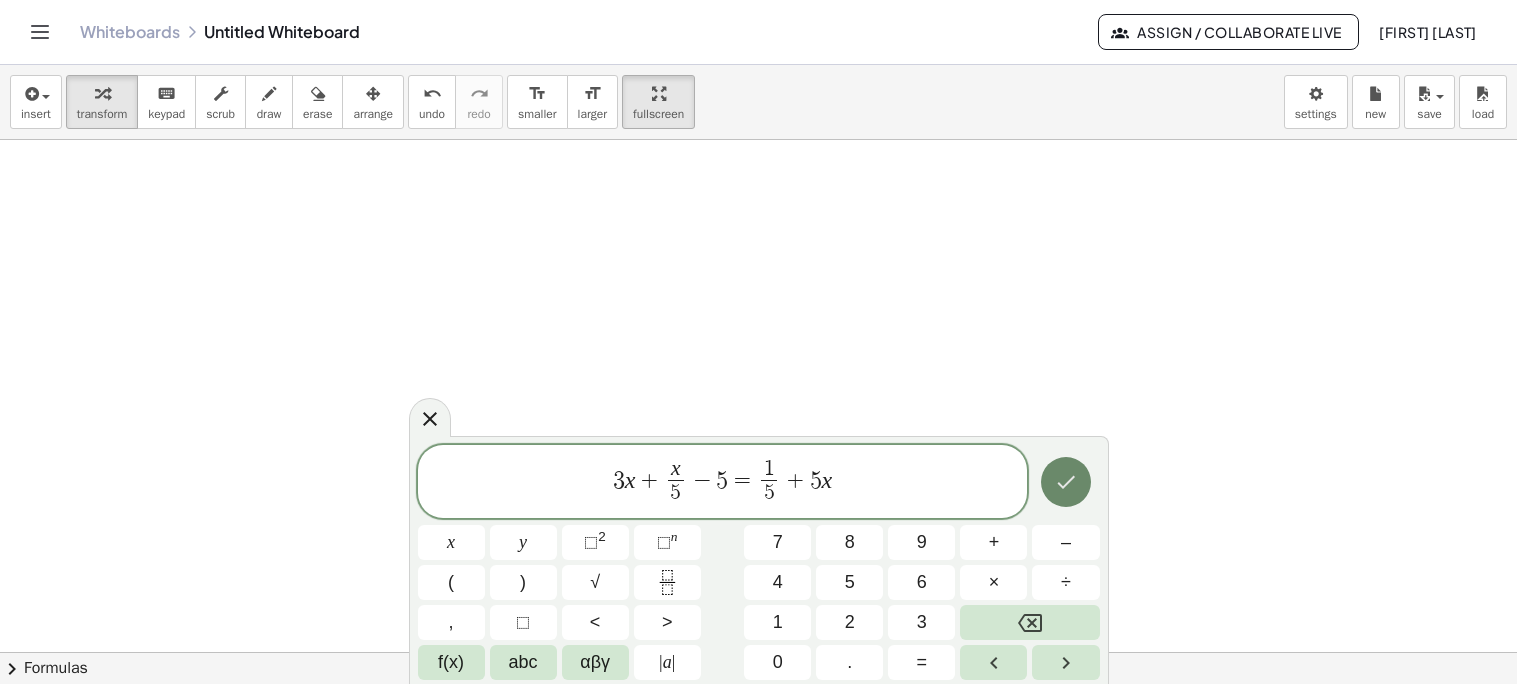 click 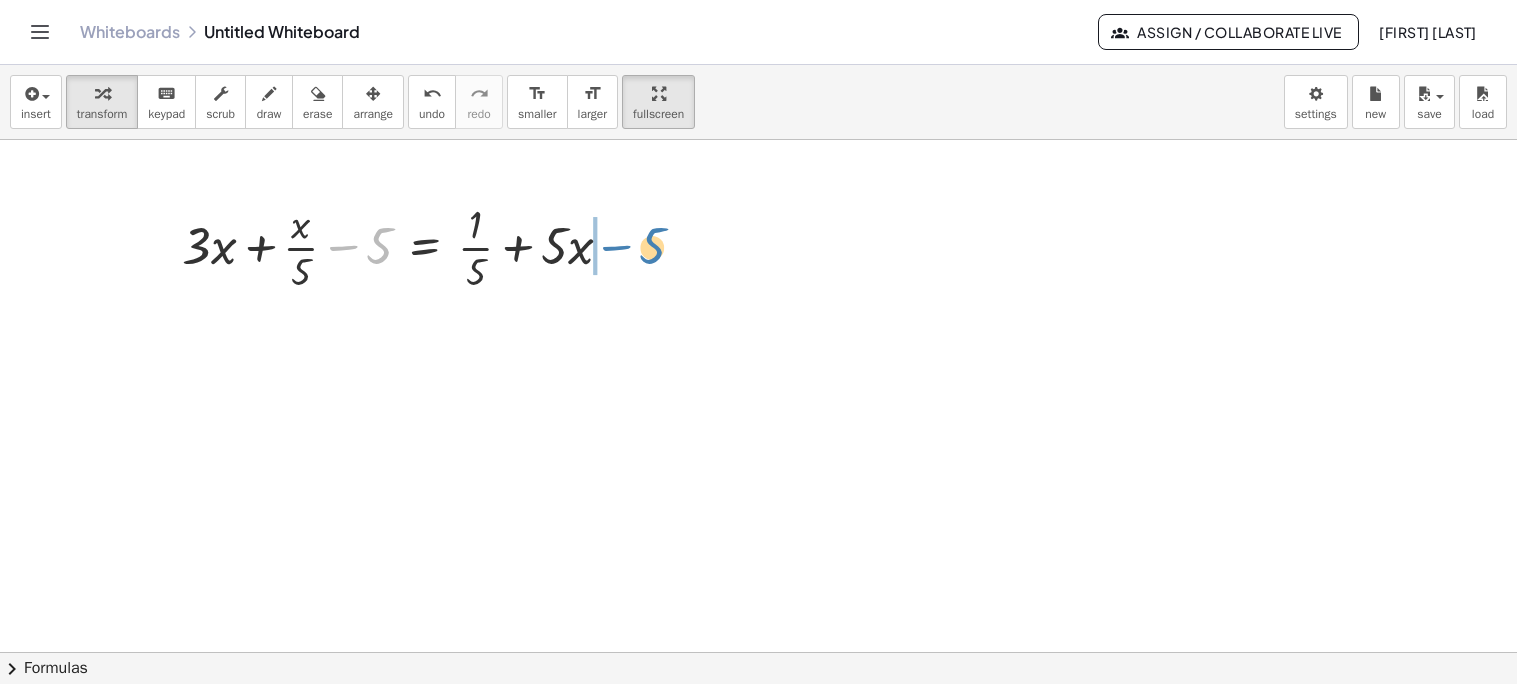 drag, startPoint x: 382, startPoint y: 253, endPoint x: 654, endPoint y: 253, distance: 272 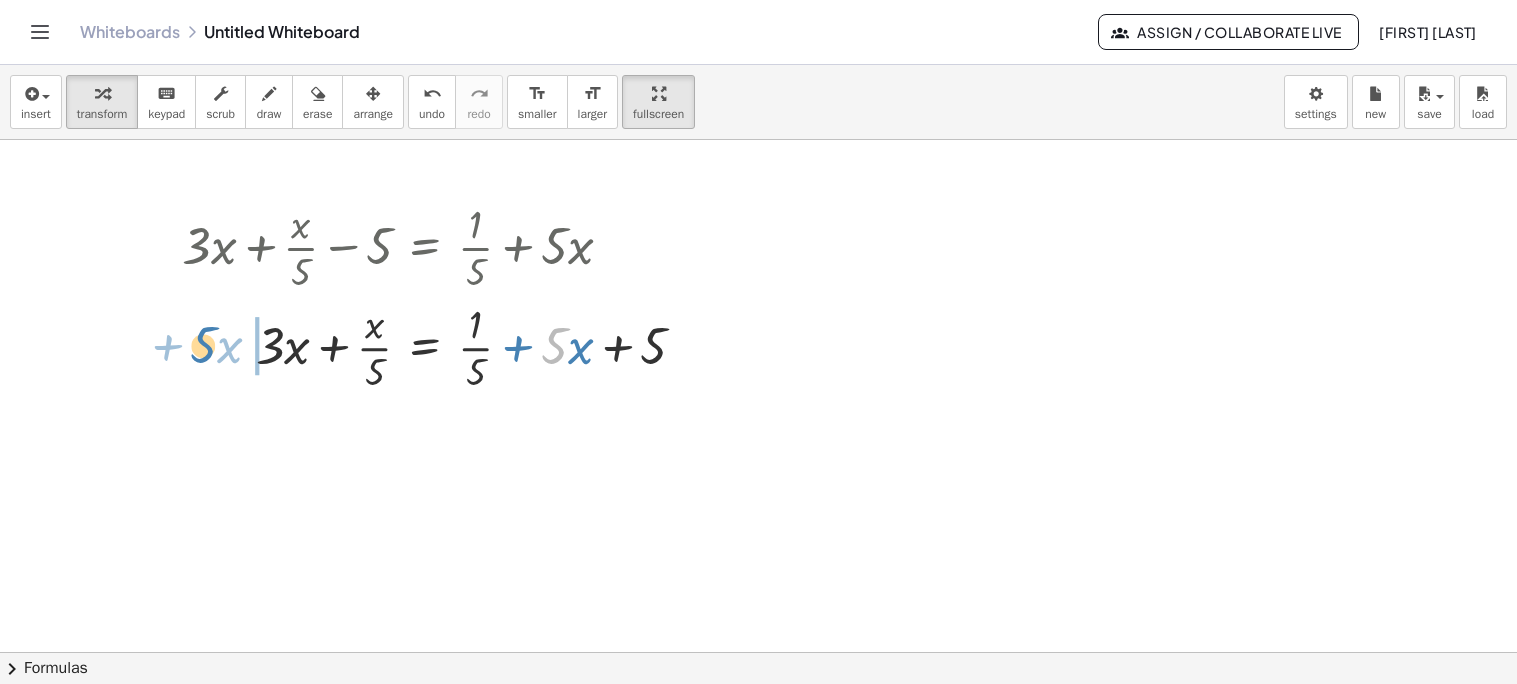 drag, startPoint x: 554, startPoint y: 348, endPoint x: 203, endPoint y: 347, distance: 351.00143 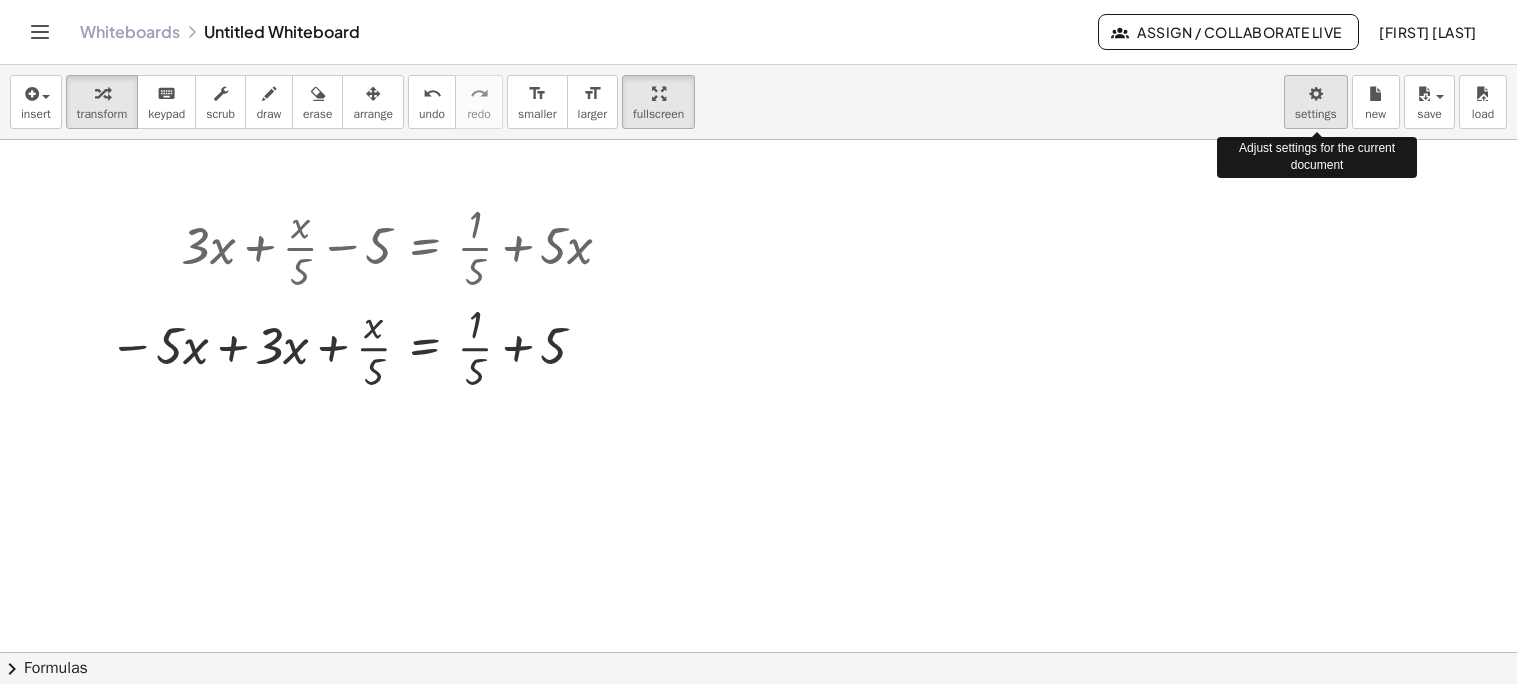 click on "Graspable Math Activities Get Started Activity Bank Assigned Work Classes Whiteboards Go Premium! Reference Account v1.28.2 | Privacy policy © [YEAR] | Graspable, Inc. Whiteboards Untitled Whiteboard Assign / Collaborate Live  [FIRST] [LAST]   insert select one: Math Expression Function Text Youtube Video Graphing Geometry Geometry 3D transform keyboard keypad scrub draw erase arrange undo undo redo redo format_size smaller format_size larger fullscreen load   save new settings Adjust settings for the current document + · 3 · x + · x · 5 − 5 = + · 1 · 5 + · 5 · x + · 3 · x + · x · 5 = + · 1 · 5 + · 5 · x + 5 + · 3 · x + · x · 5 5 = + · 1 · 5 · 5 · x + − × chevron_right  Formulas
Drag one side of a formula onto a highlighted expression on the canvas to apply it.
Quadratic Formula
+ · a · x 2 + · b · x + c = 0
⇔
x =" at bounding box center [758, 342] 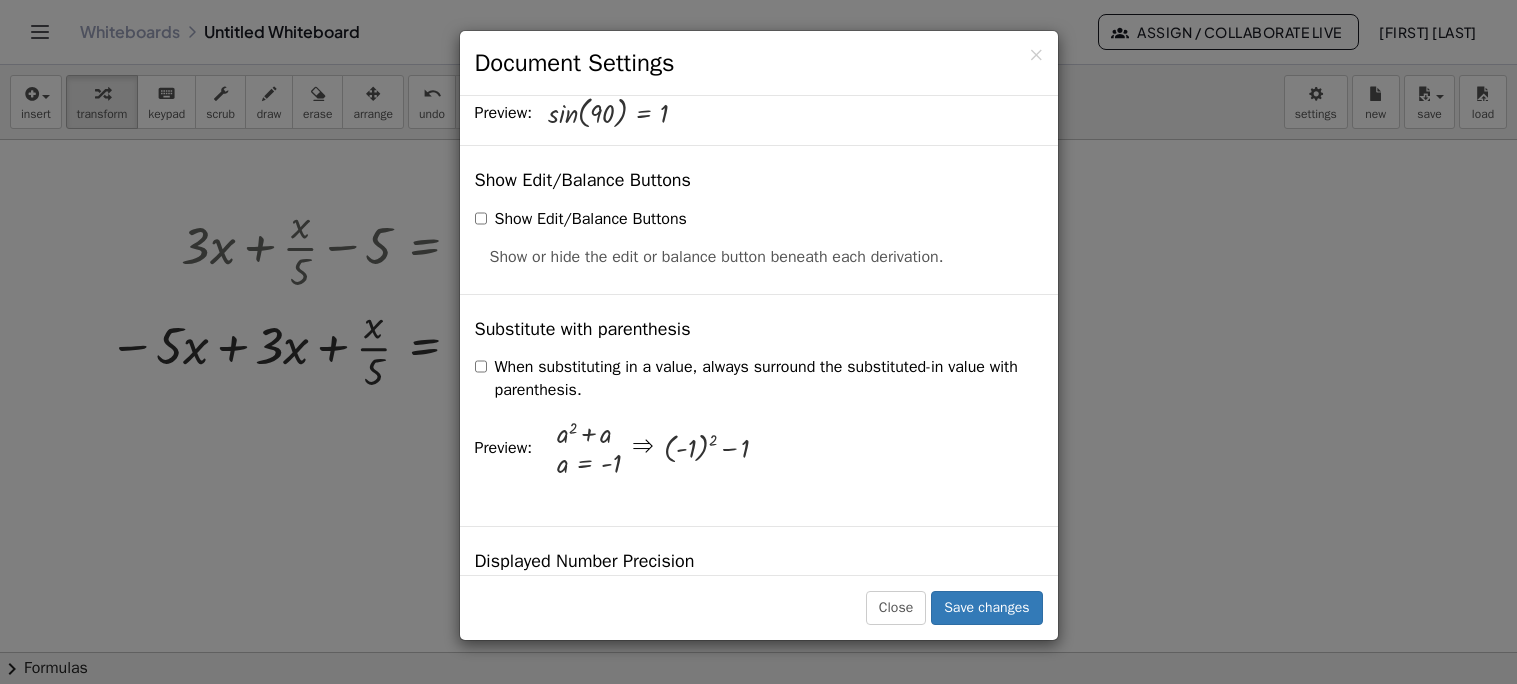 scroll, scrollTop: 386, scrollLeft: 0, axis: vertical 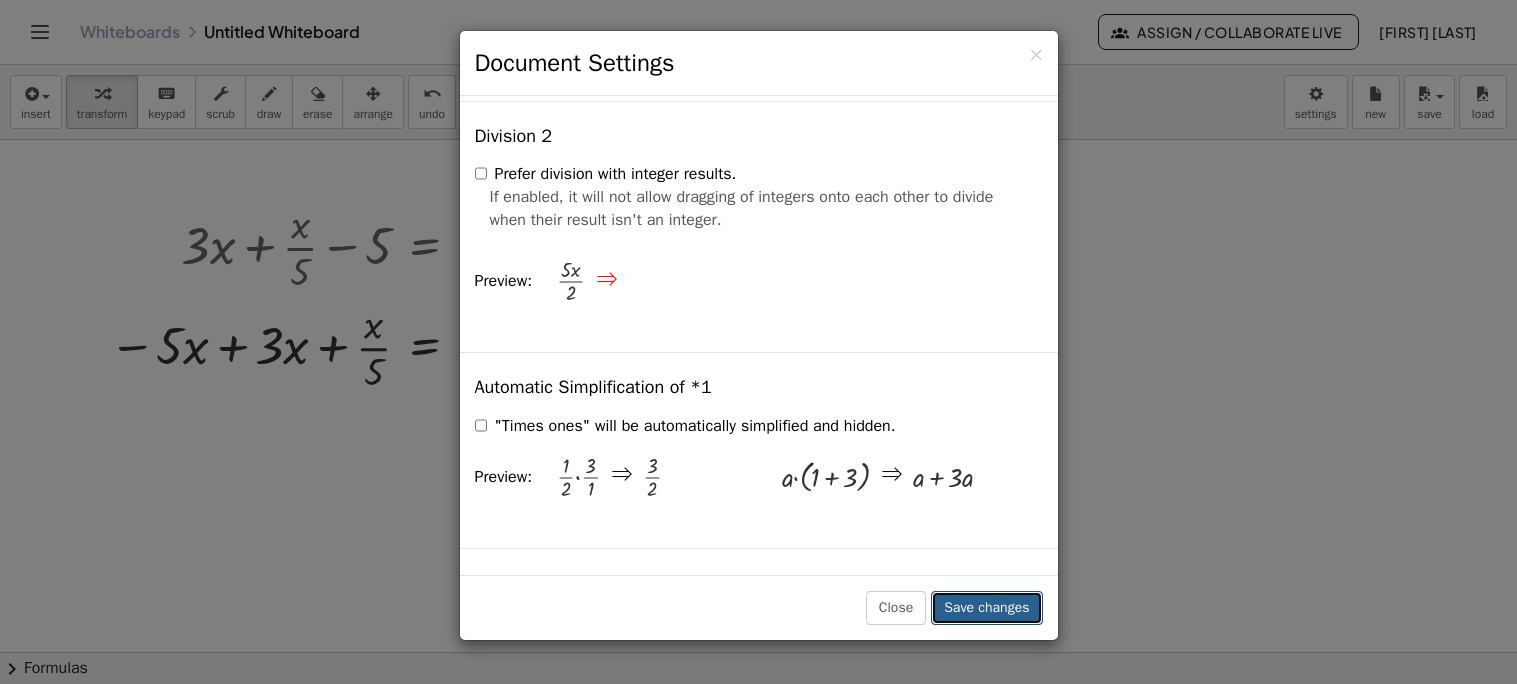 click on "Save changes" at bounding box center [986, 608] 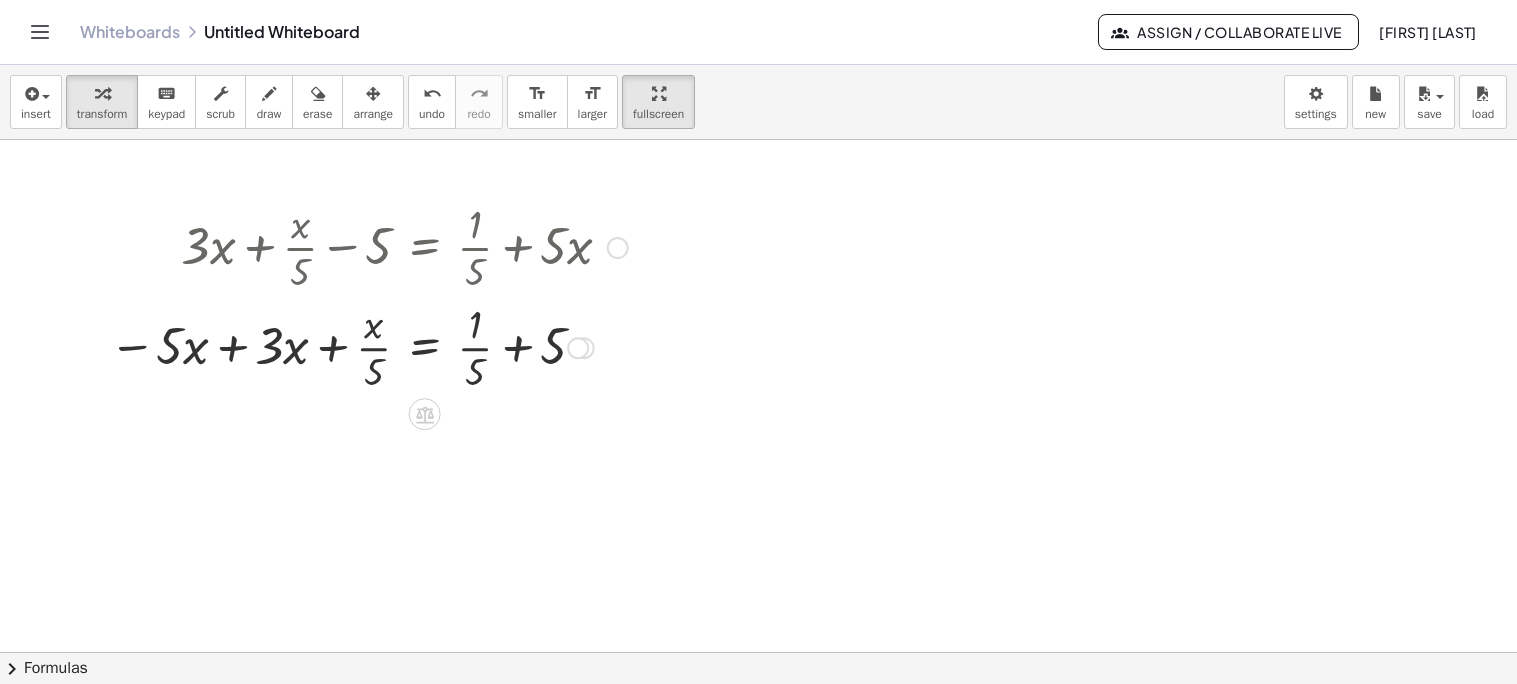 click at bounding box center [368, 346] 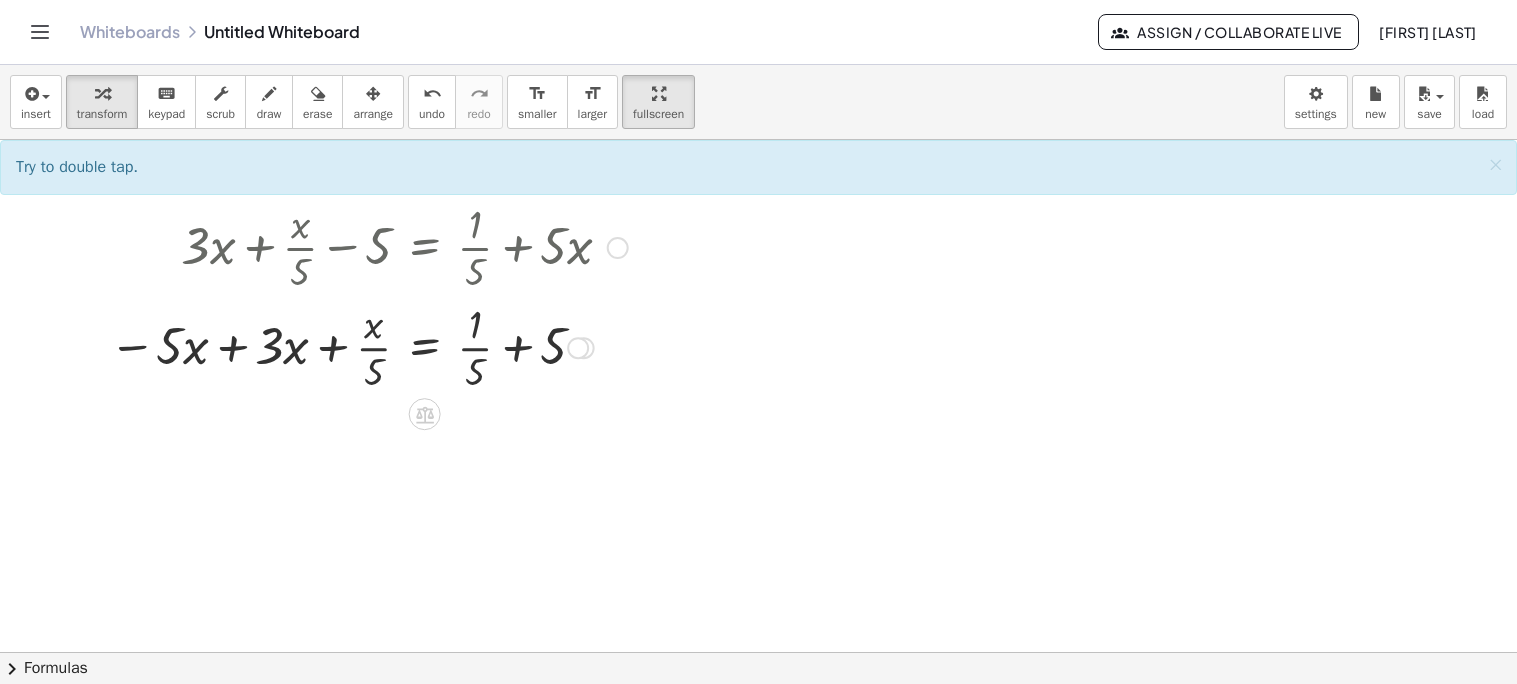 click at bounding box center (368, 346) 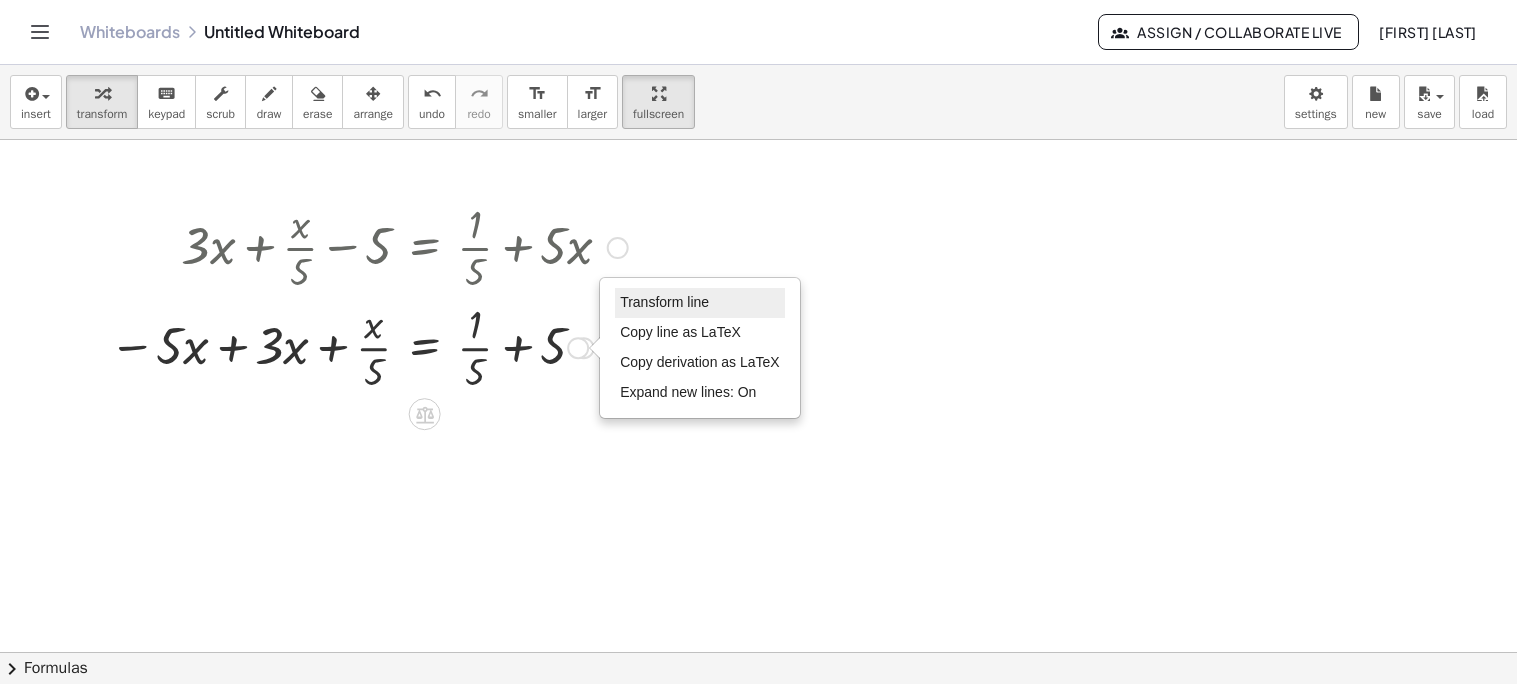 click on "Transform line" at bounding box center (664, 302) 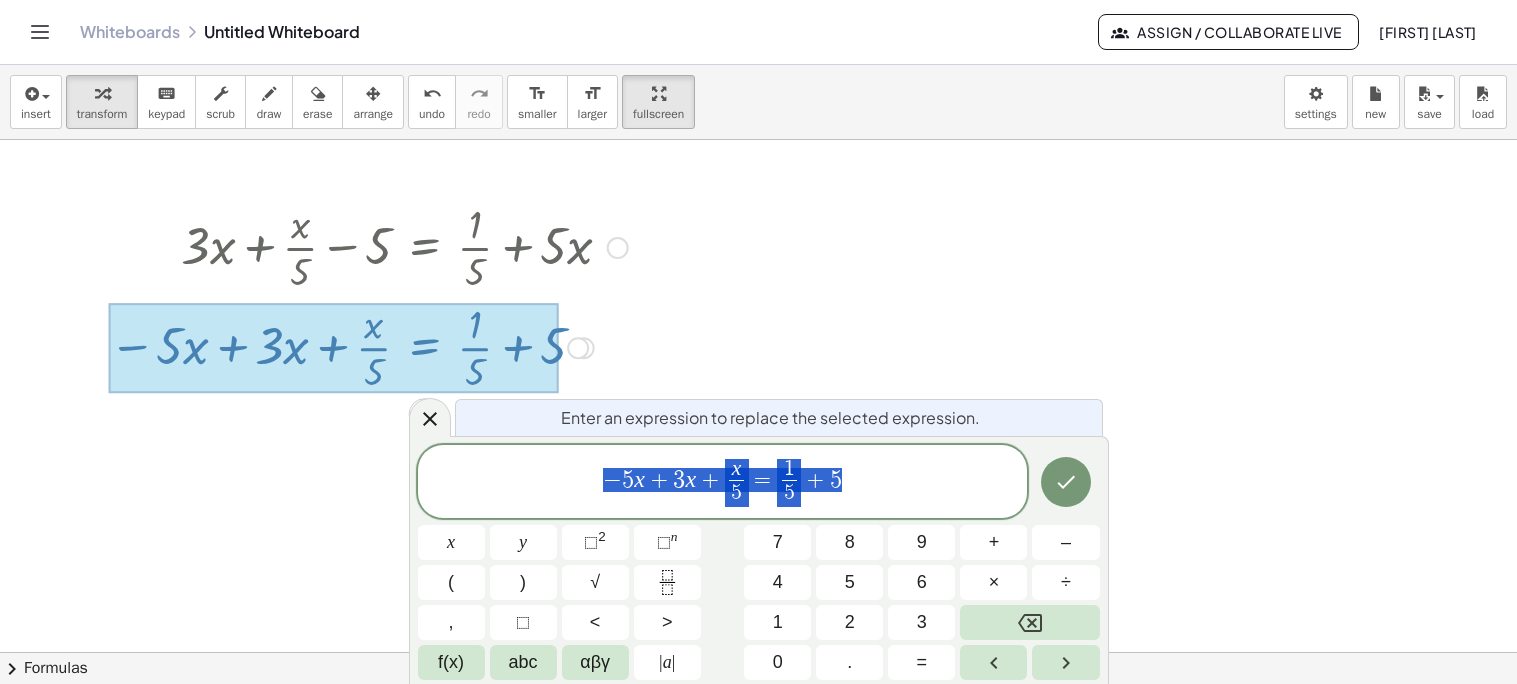 click at bounding box center [368, 346] 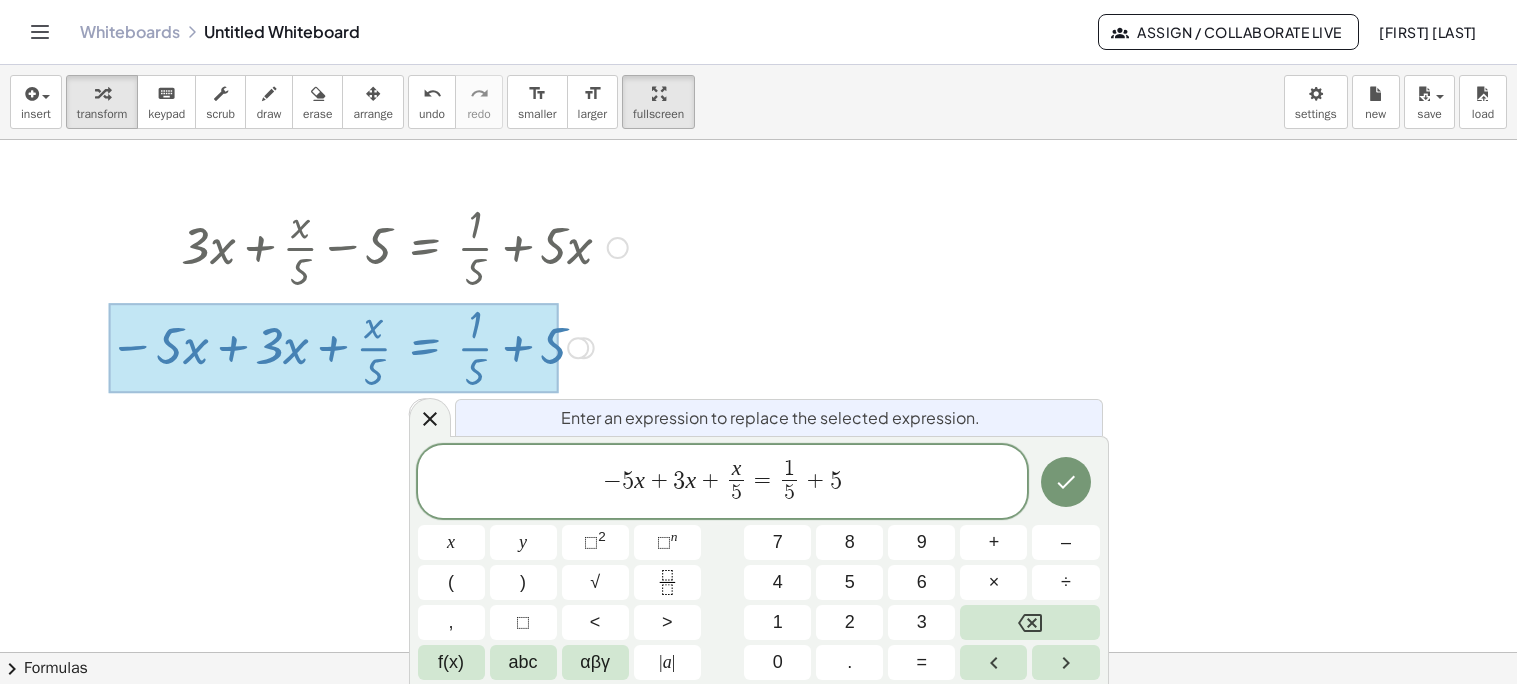 click on "− 5 x + 3 x + x 5 ​ = 1 5 ​ + ​ 5" at bounding box center [723, 483] 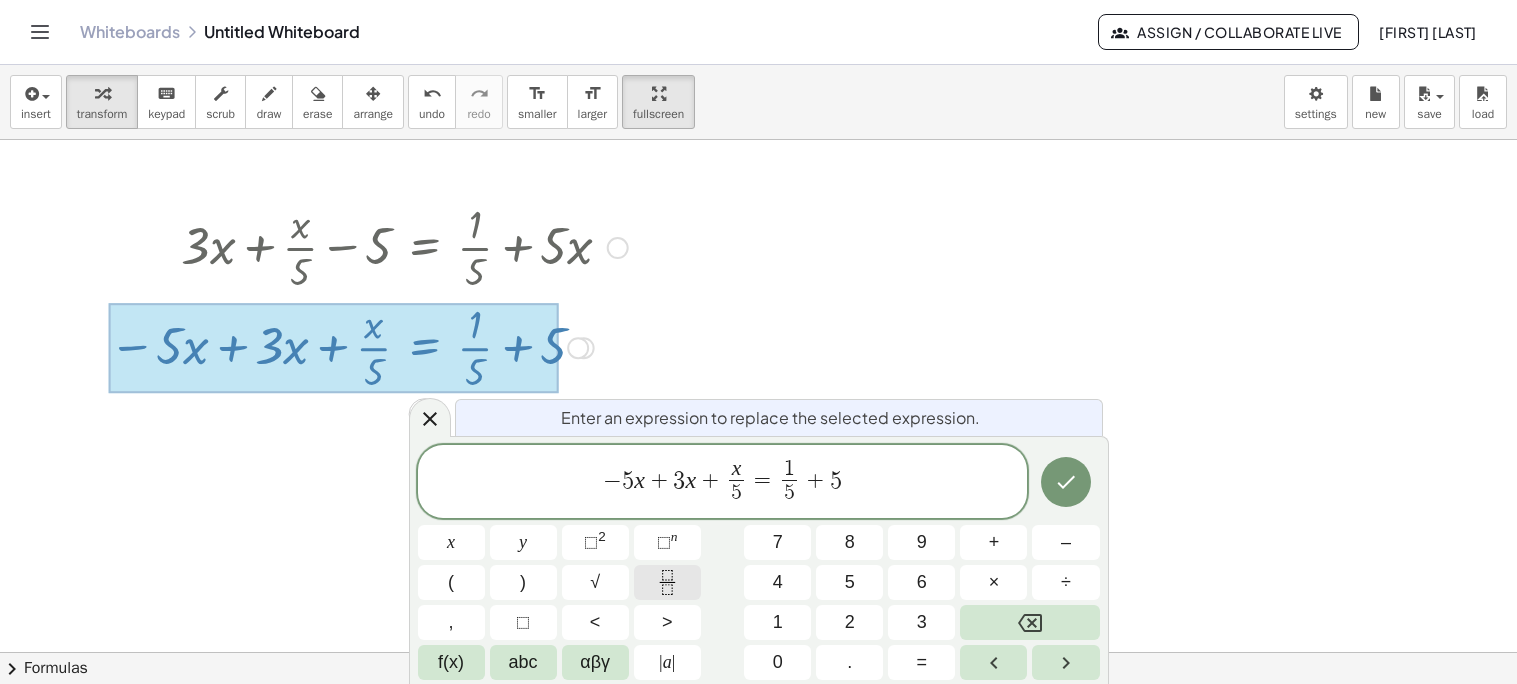 click 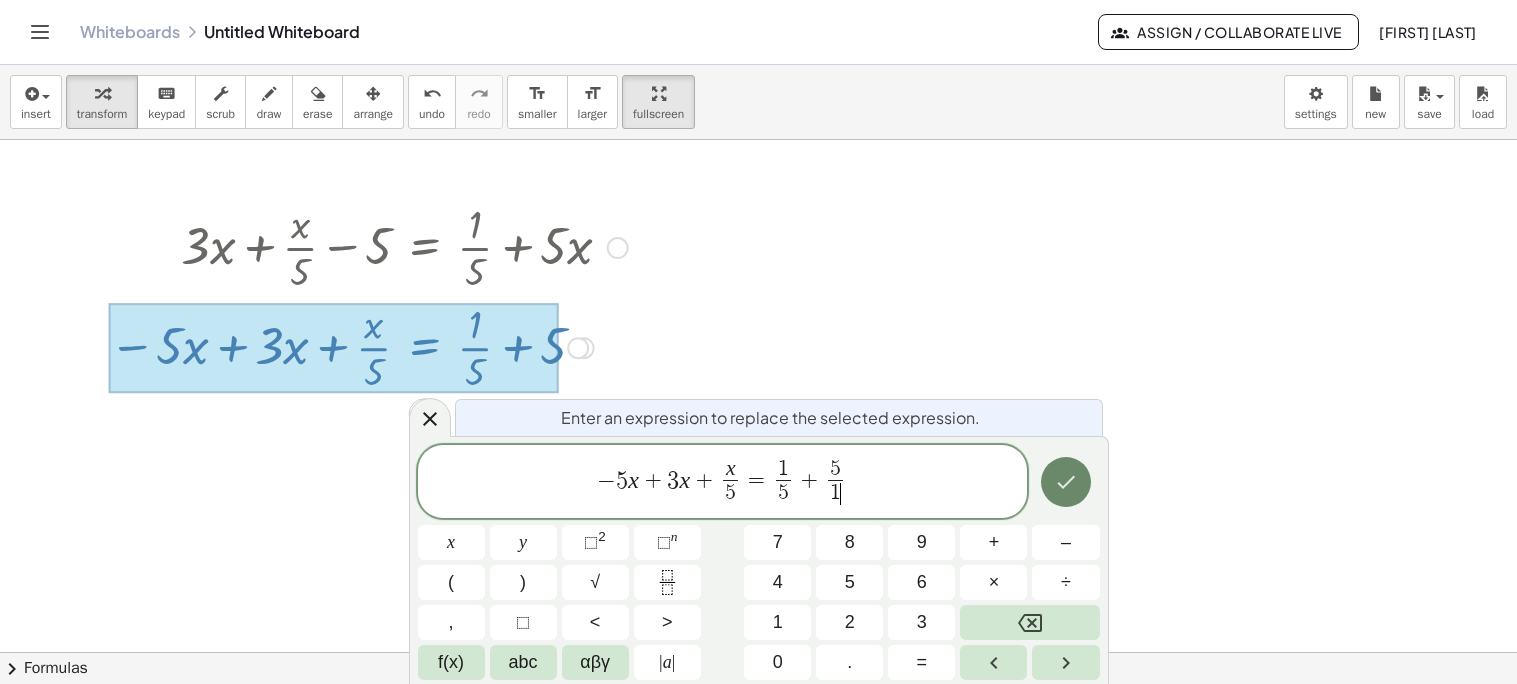 click 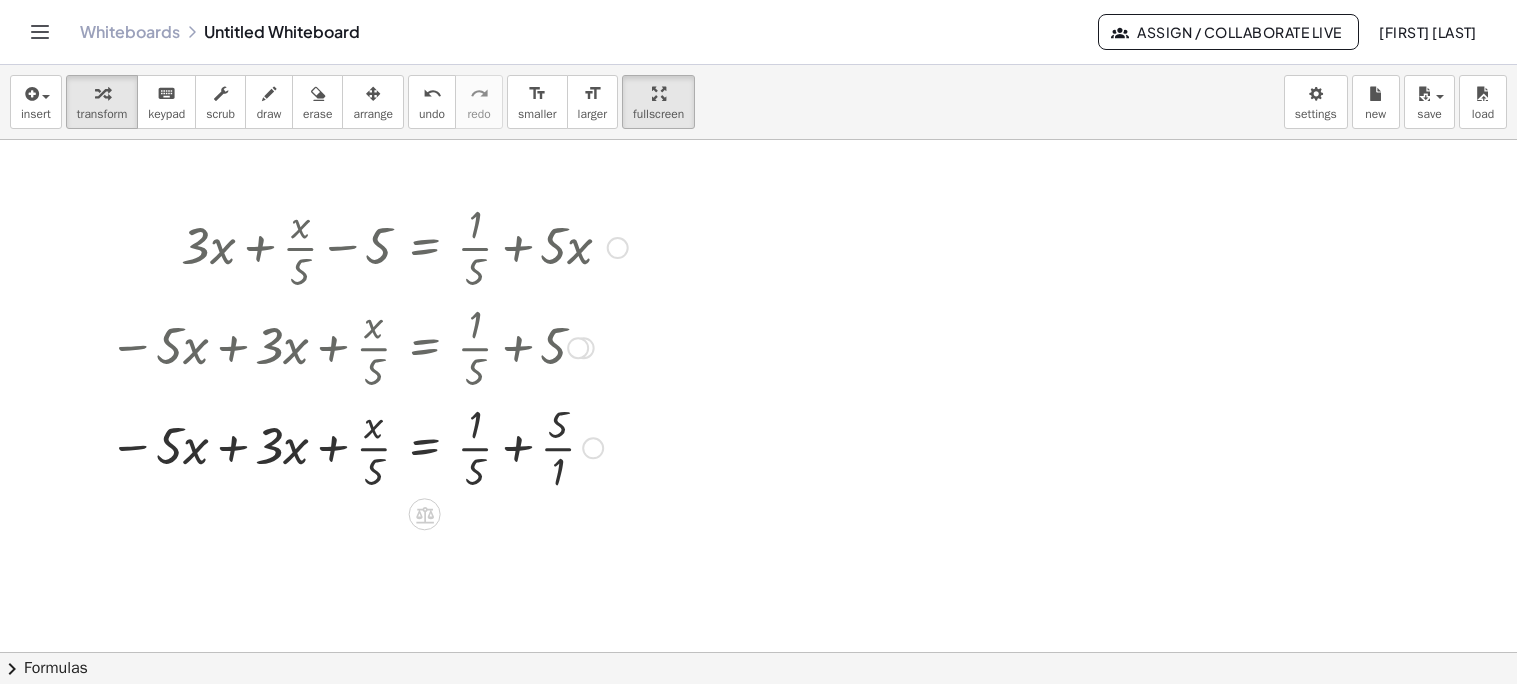 click at bounding box center (368, 446) 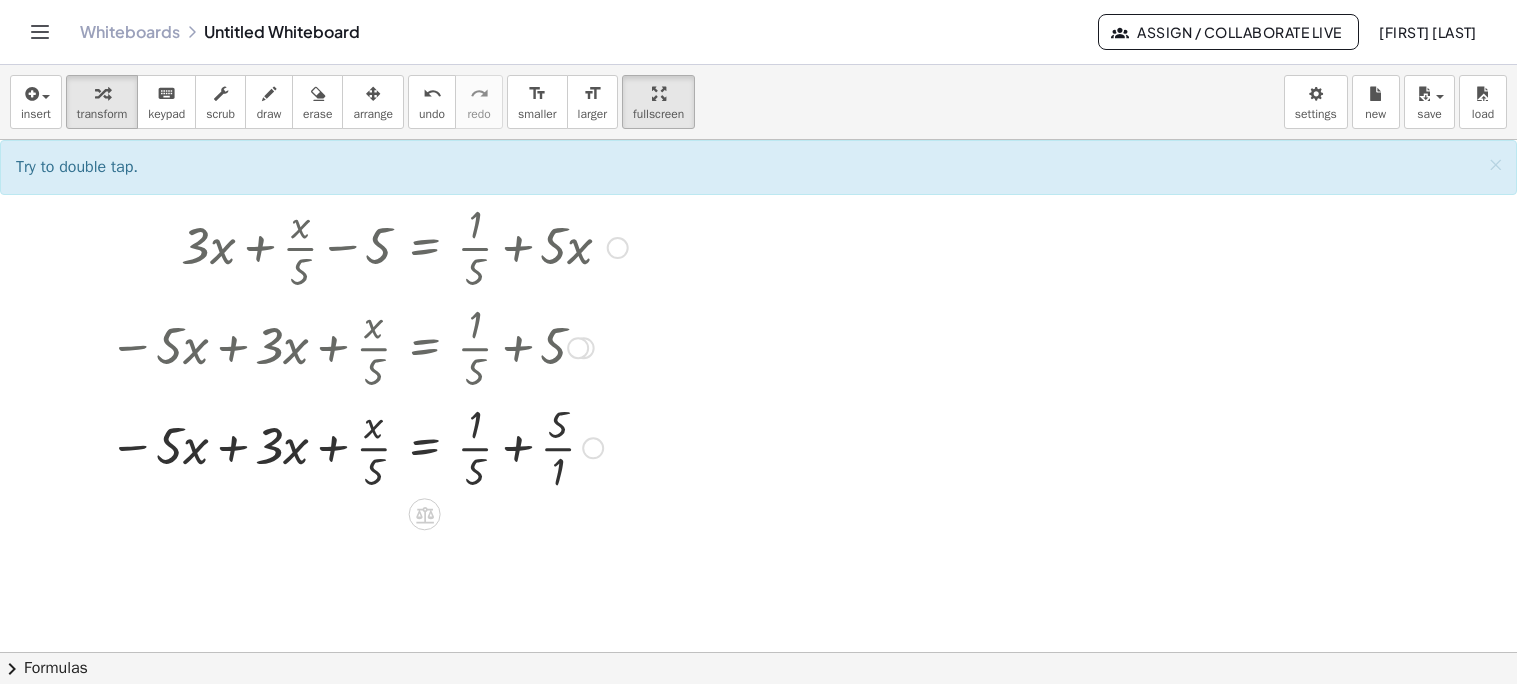 click at bounding box center (368, 446) 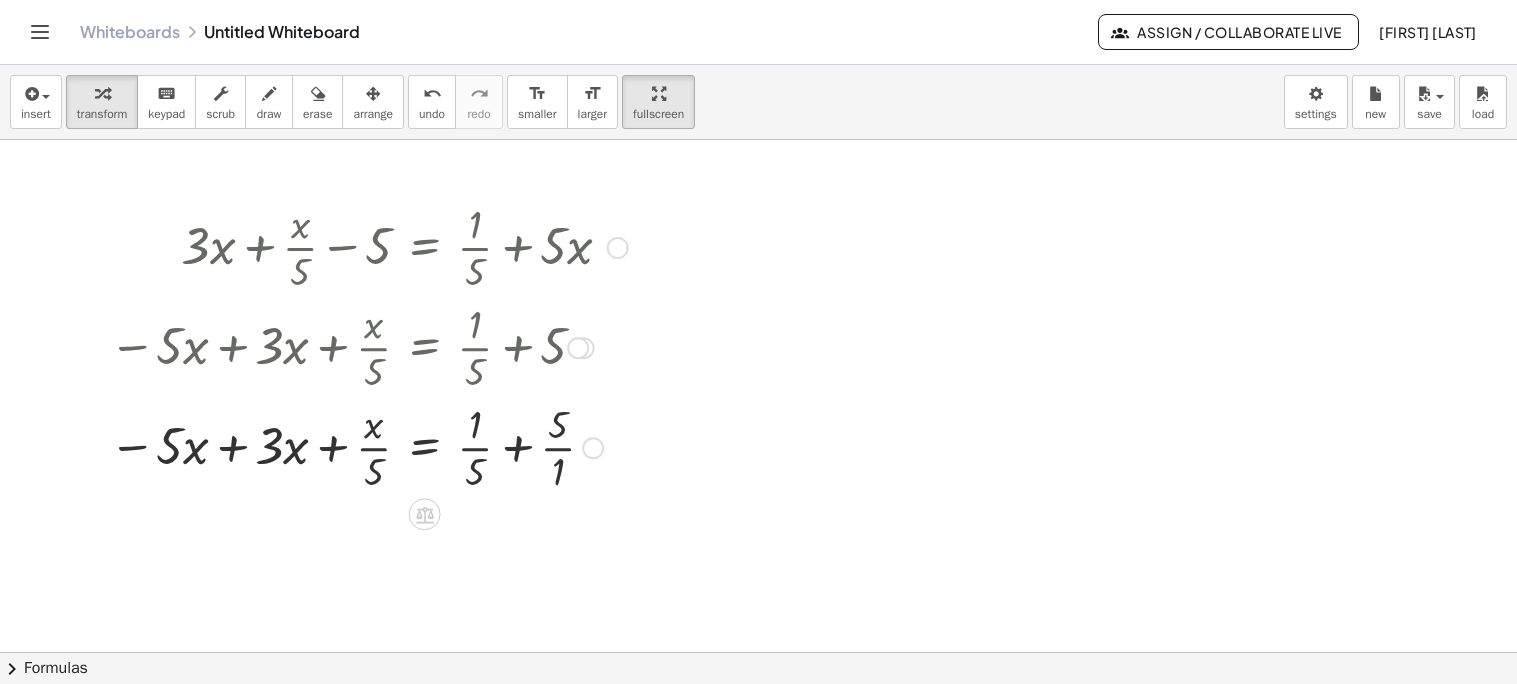 click at bounding box center (368, 446) 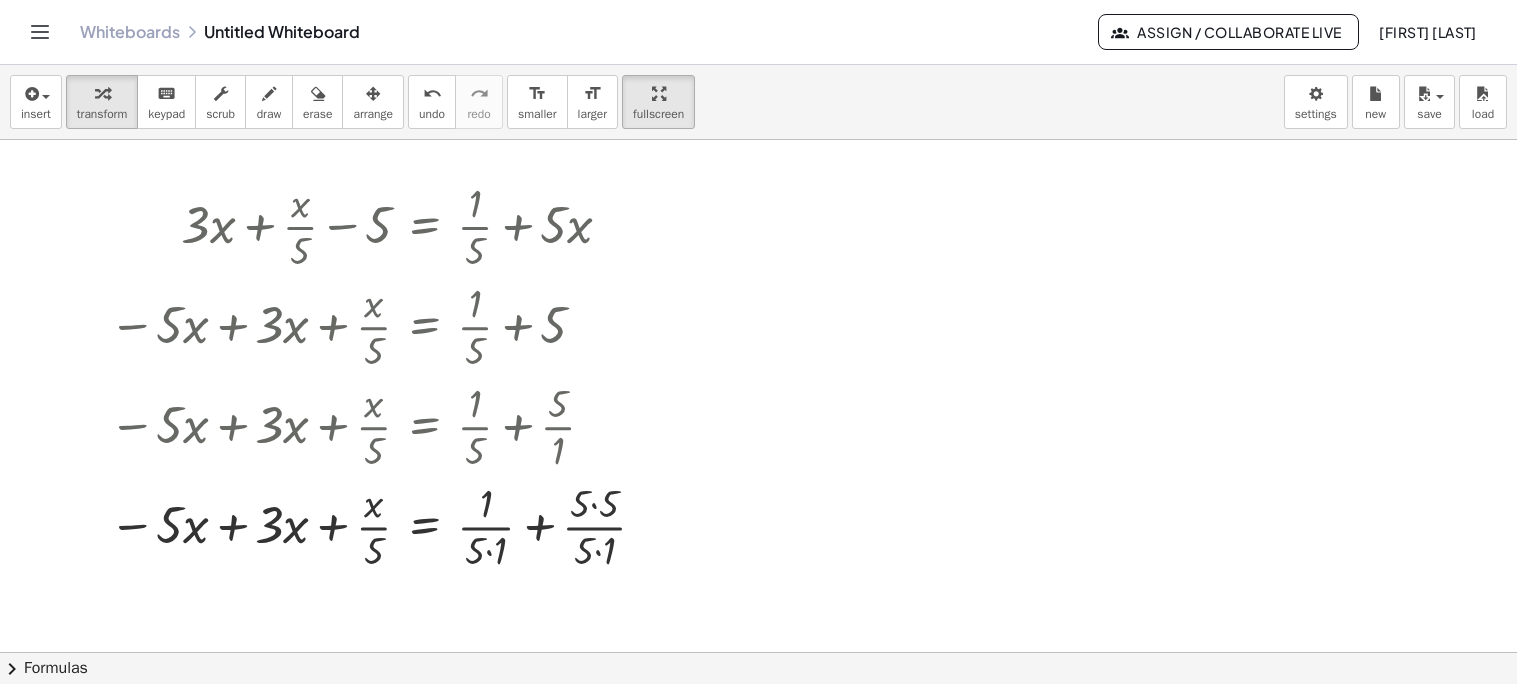 scroll, scrollTop: 19, scrollLeft: 0, axis: vertical 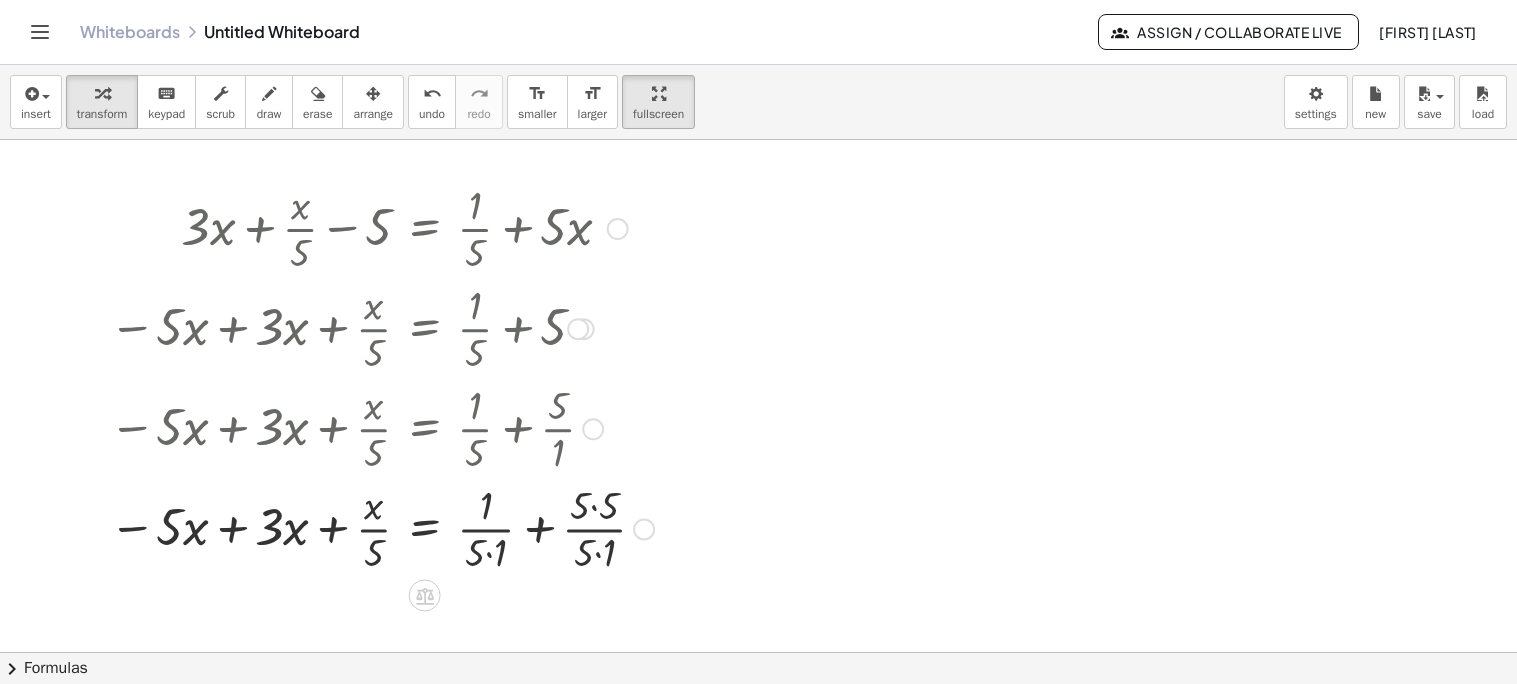 click at bounding box center (381, 527) 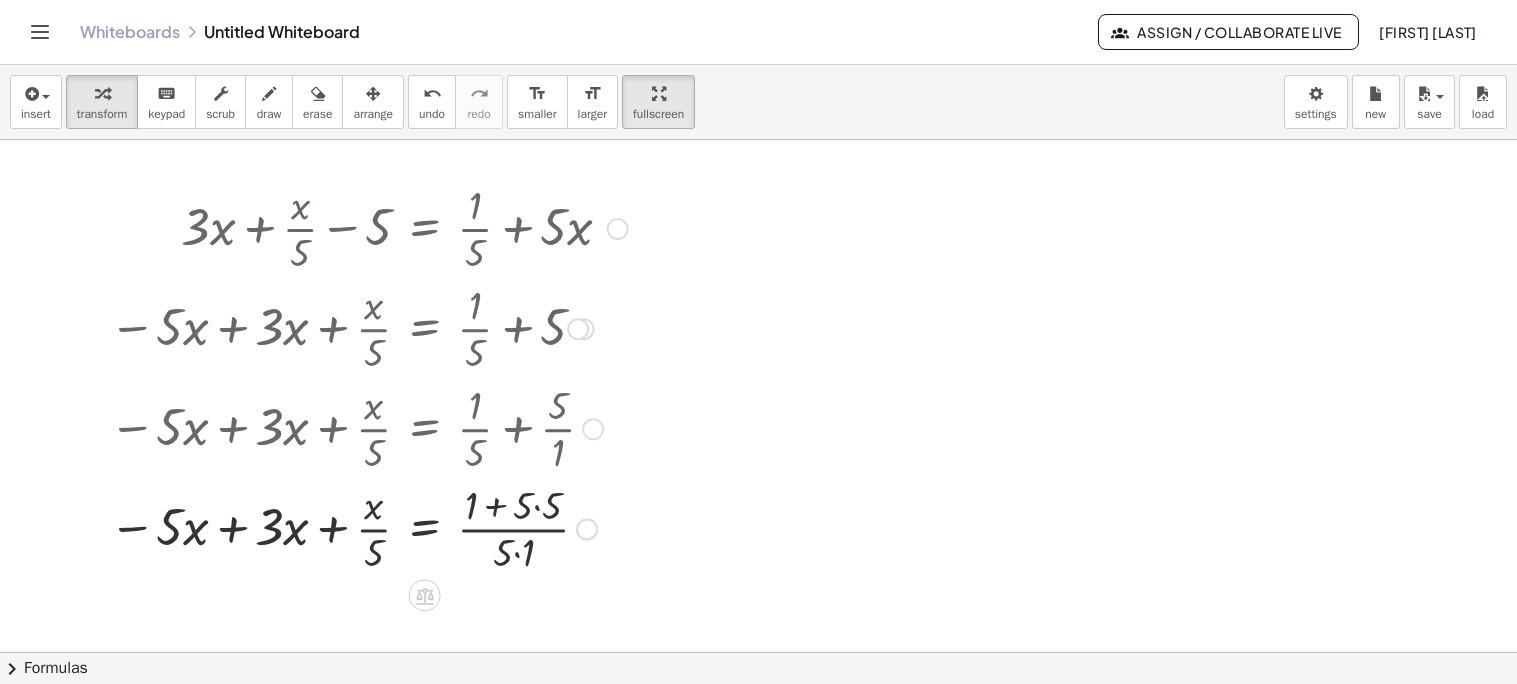 click at bounding box center [368, 527] 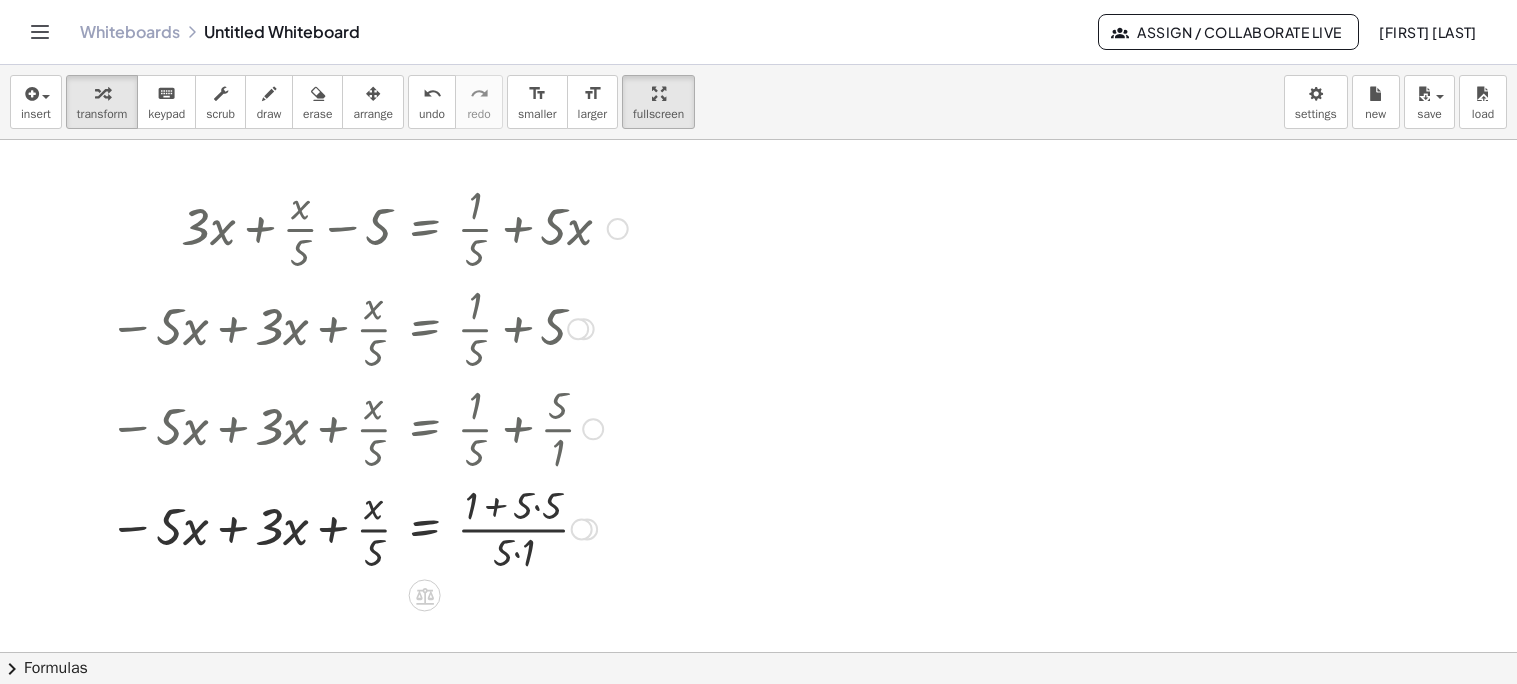 click at bounding box center (368, 527) 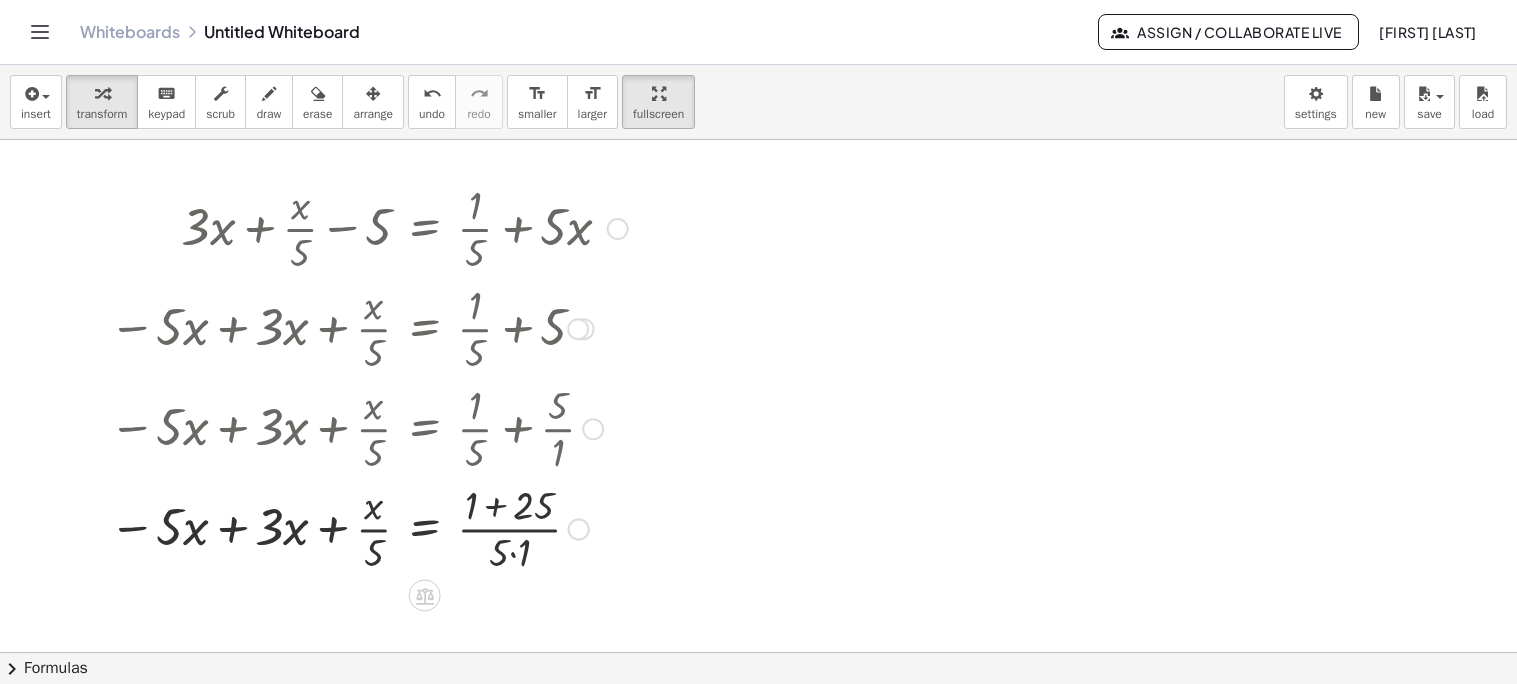 click at bounding box center [368, 527] 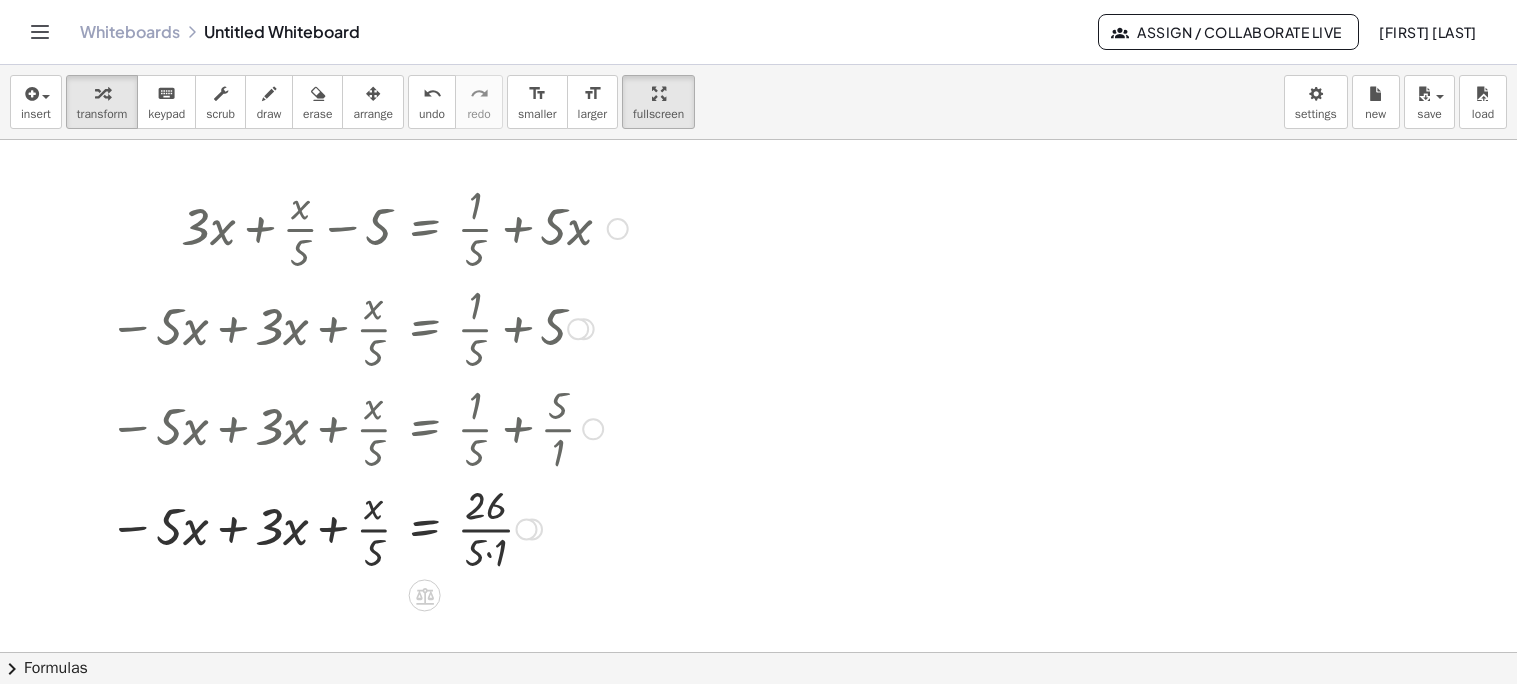 click at bounding box center [368, 527] 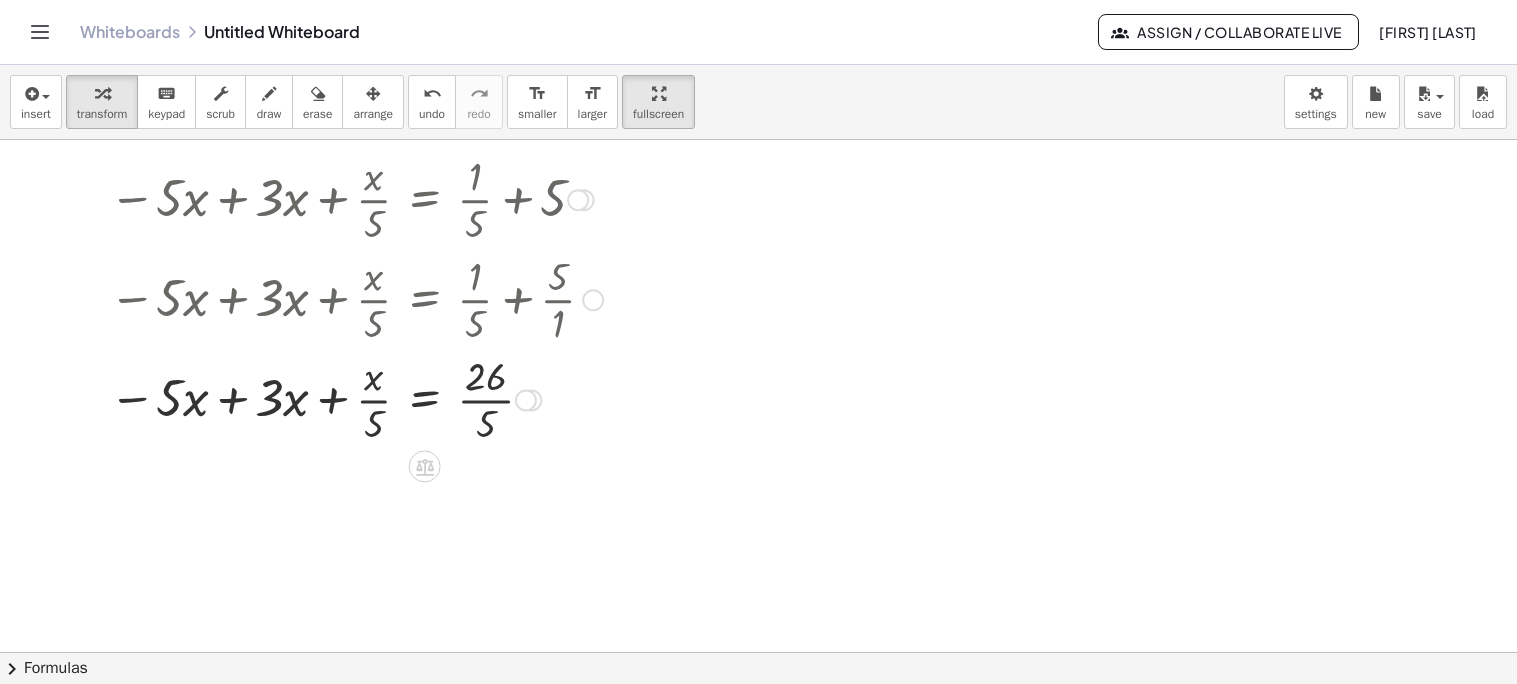 scroll, scrollTop: 154, scrollLeft: 0, axis: vertical 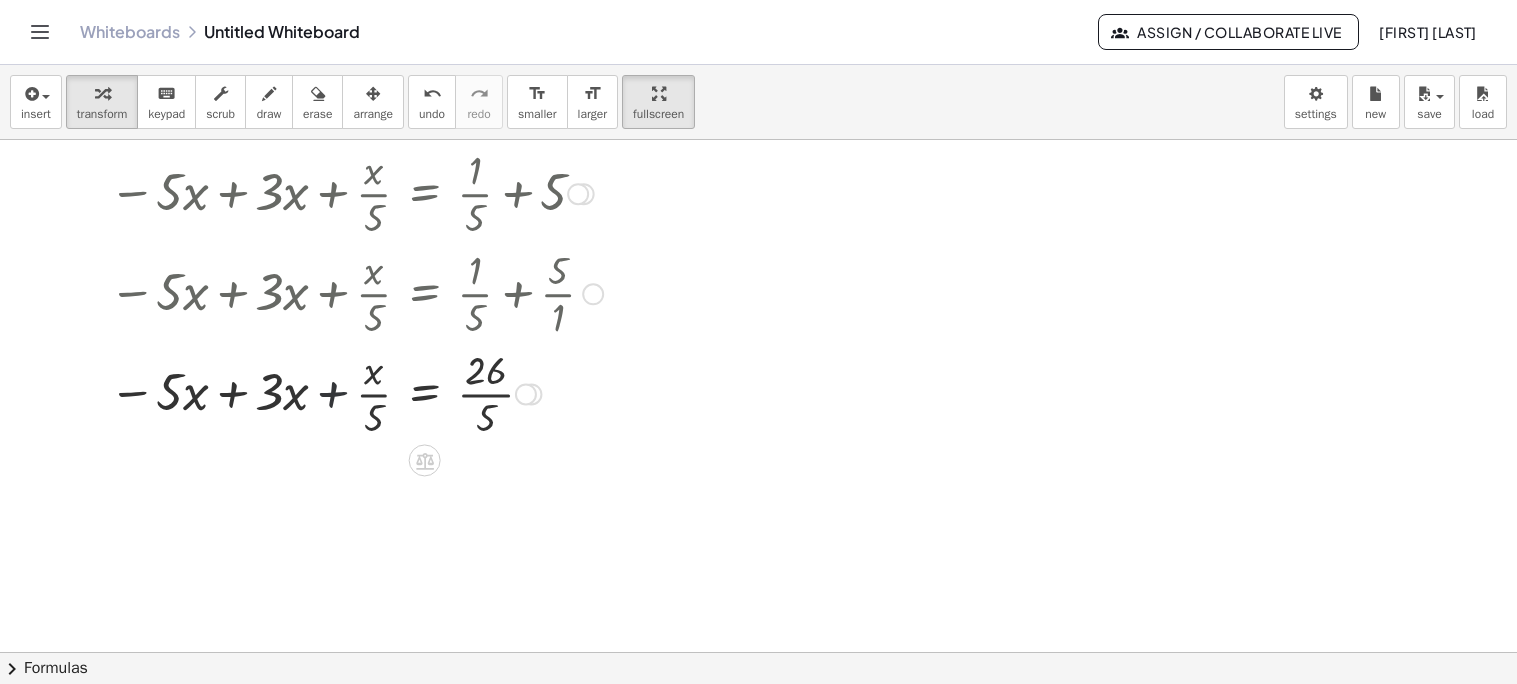 click at bounding box center (368, 392) 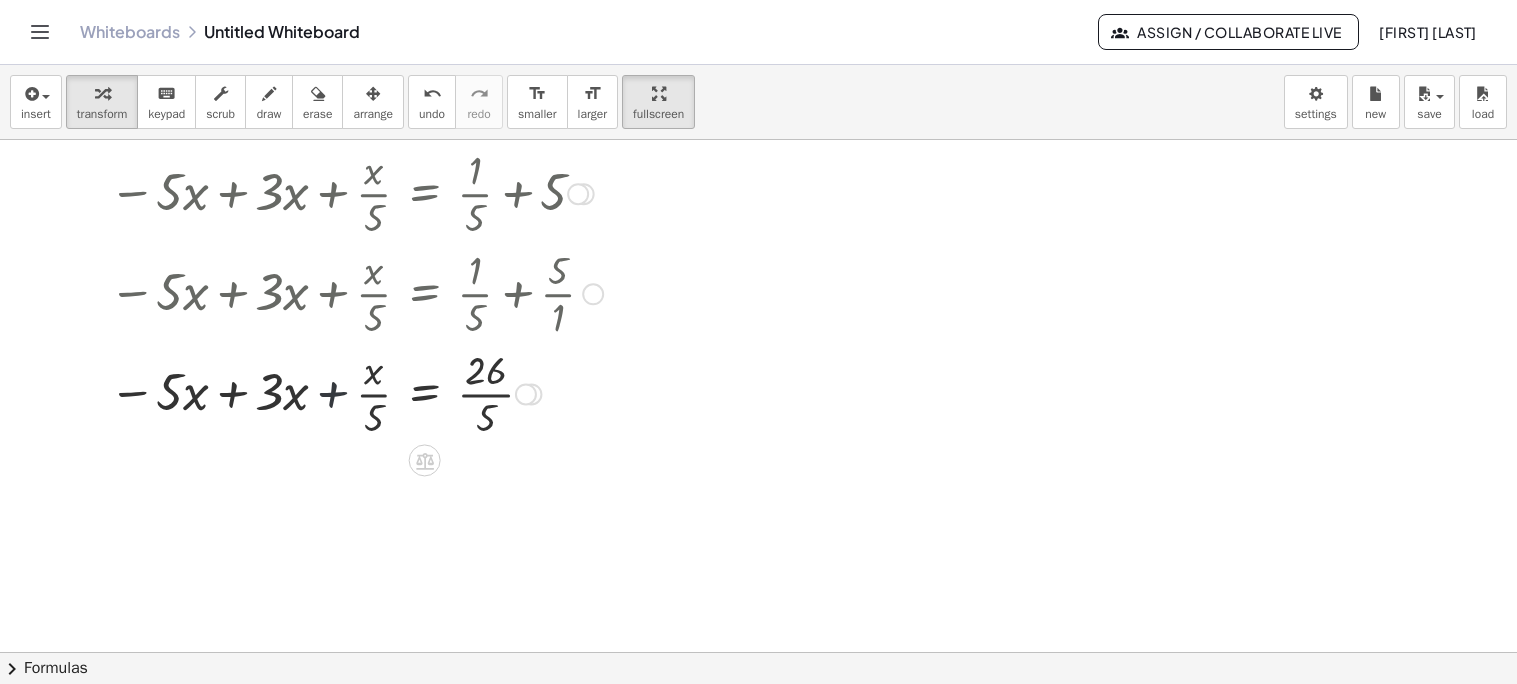 click at bounding box center (368, 392) 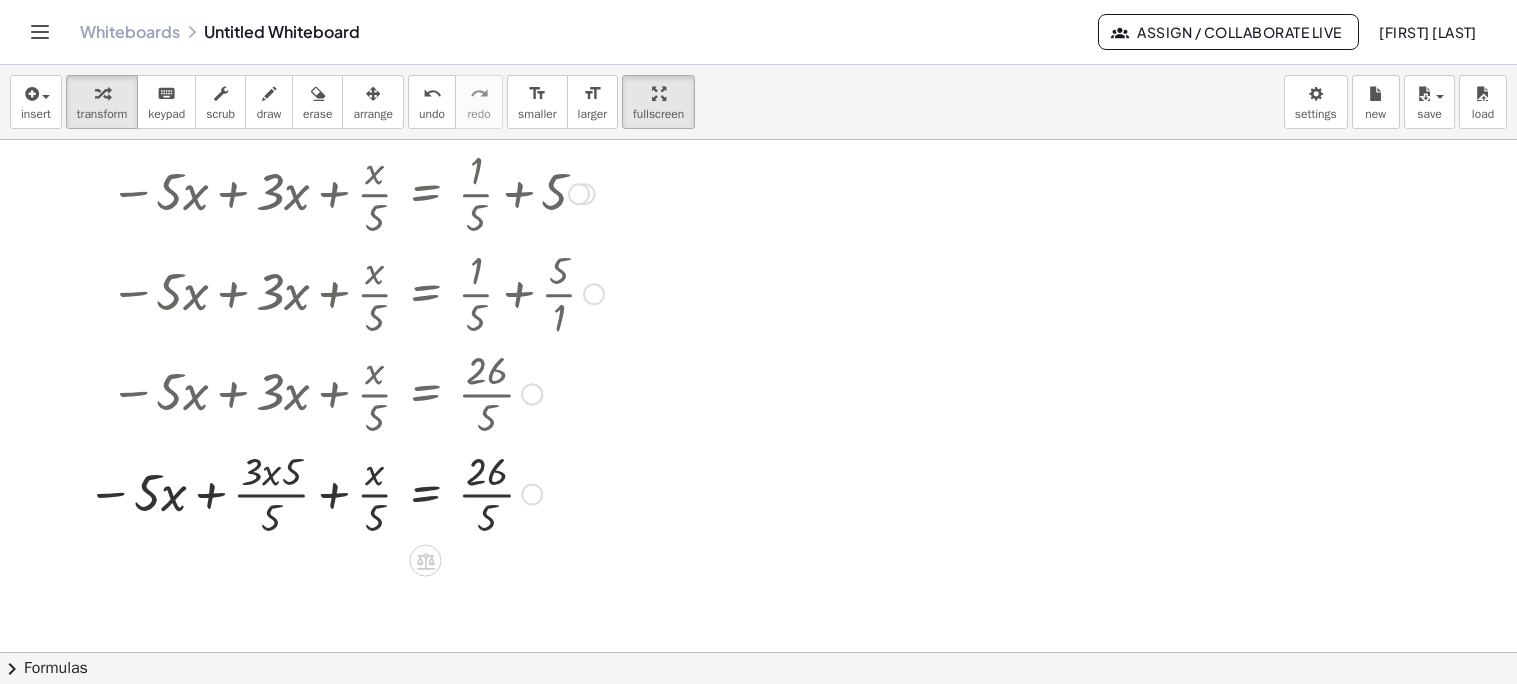 click at bounding box center [358, 493] 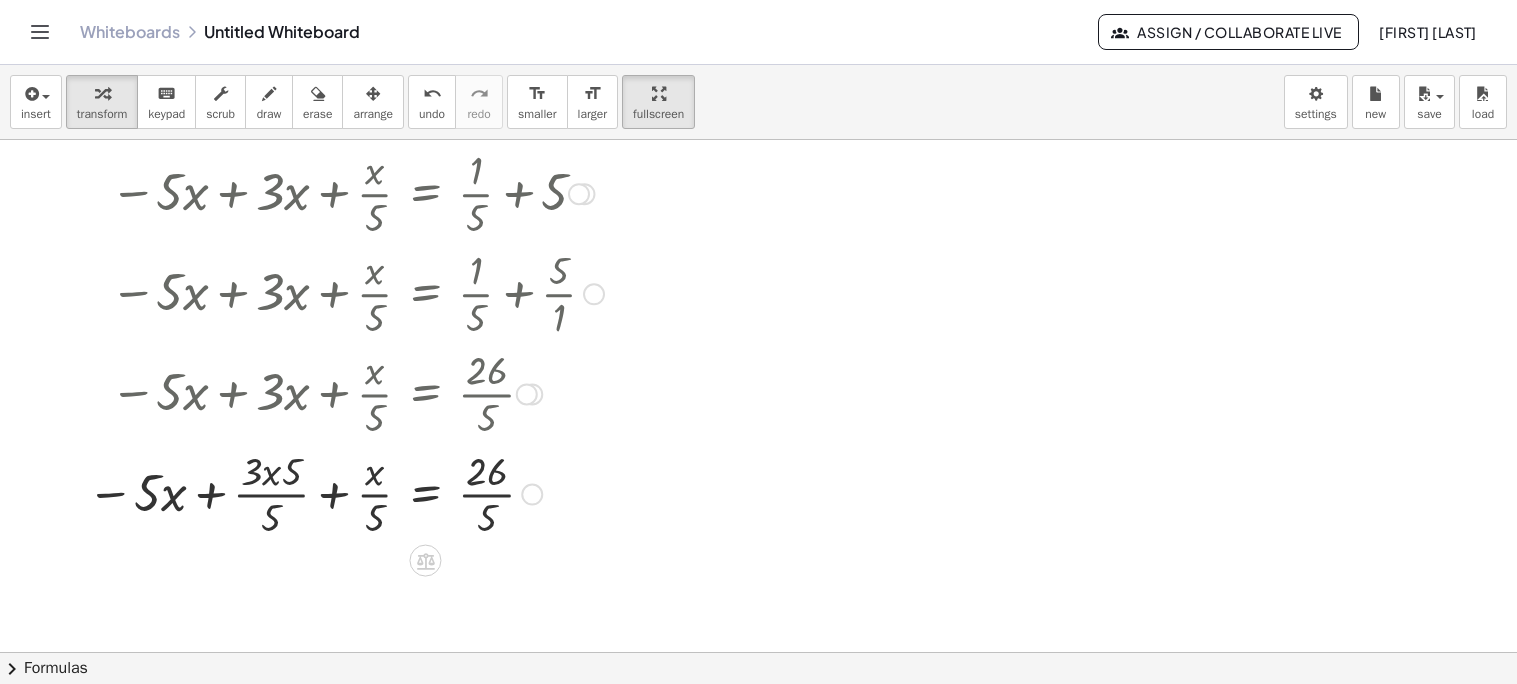 click at bounding box center [358, 493] 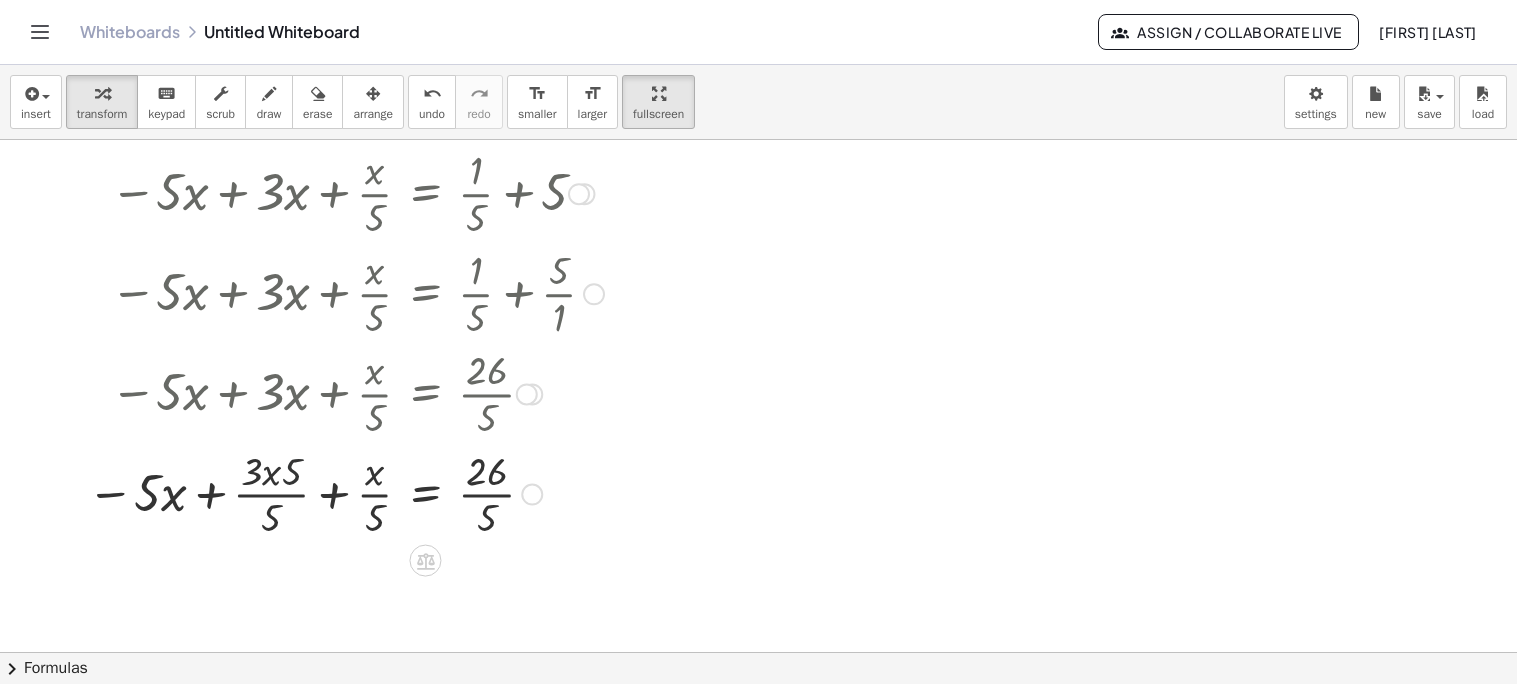 click at bounding box center [358, 493] 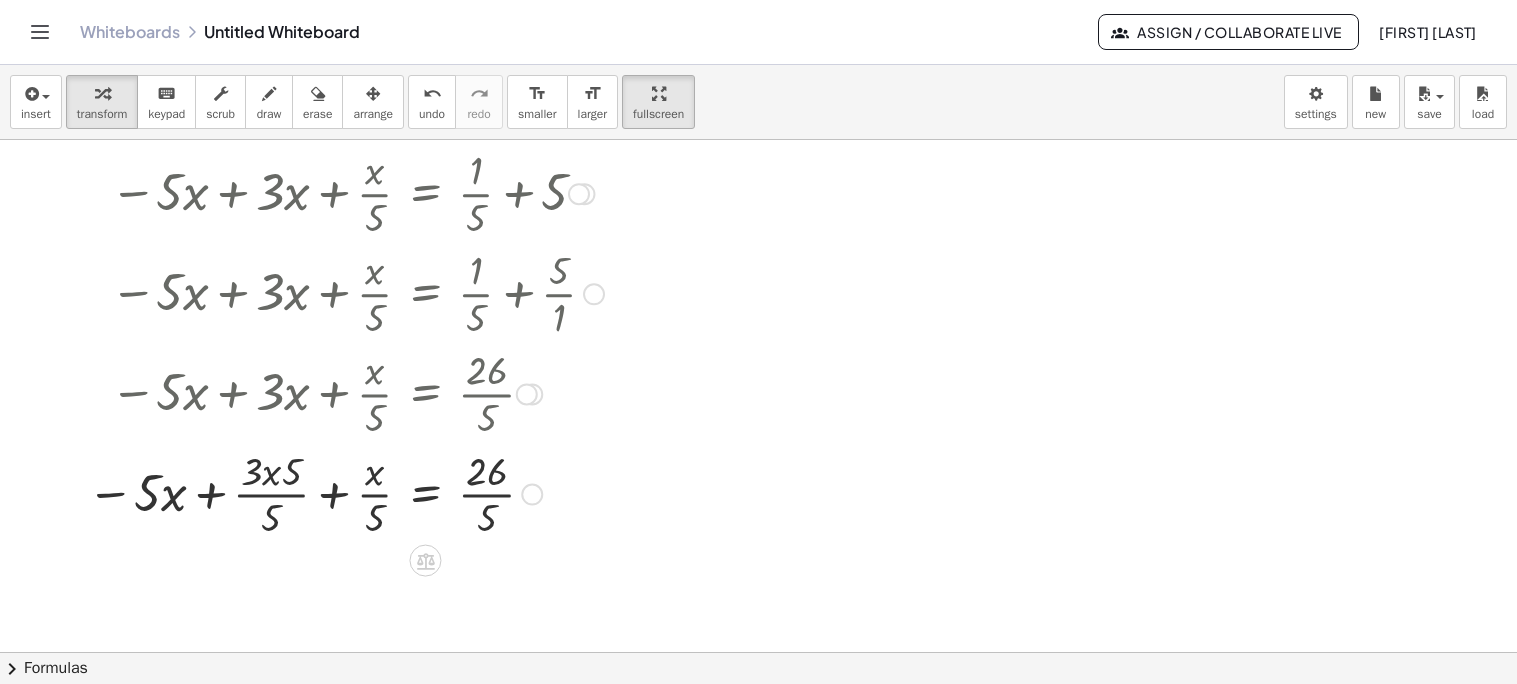 click at bounding box center [358, 493] 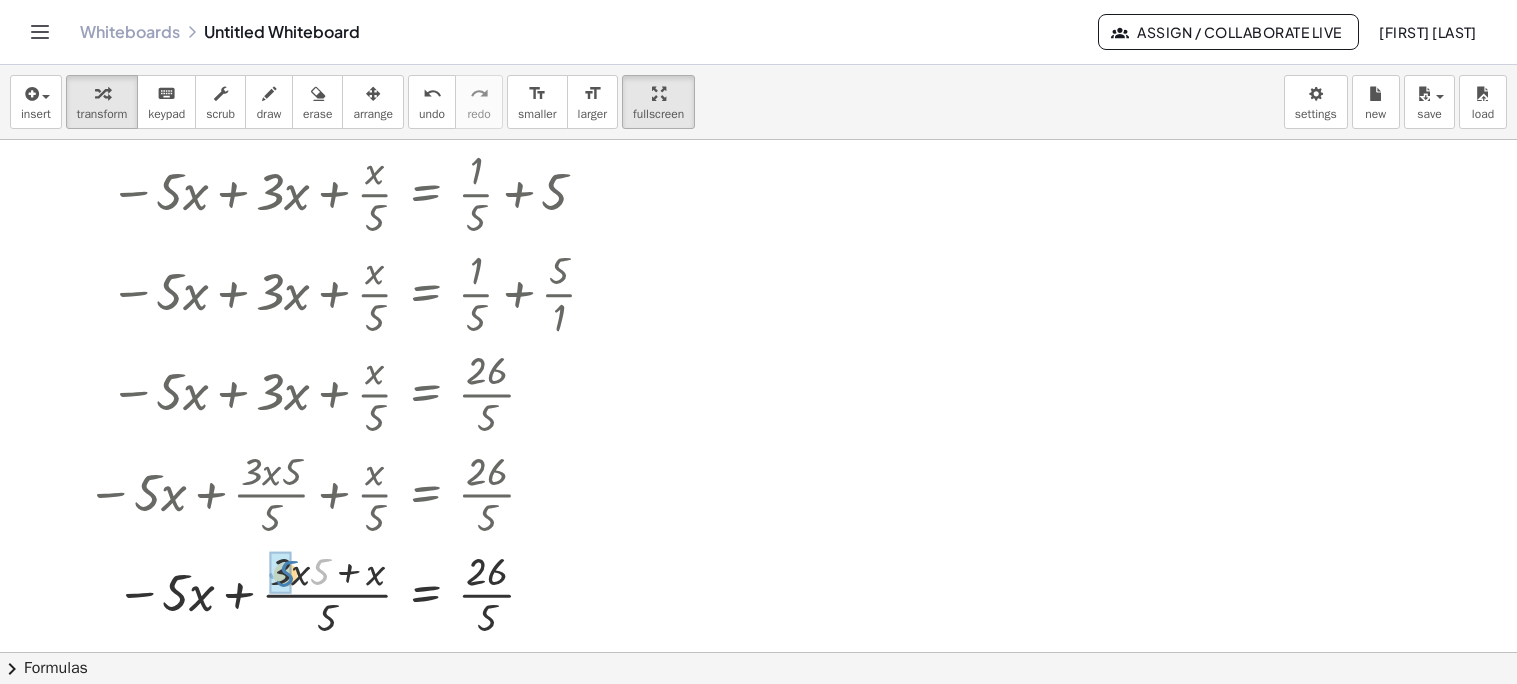 drag, startPoint x: 318, startPoint y: 571, endPoint x: 283, endPoint y: 573, distance: 35.057095 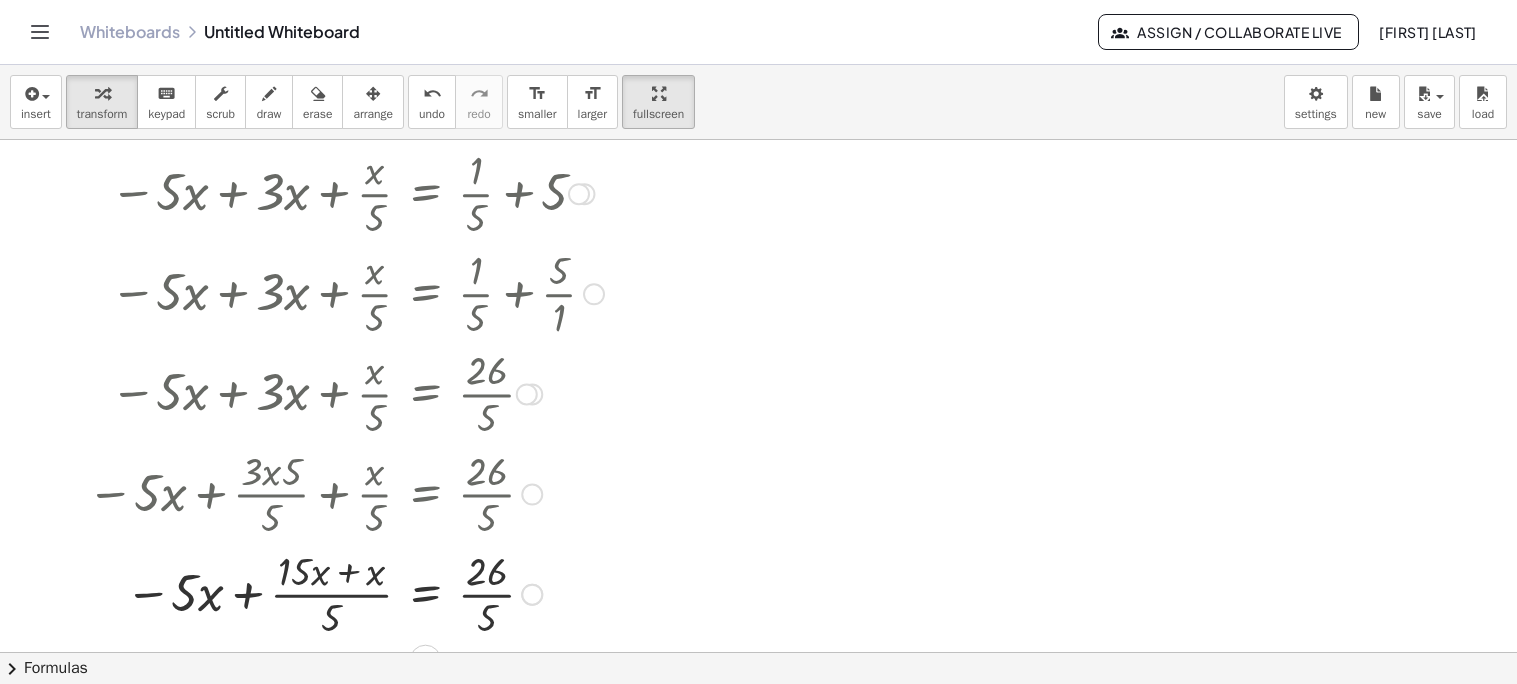 click at bounding box center (358, 593) 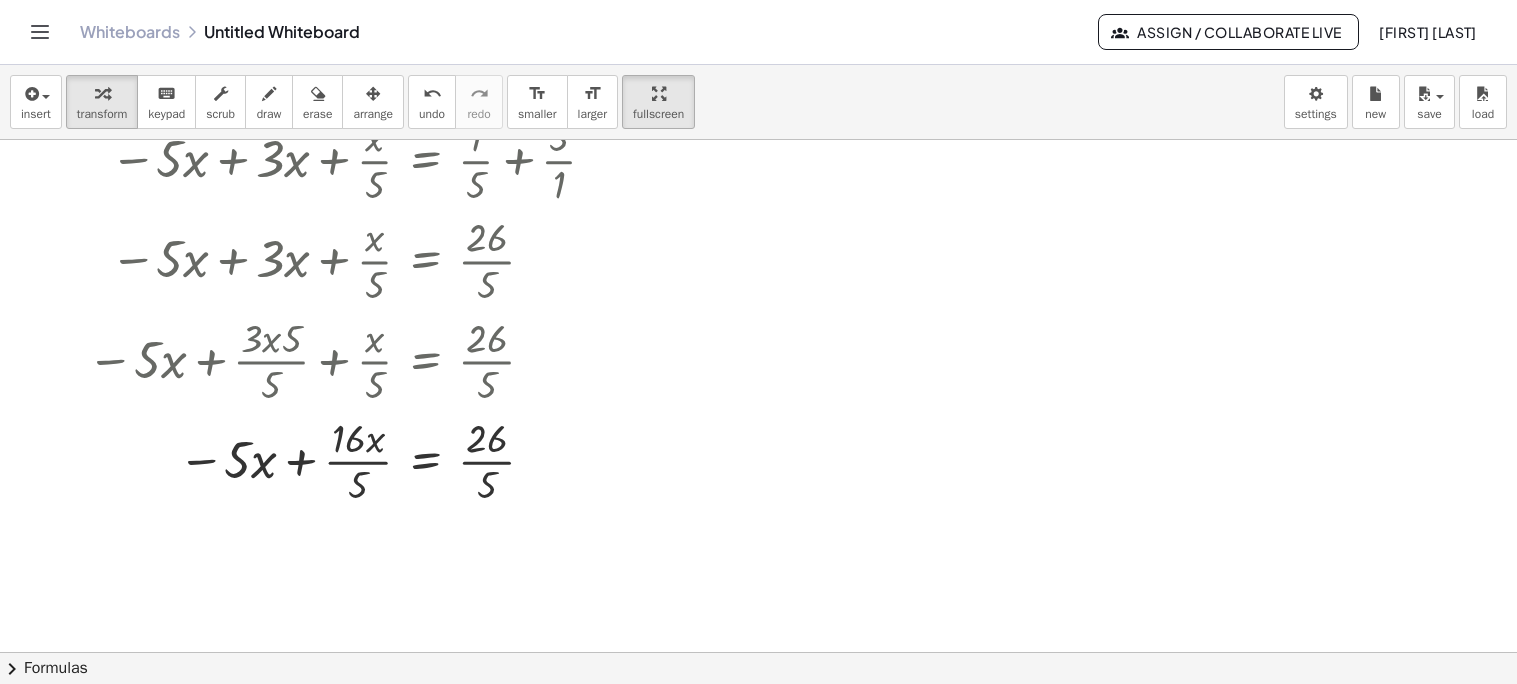 scroll, scrollTop: 290, scrollLeft: 0, axis: vertical 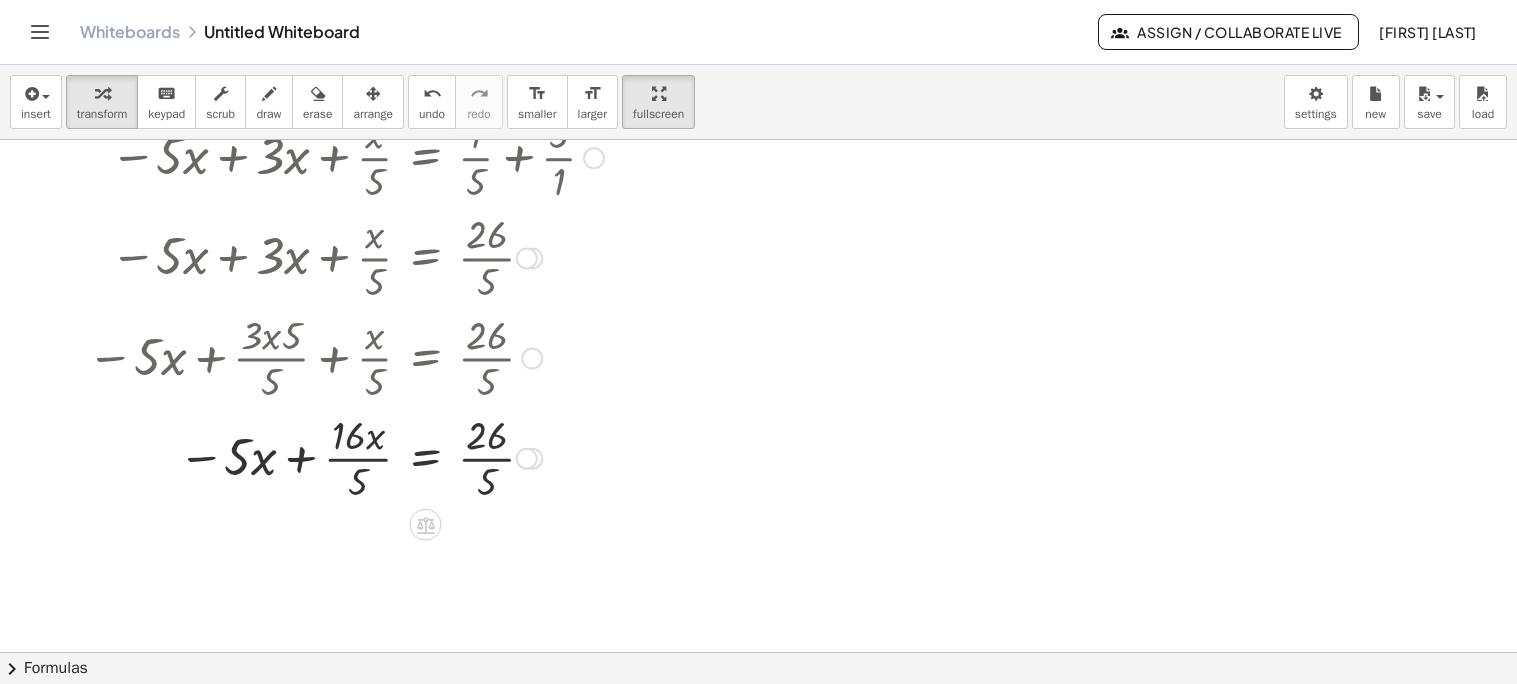 click at bounding box center [358, 457] 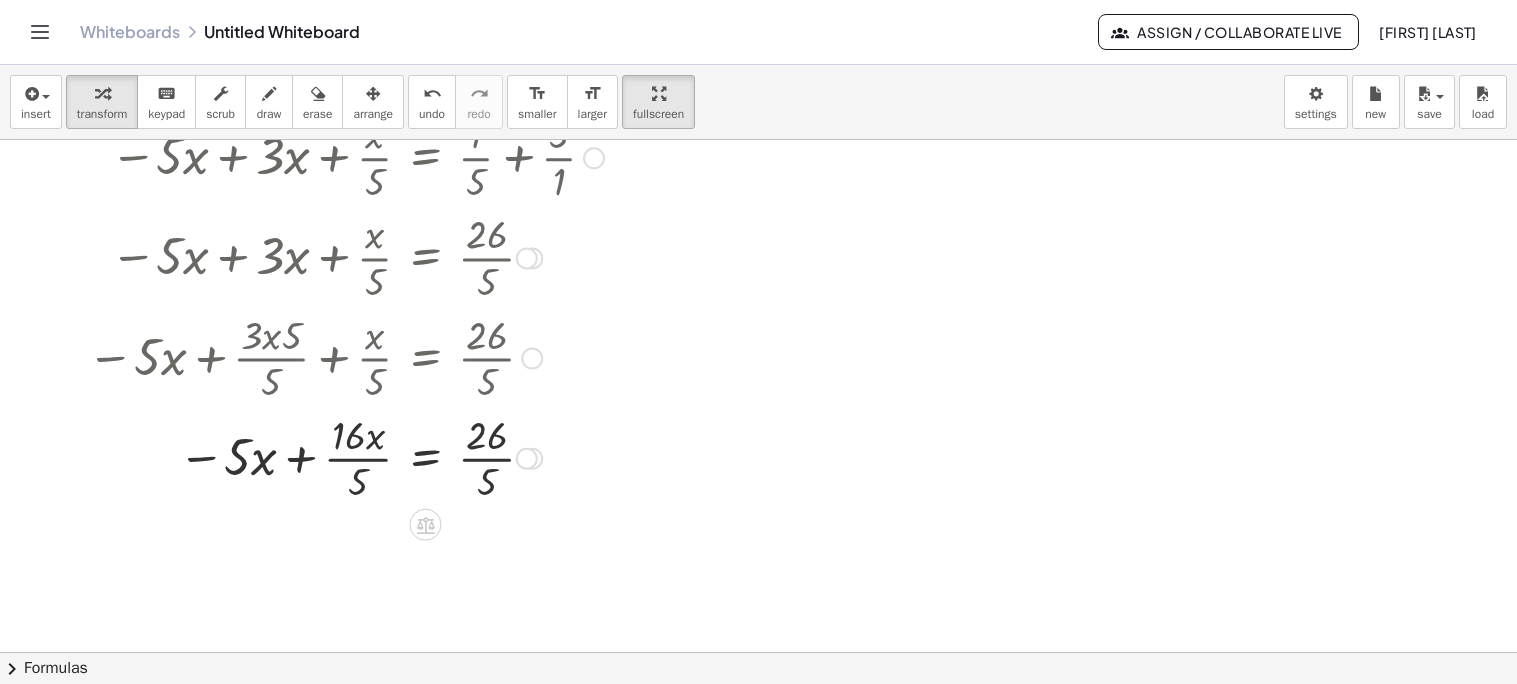 click at bounding box center [358, 457] 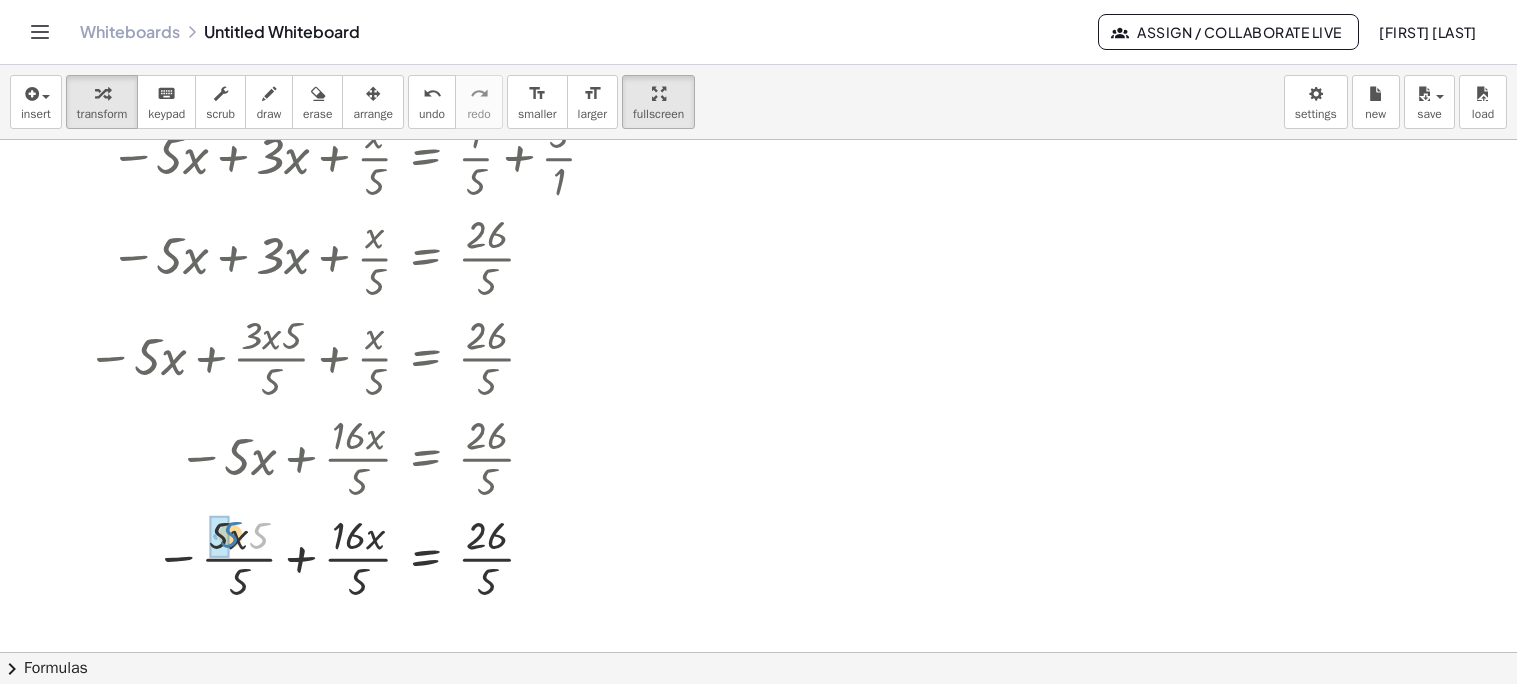 drag, startPoint x: 256, startPoint y: 540, endPoint x: 225, endPoint y: 539, distance: 31.016125 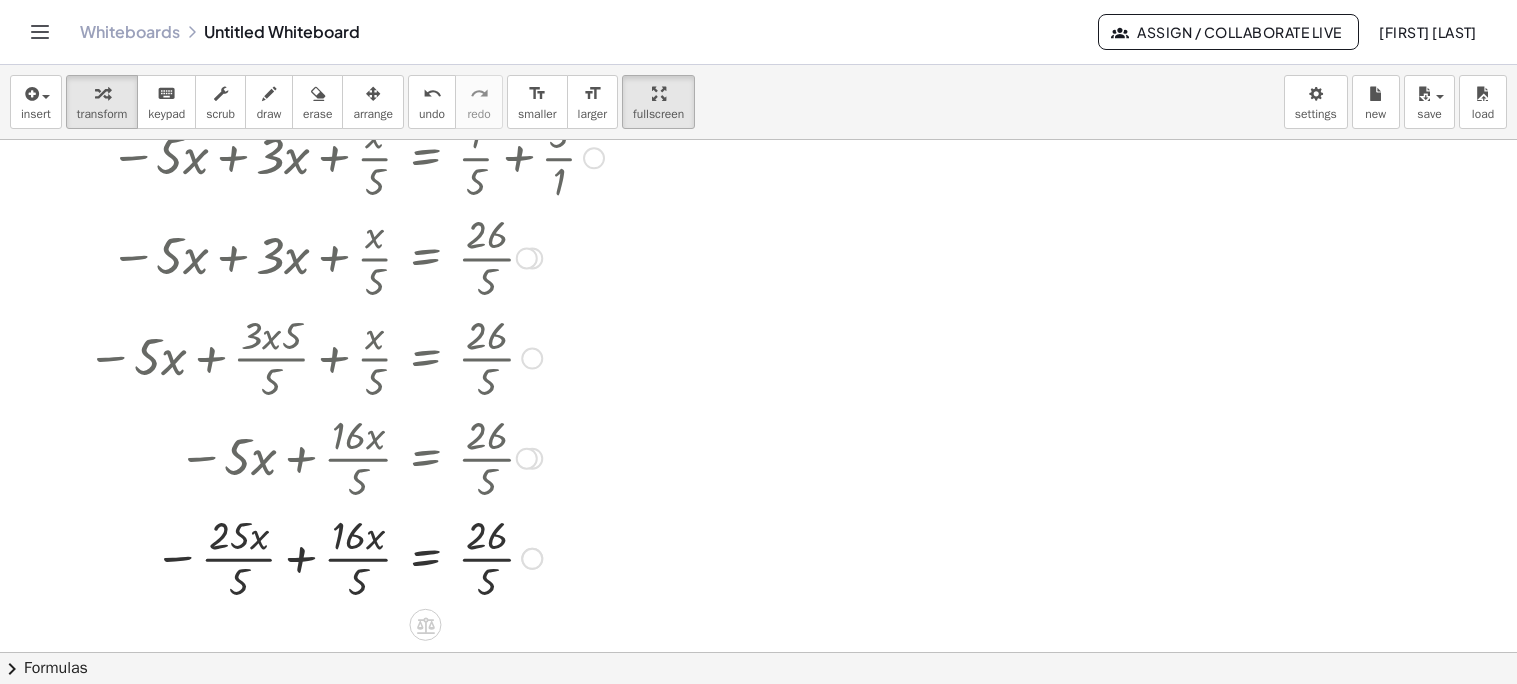 click at bounding box center (358, 557) 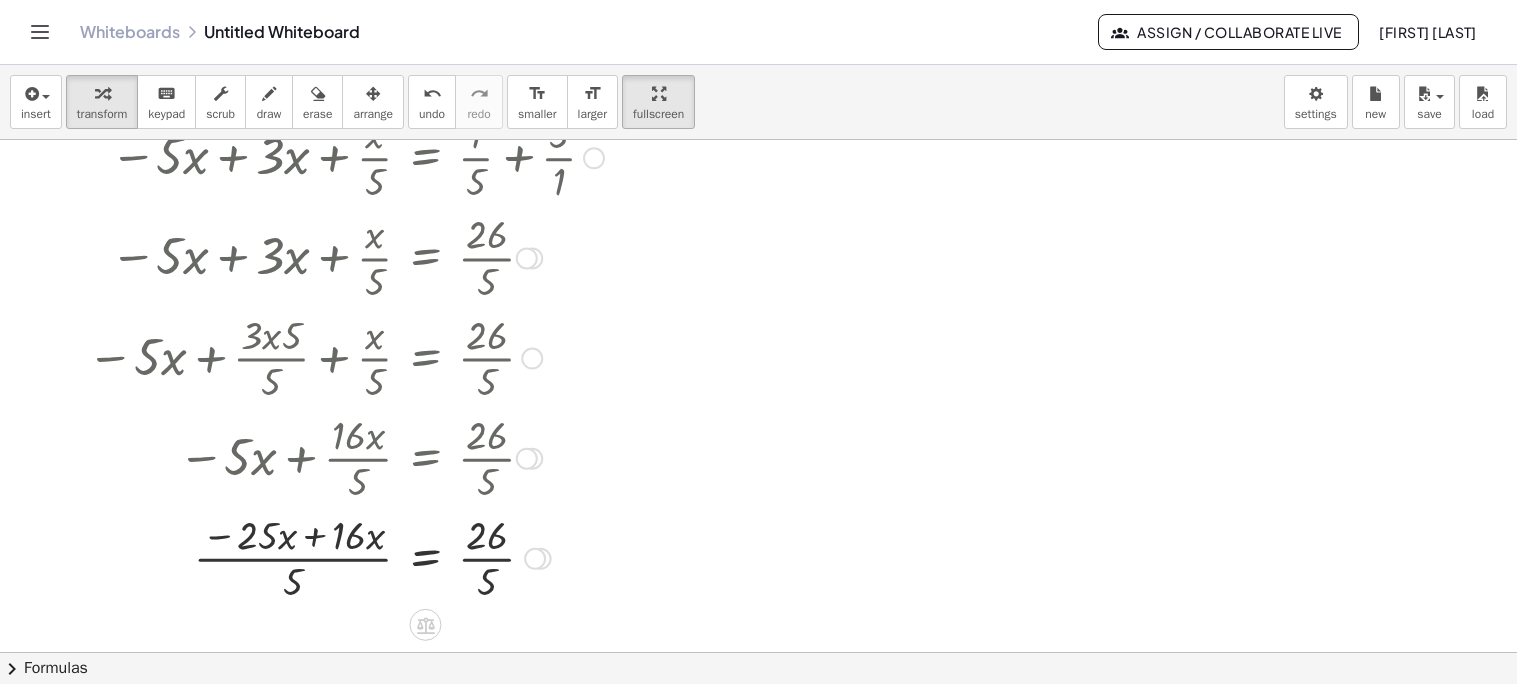 click at bounding box center (358, 557) 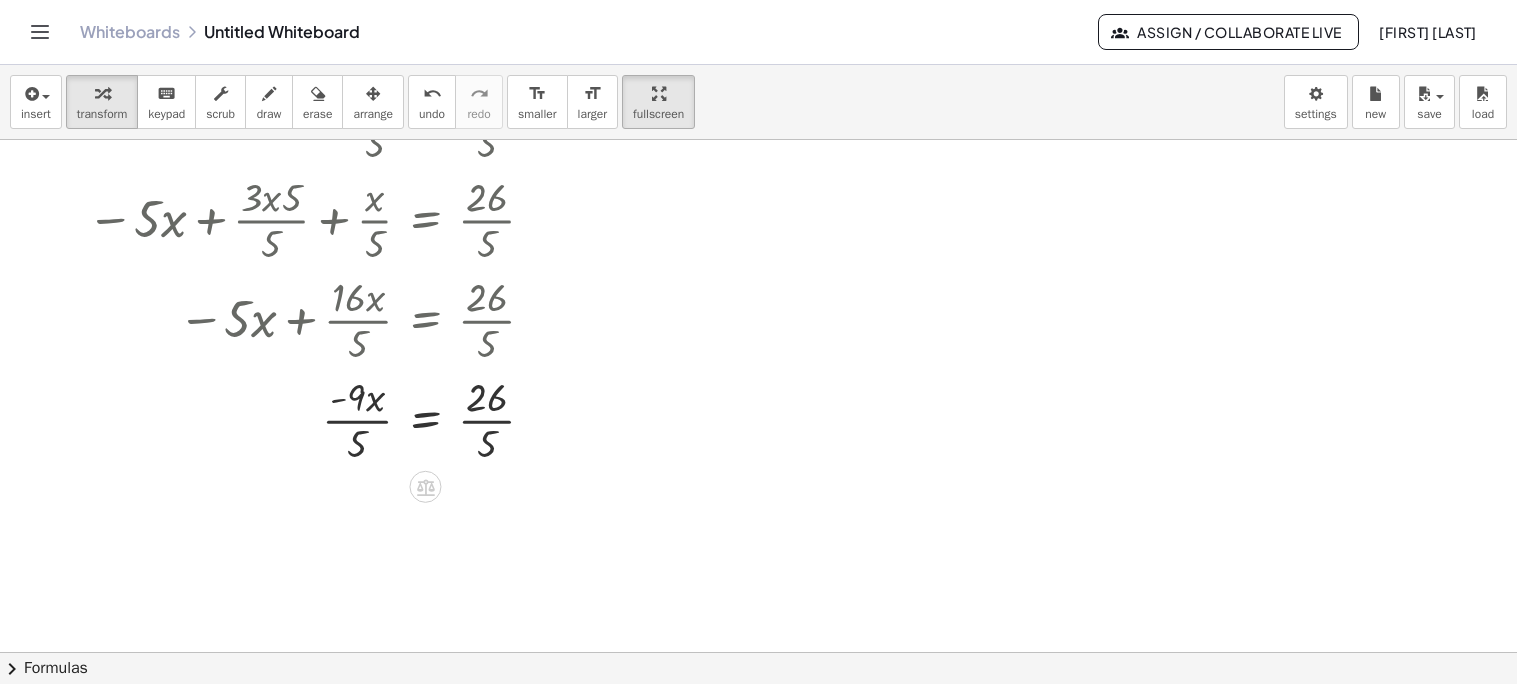 scroll, scrollTop: 432, scrollLeft: 0, axis: vertical 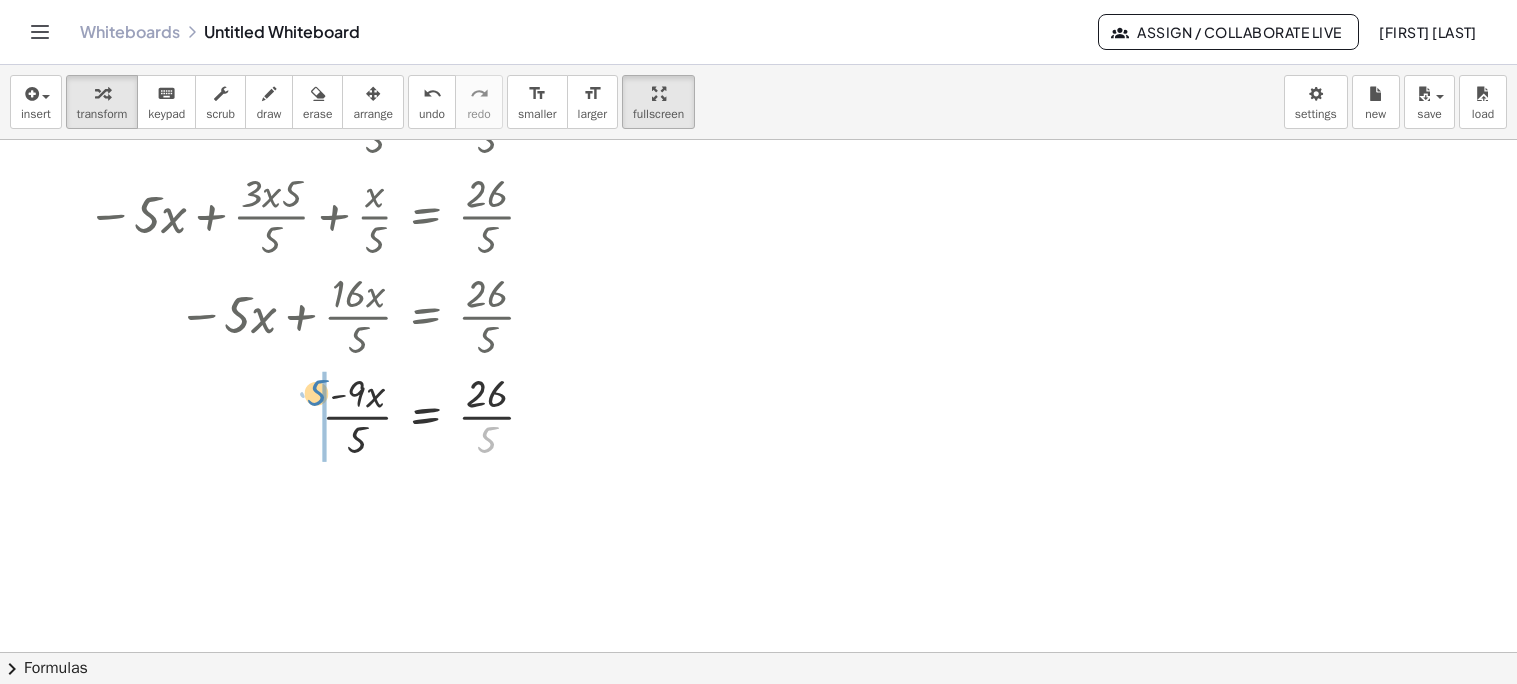 drag, startPoint x: 491, startPoint y: 445, endPoint x: 321, endPoint y: 398, distance: 176.37744 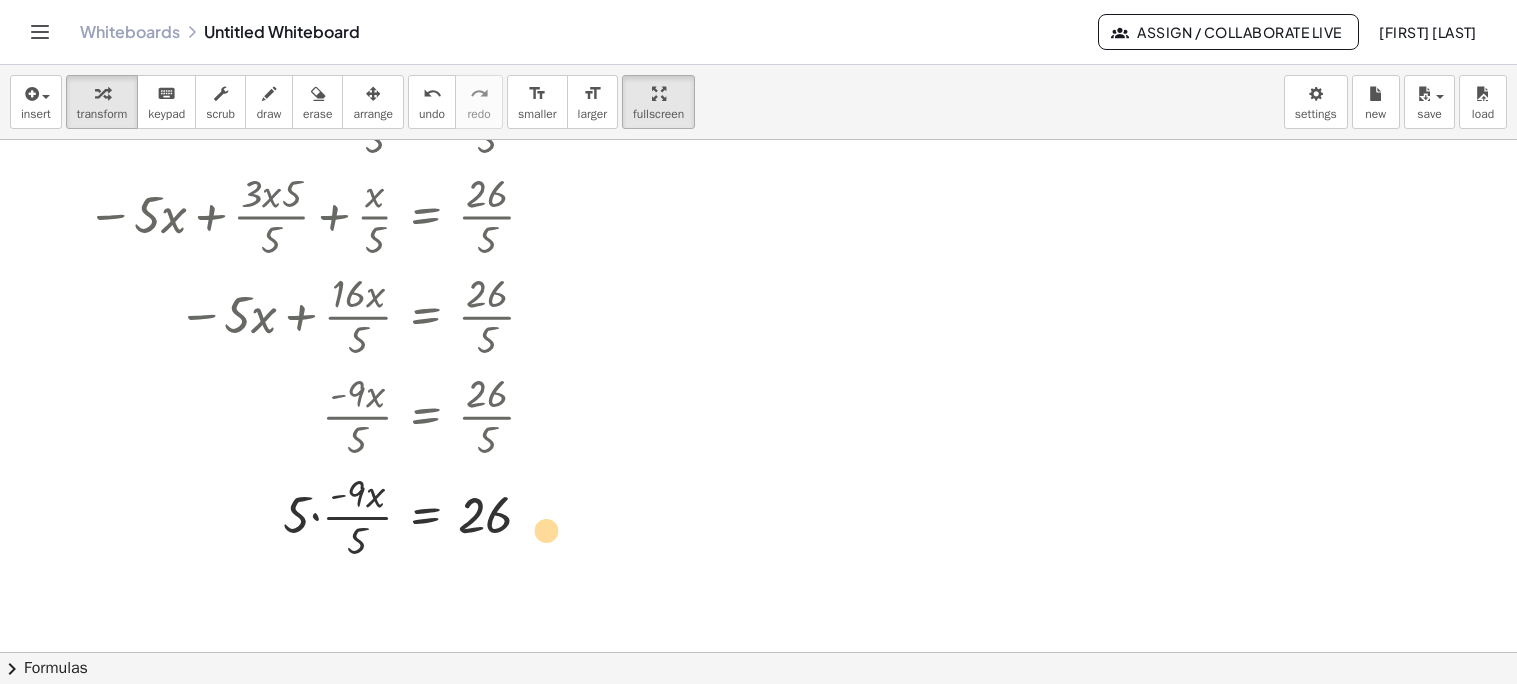 drag, startPoint x: 361, startPoint y: 539, endPoint x: 550, endPoint y: 529, distance: 189.26436 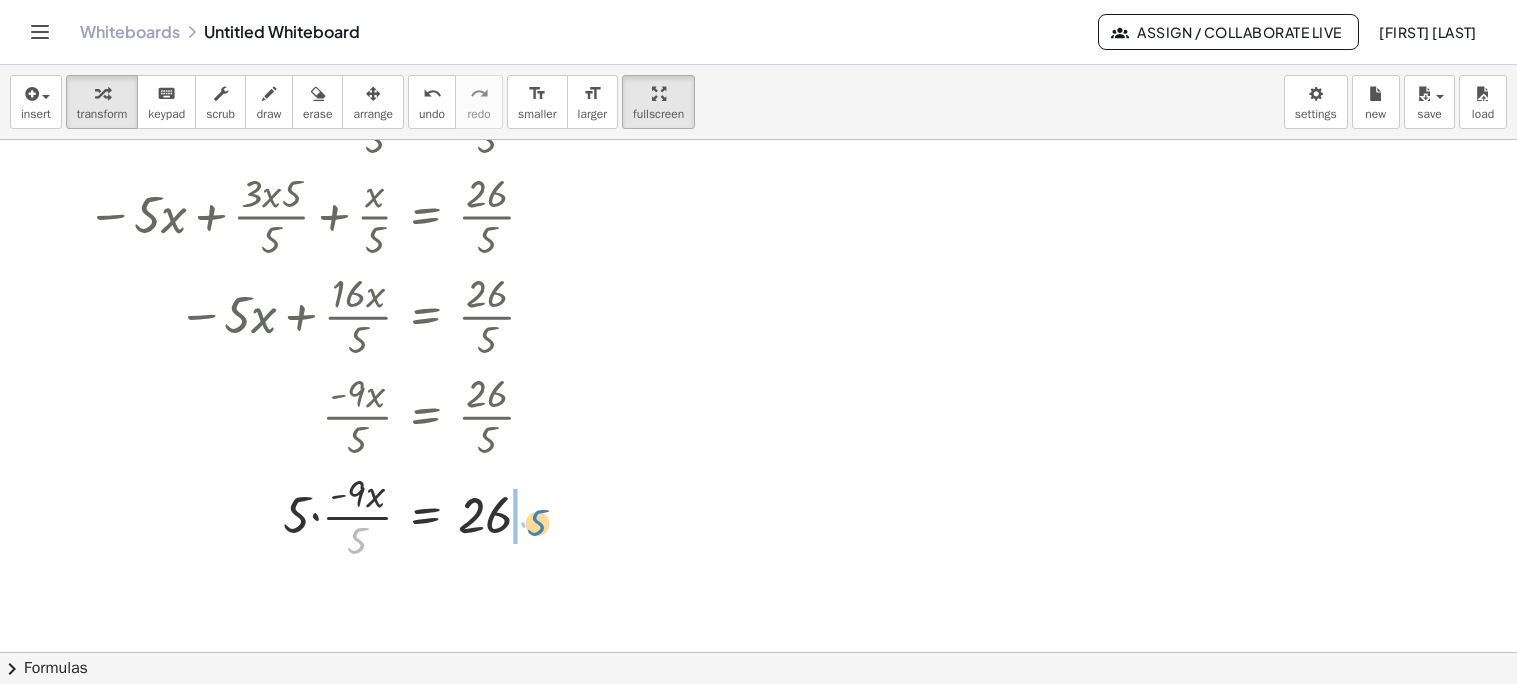 drag, startPoint x: 356, startPoint y: 542, endPoint x: 536, endPoint y: 525, distance: 180.801 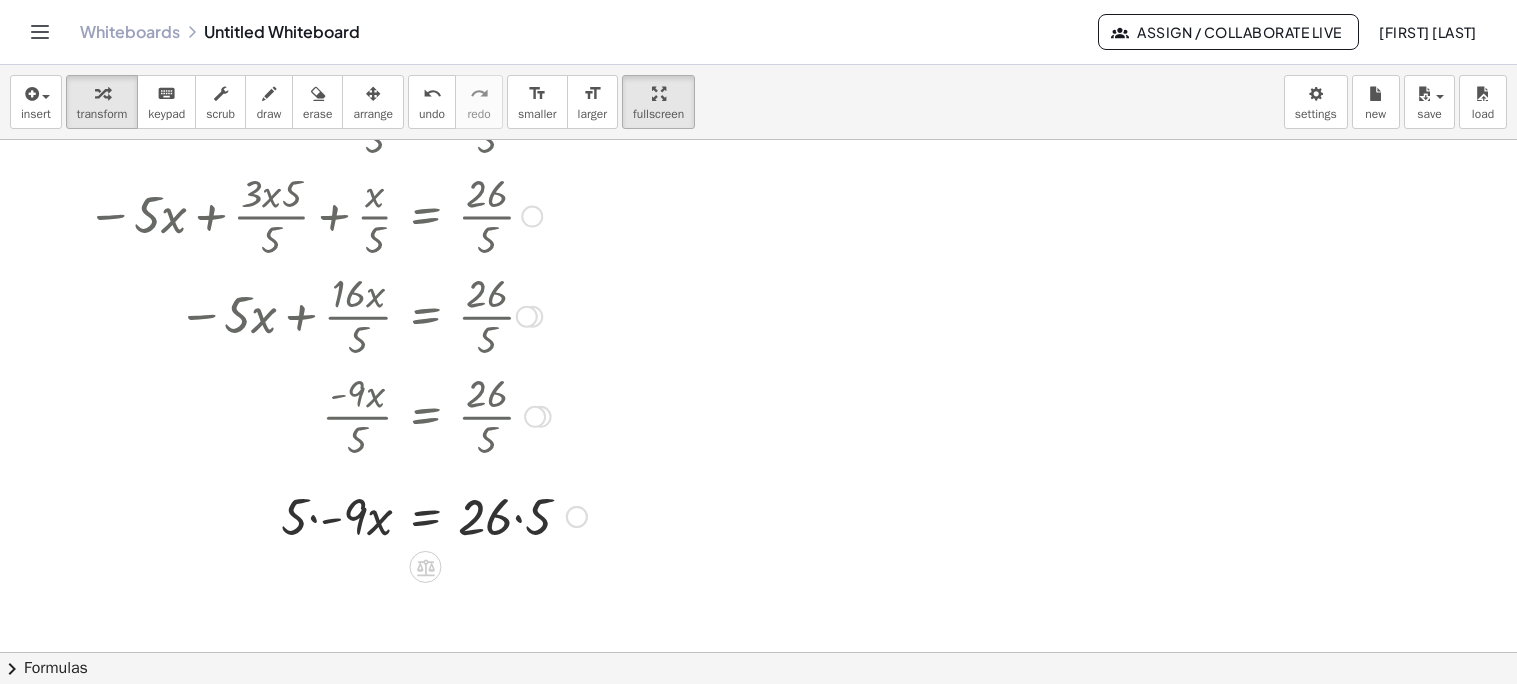 click at bounding box center (358, 515) 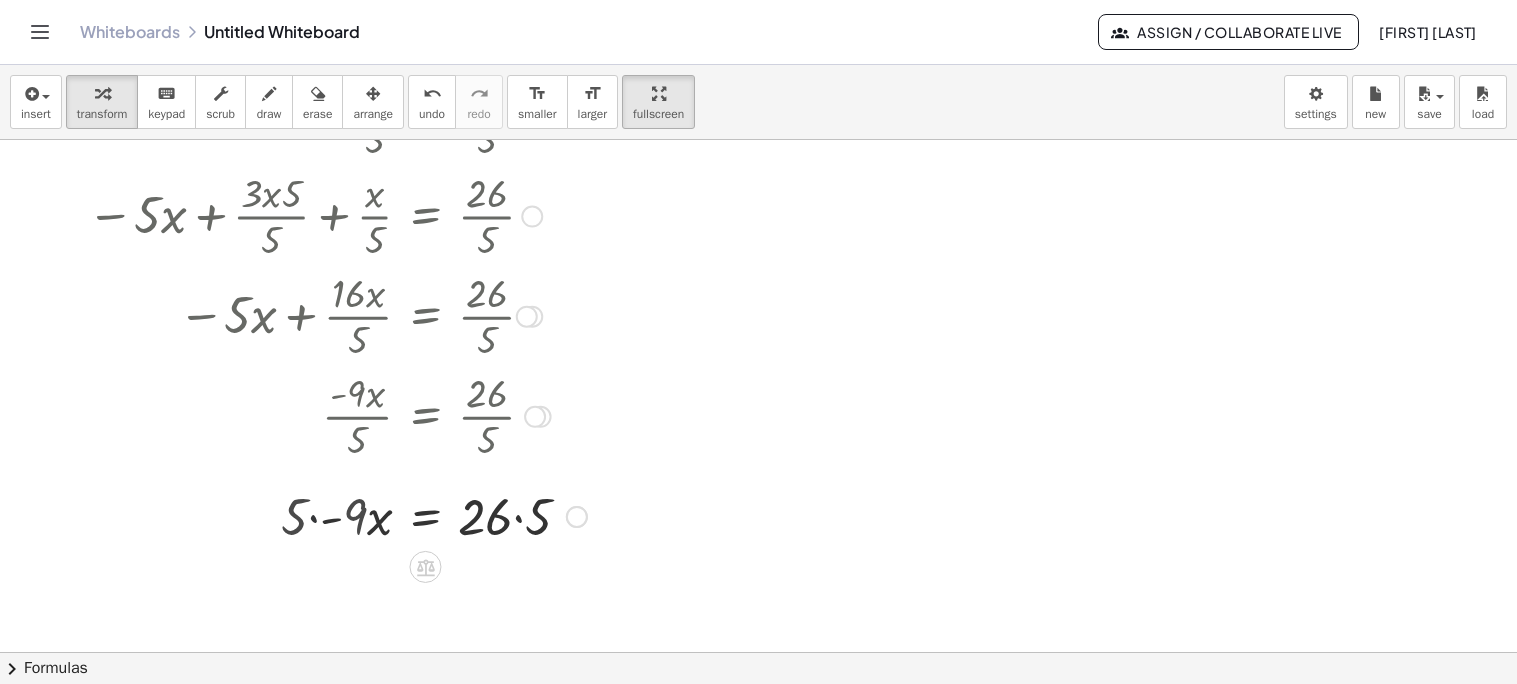 click at bounding box center [358, 515] 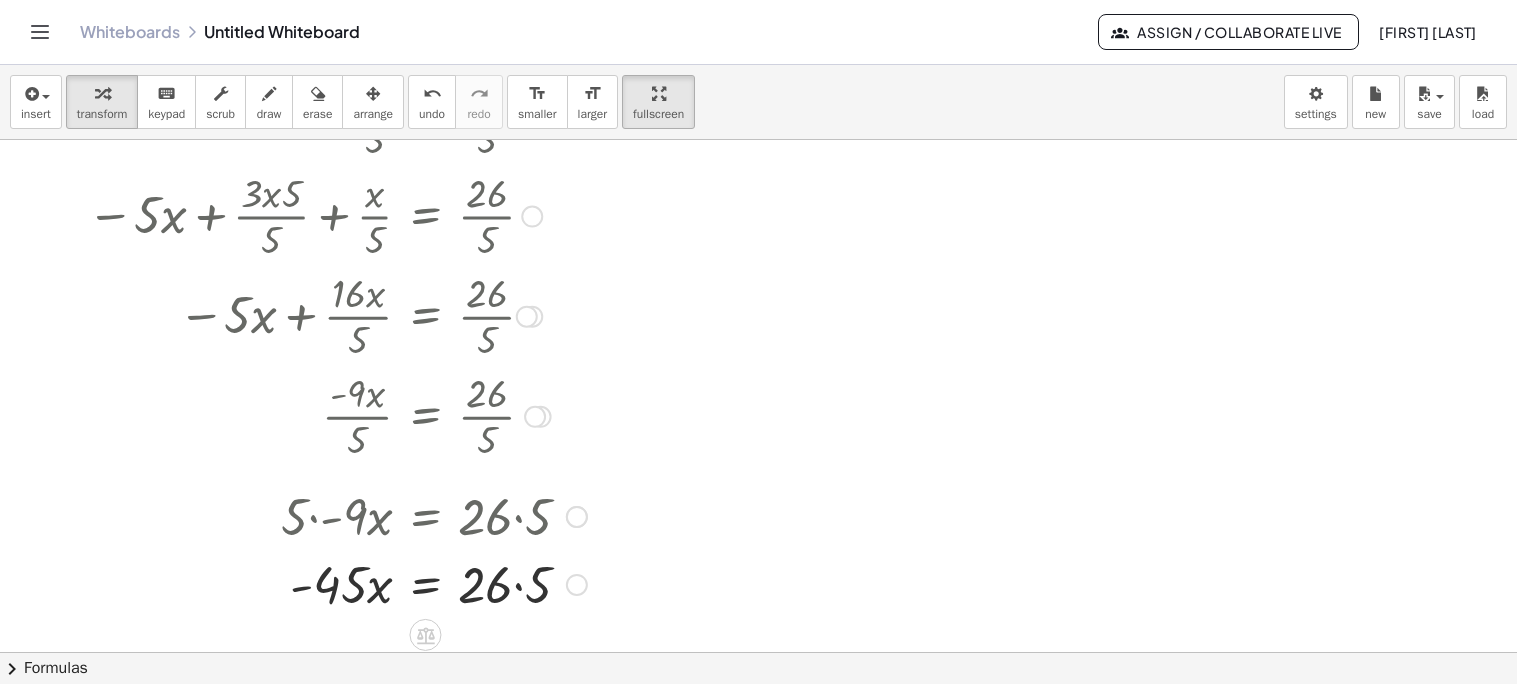 click at bounding box center (358, 583) 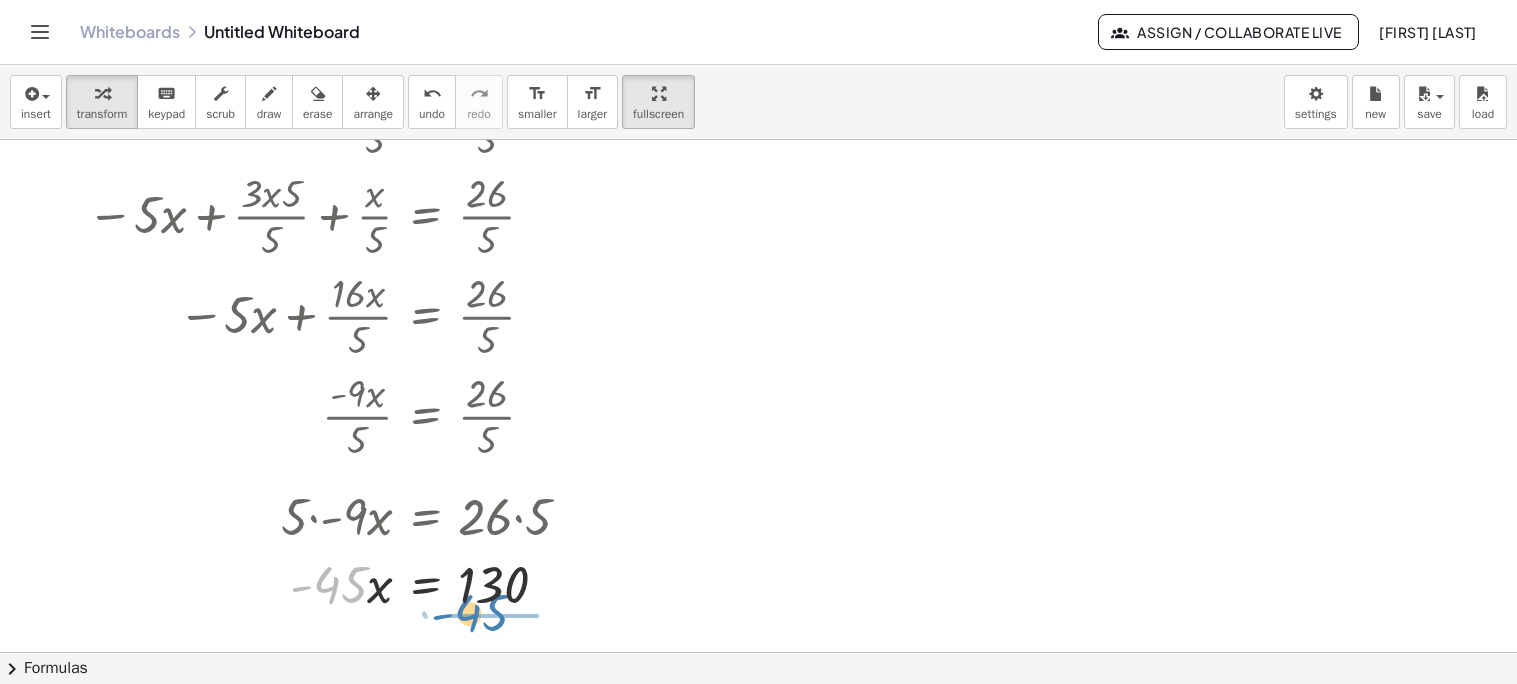 drag, startPoint x: 341, startPoint y: 588, endPoint x: 483, endPoint y: 616, distance: 144.73424 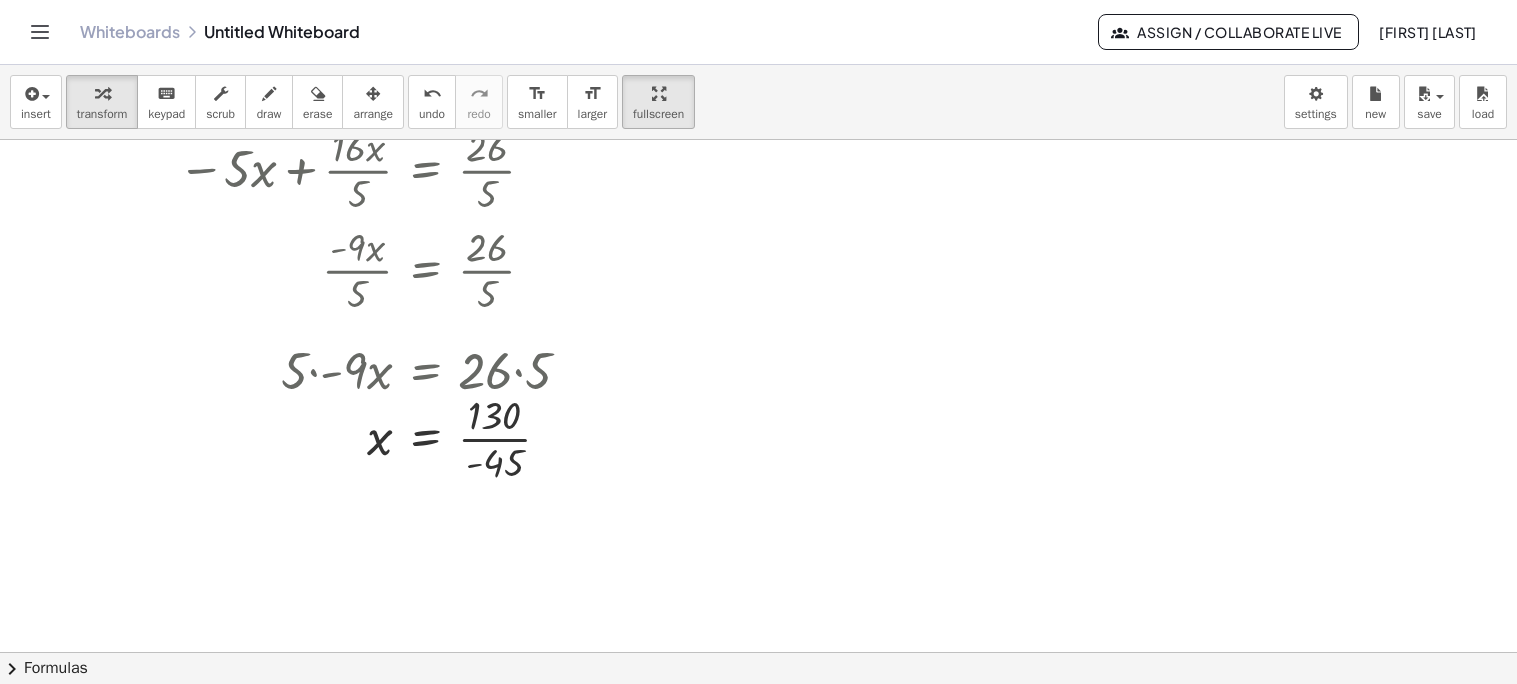 scroll, scrollTop: 586, scrollLeft: 0, axis: vertical 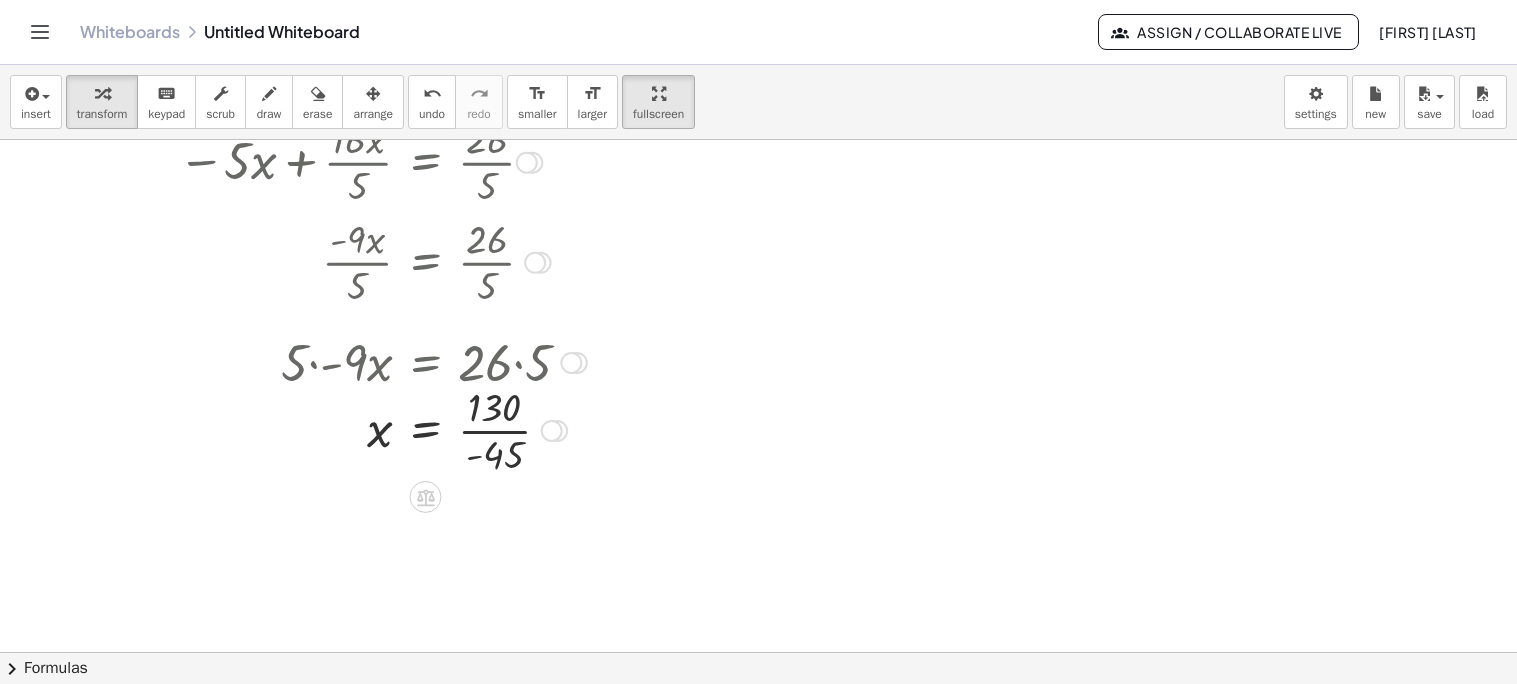 click at bounding box center [358, 429] 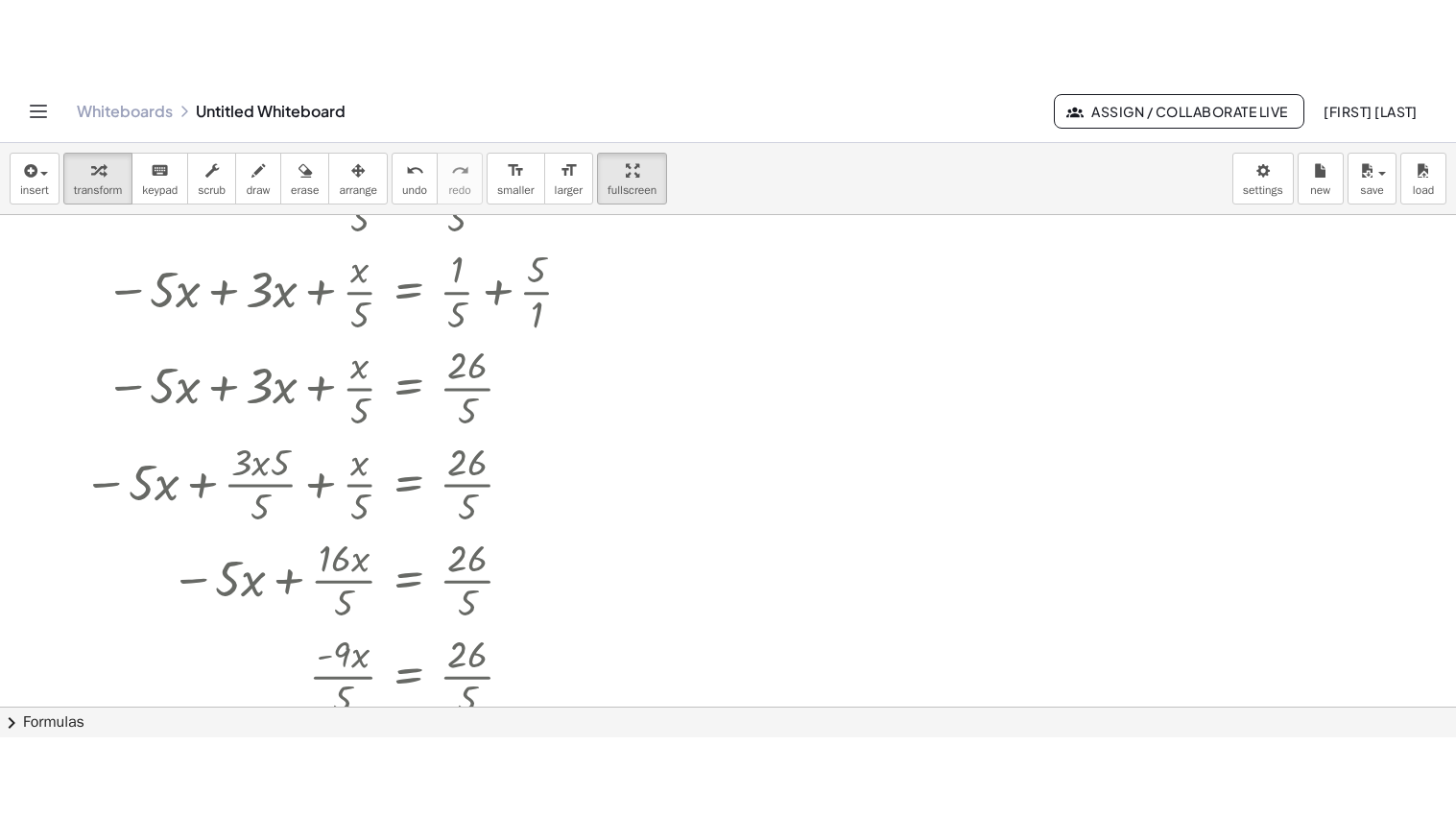 scroll, scrollTop: 220, scrollLeft: 0, axis: vertical 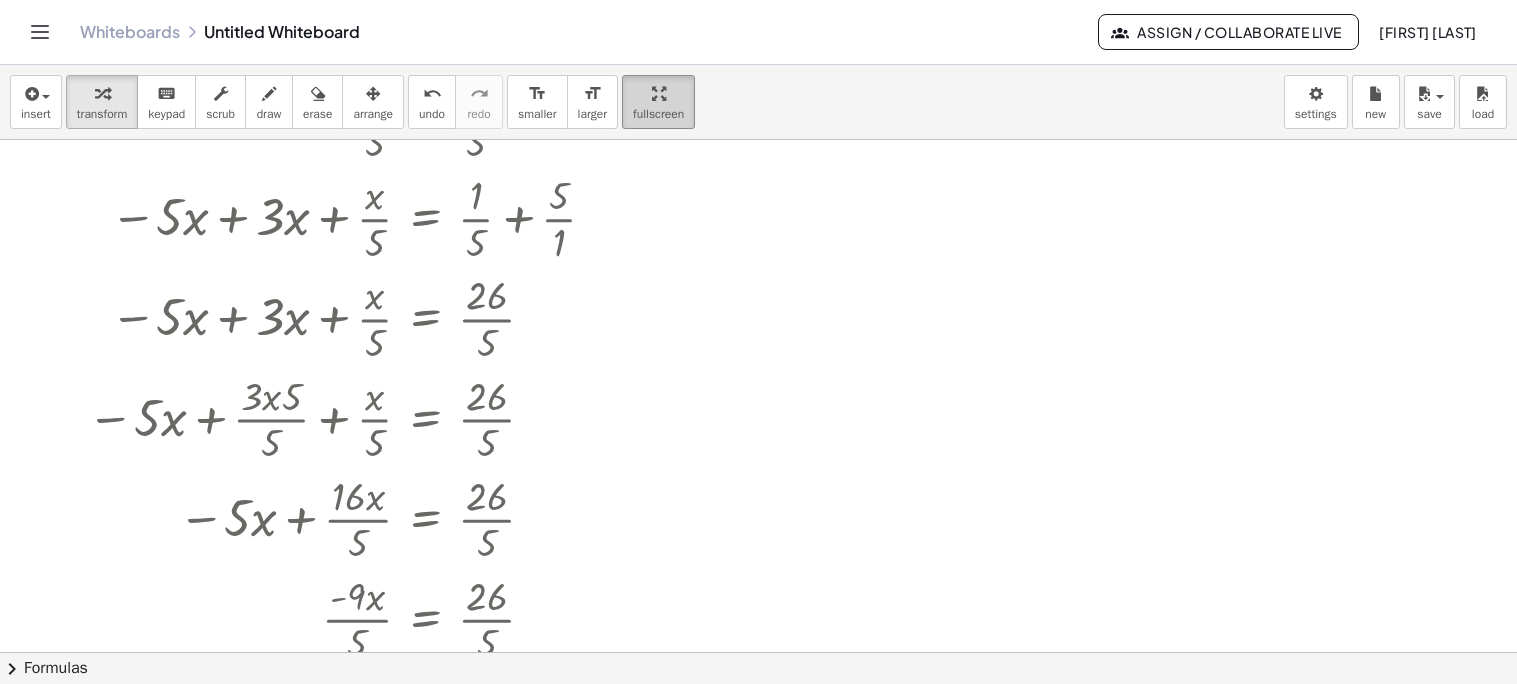 click on "fullscreen" at bounding box center (658, 102) 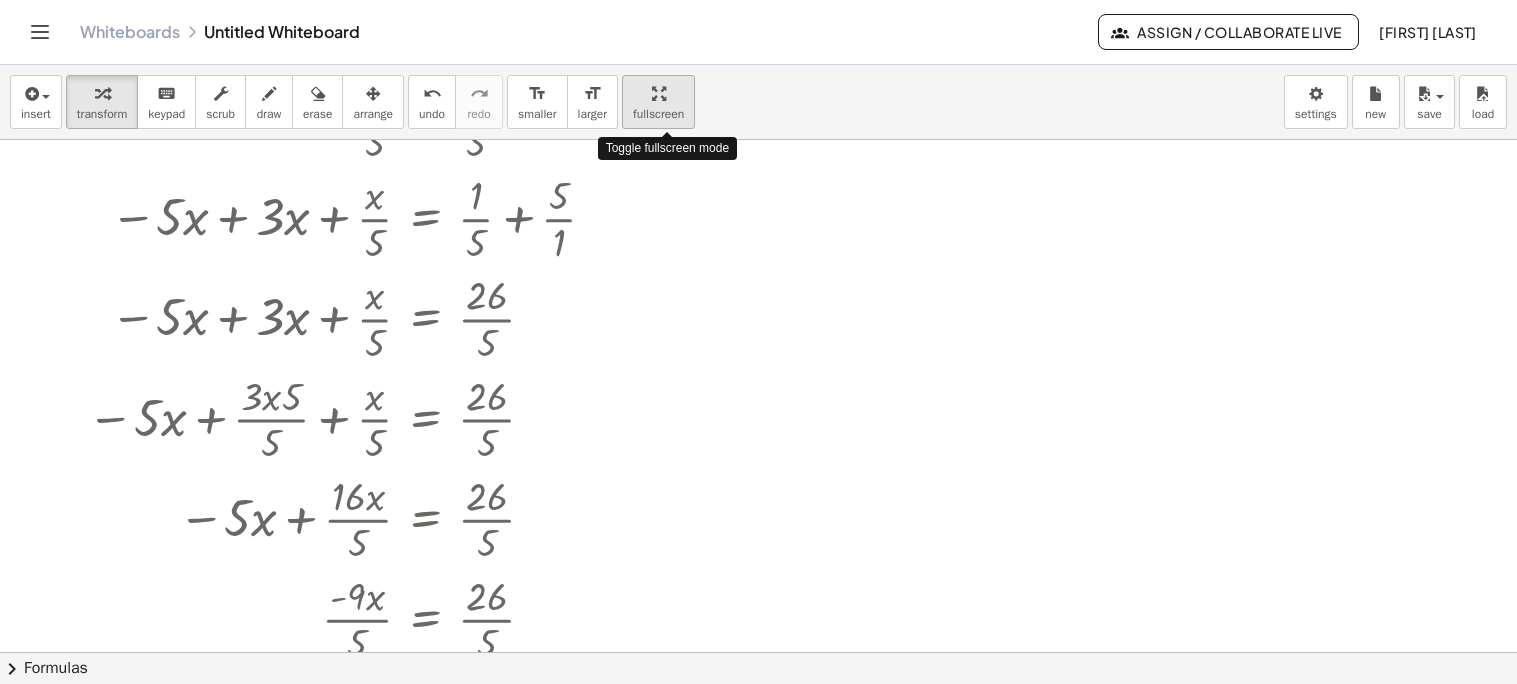 click on "insert select one: Math Expression Function Text Youtube Video Graphing Geometry Geometry 3D transform keyboard keypad scrub draw erase arrange undo undo redo redo format_size smaller format_size larger fullscreen load   save new settings Toggle fullscreen mode + · 3 · x + · x · 5 − 5 = + · 1 · 5 + · 5 · x + · 3 · x + · x · 5 = + · 1 · 5 + · 5 · x + 5 − · 5 · x + · 3 · x + · x · 5 = + · 1 · 5 + 5 − · 5 · x + · 3 · x + · x · 5 = + · 1 · 5 + · 5 · 1 − · 5 · x + · 3 · x + · x · 5 = + · 1 · 5 · 1 + · 5 · 5 · 5 · 1 − · 5 · x + · 3 · x + · x · 5 = · ( + 1 + · 5 · 5 ) · 5 · 1 − · 5 · x + · 3 · x + · x · 5 = · ( + 1 + 25 ) · 5 · 1 − · 5 · x + · 3 · x + · x · 5 = · 26 · 5 · 1 − · 5 · x + · 3 · x + · x · 5 = · 26 · 5 − · 5 · x + · 3 · x · 5 · 5 + · x · 5 = · 26 · 5 − · 5 · x + · ( + · 3 · x · 5 + x ) · 5 = · 26 · 5 − · 5 · x + · ( + · 15 · x + x ) · 5 = · 26 · 5 − · 5 · x + · 16" at bounding box center [758, 374] 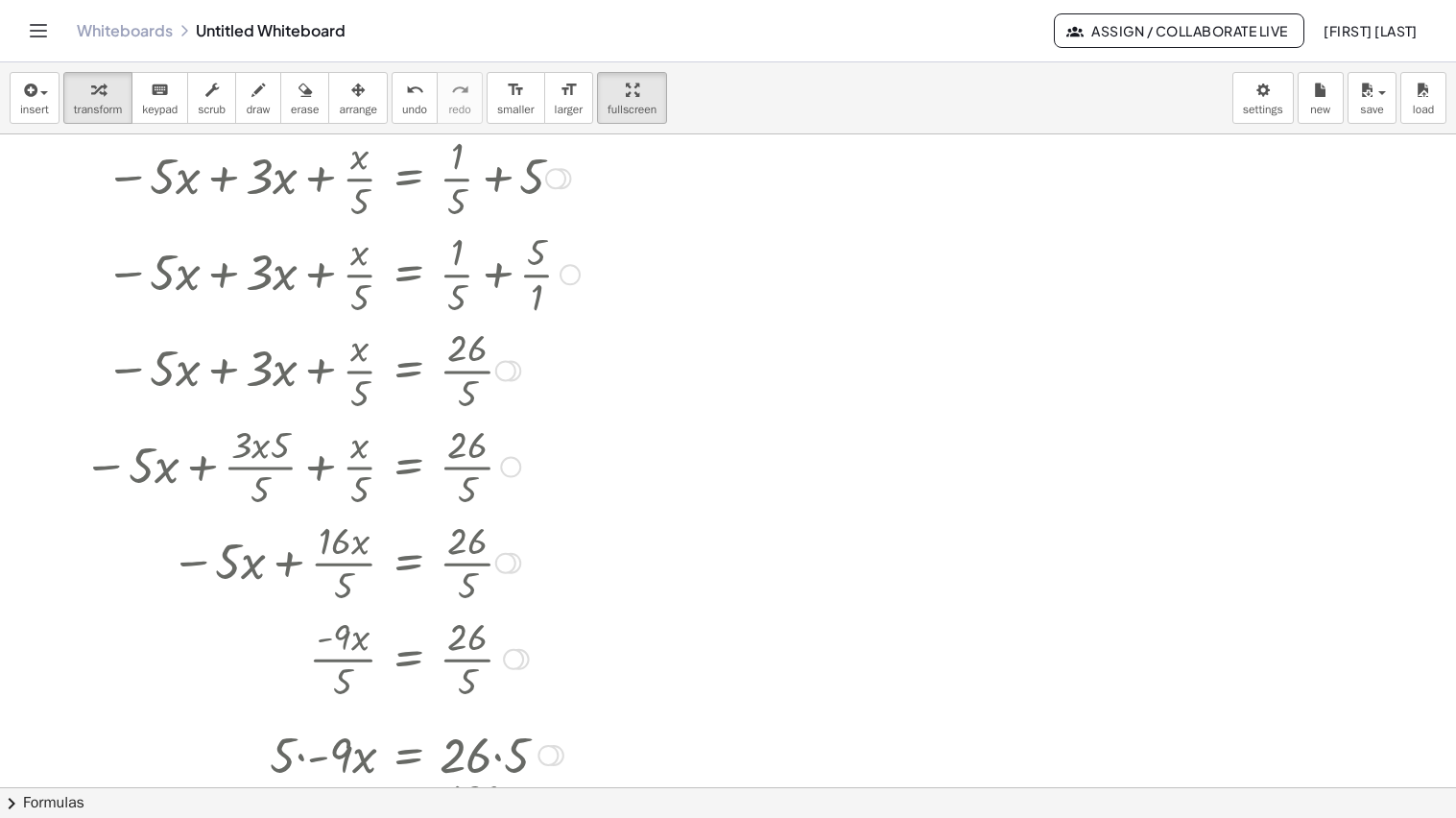 scroll, scrollTop: 158, scrollLeft: 0, axis: vertical 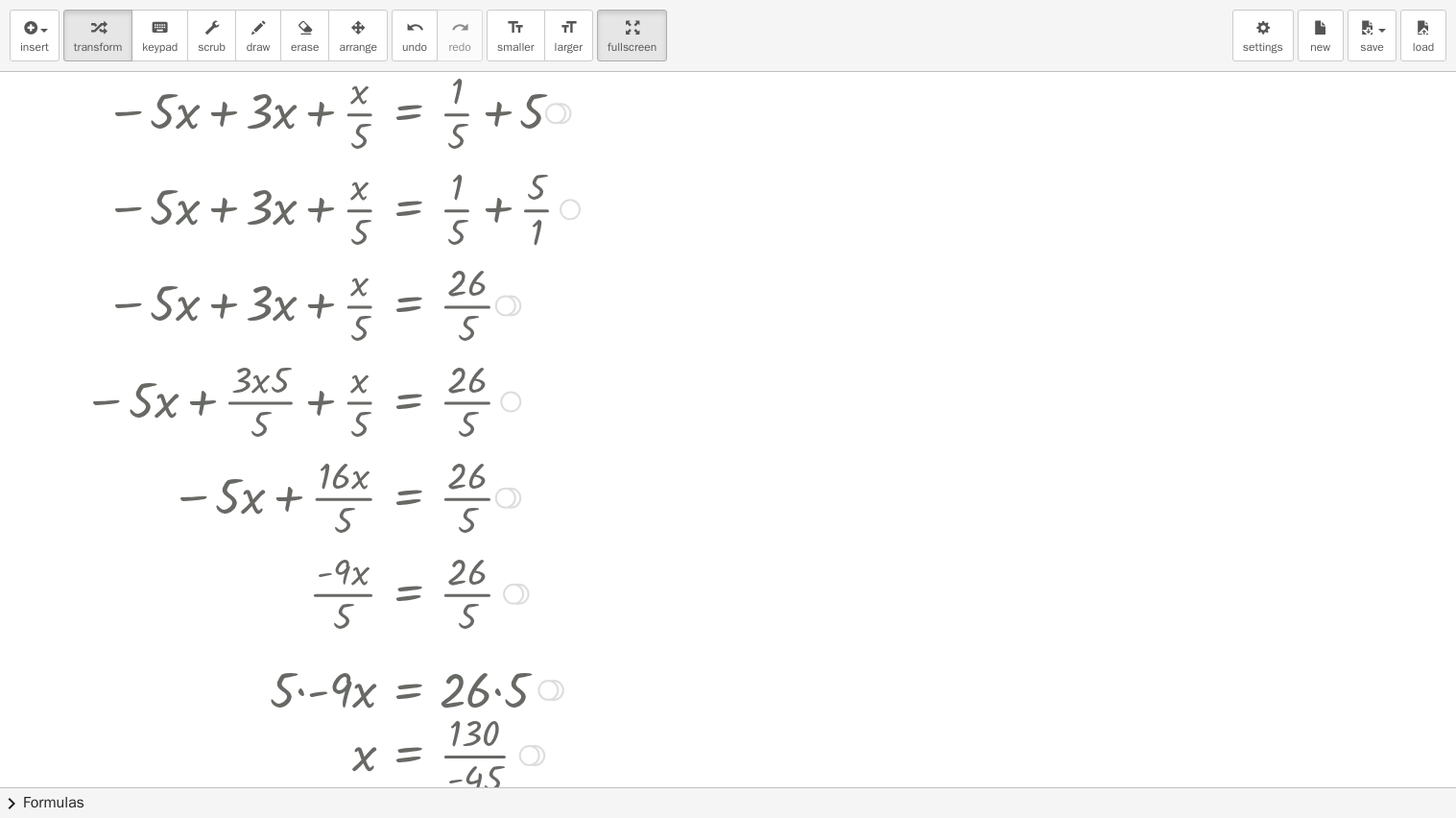 click at bounding box center [356, 754] 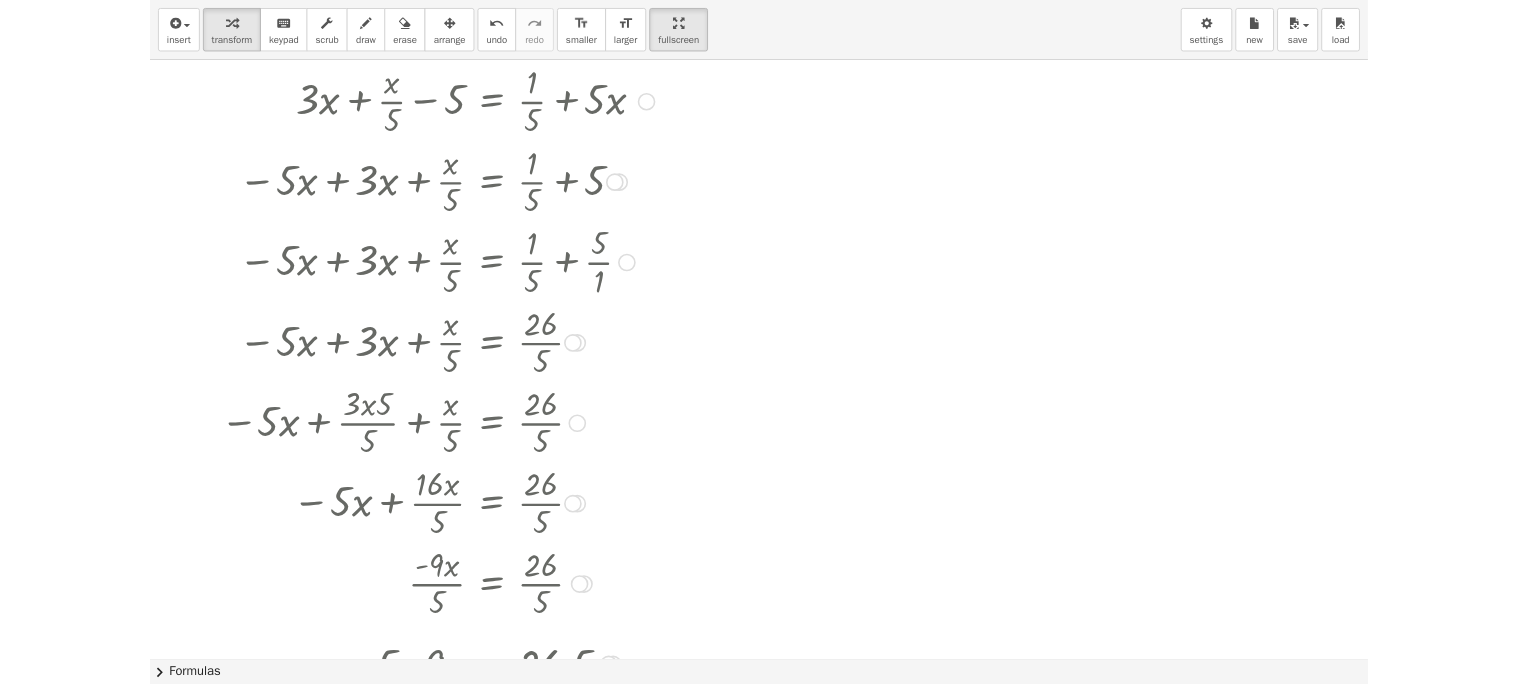 scroll, scrollTop: 57, scrollLeft: 0, axis: vertical 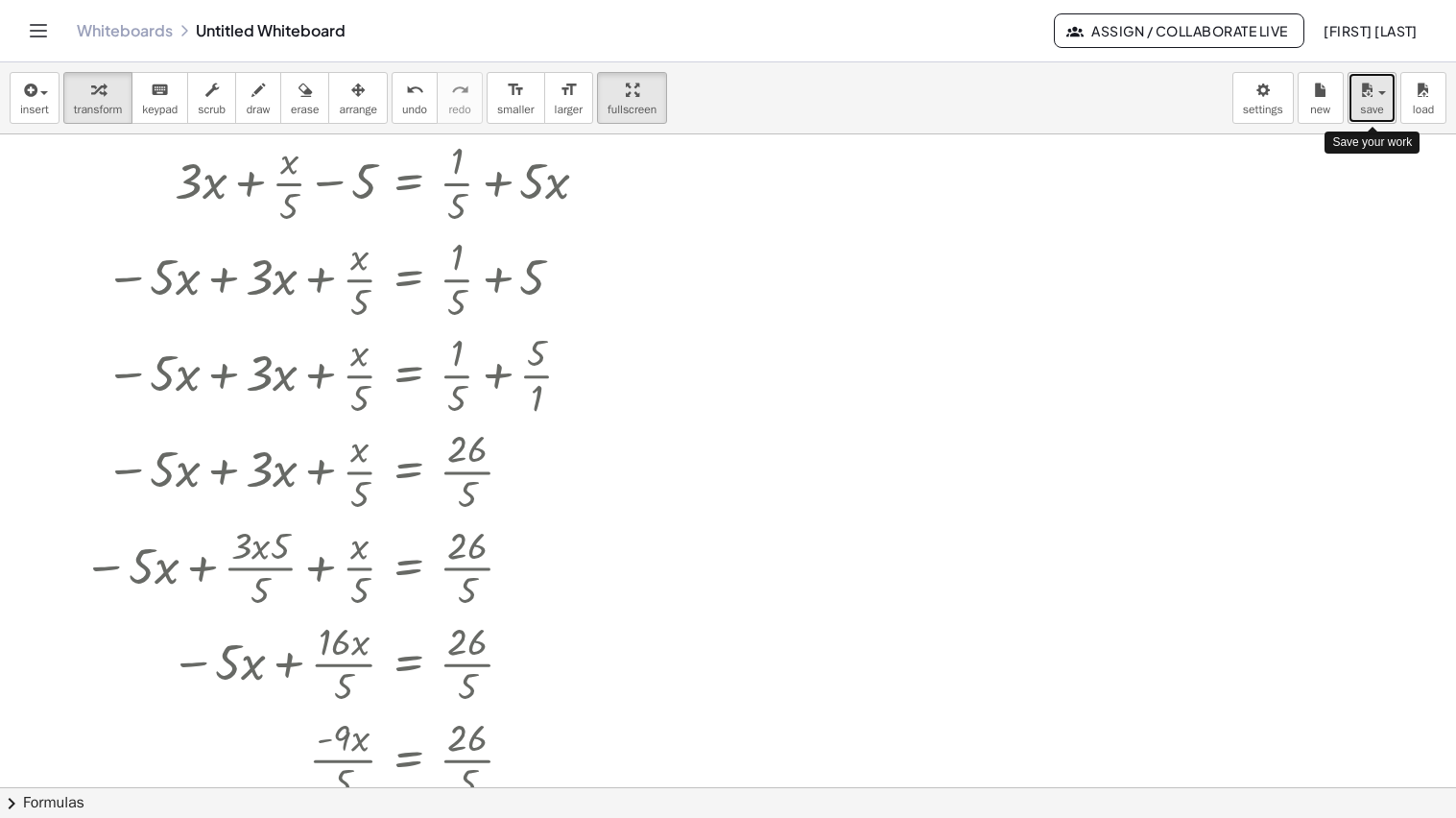 click on "save" at bounding box center [1372, 109] 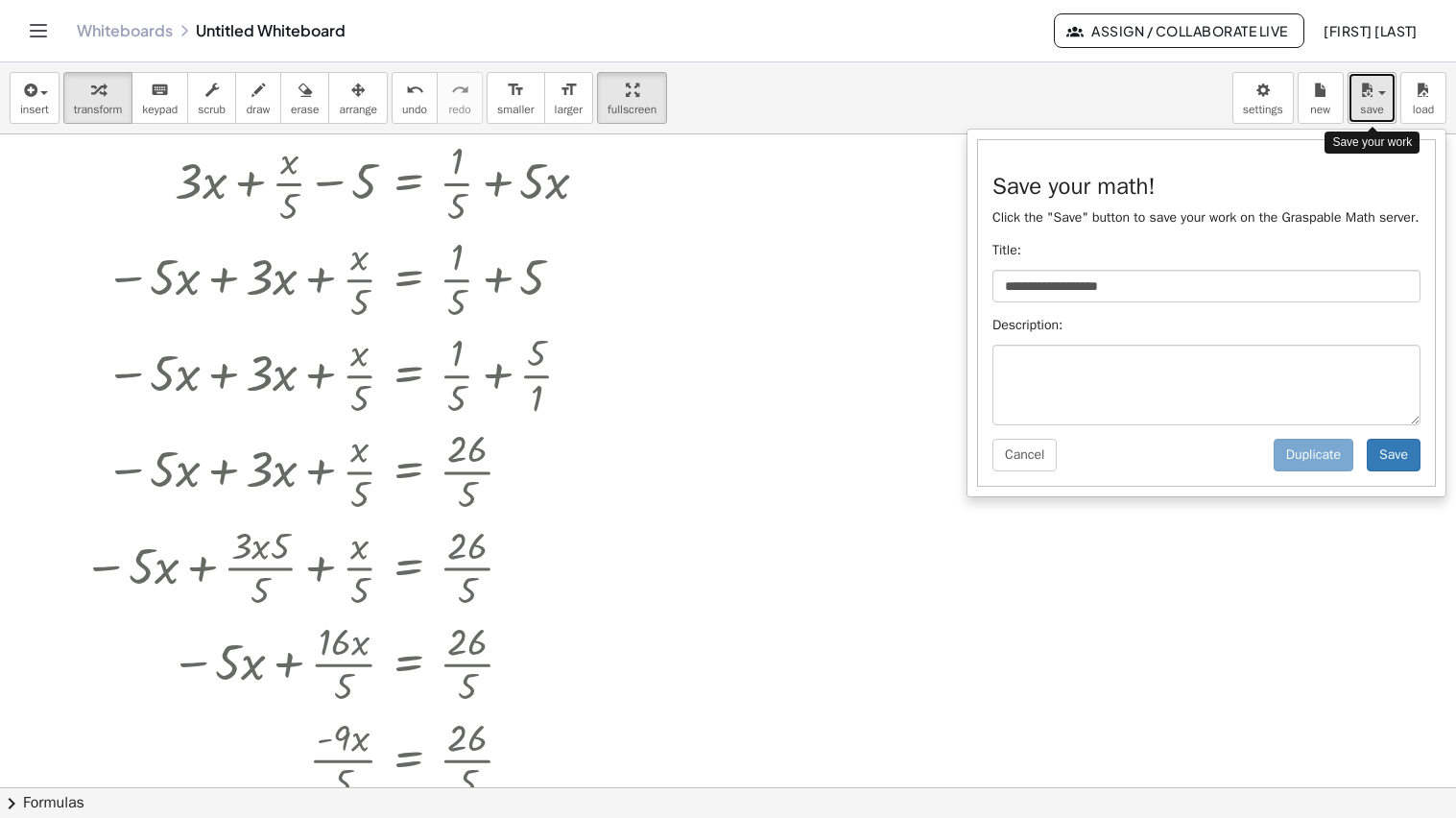 click on "save" at bounding box center (1372, 109) 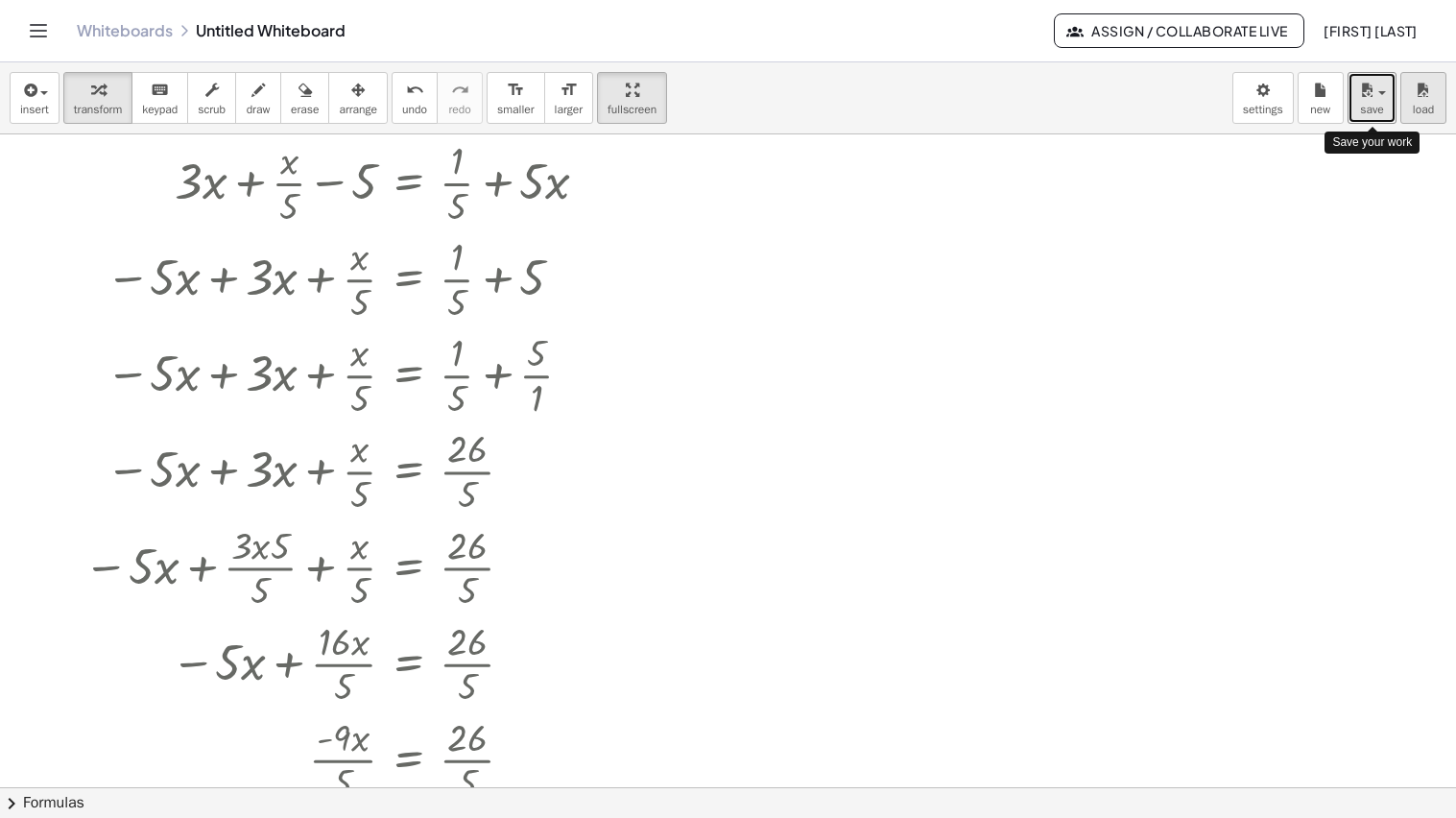 click on "load" at bounding box center (1423, 98) 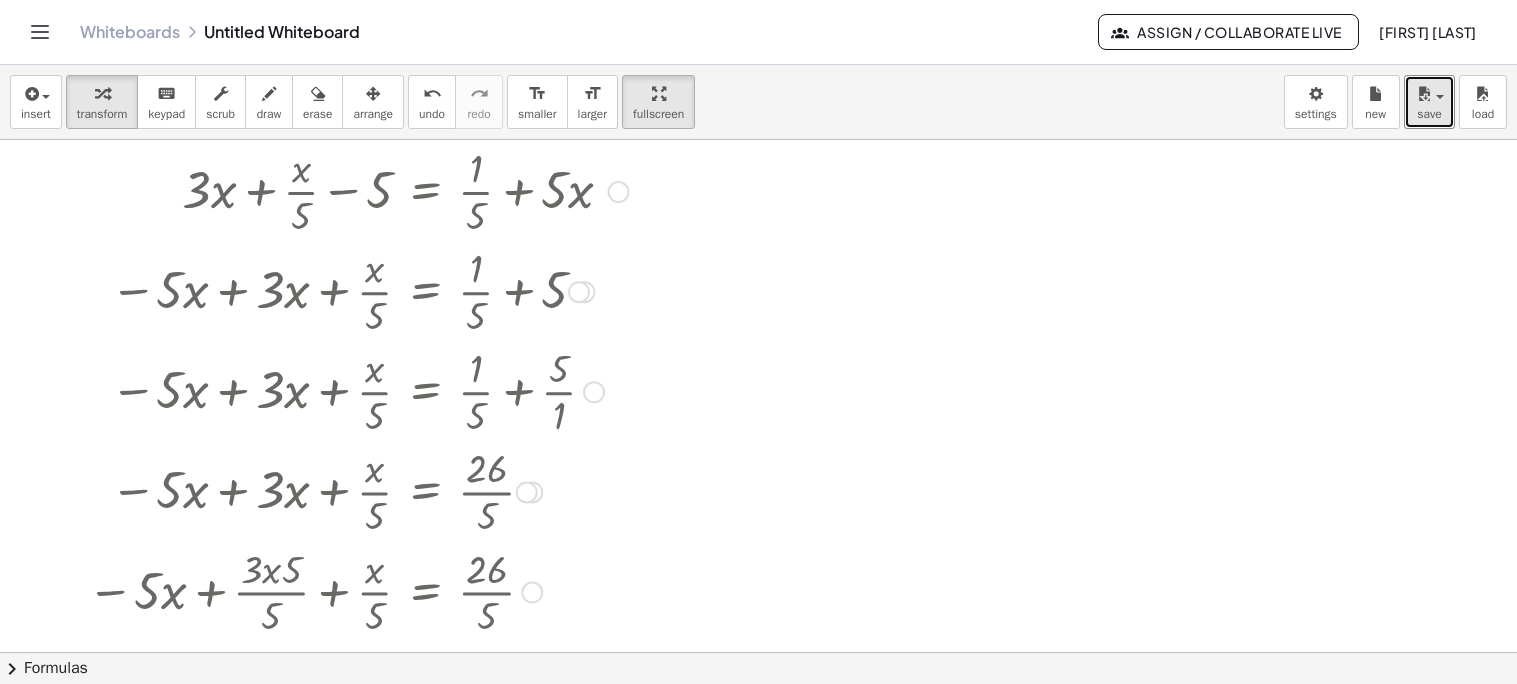 scroll, scrollTop: 64, scrollLeft: 0, axis: vertical 